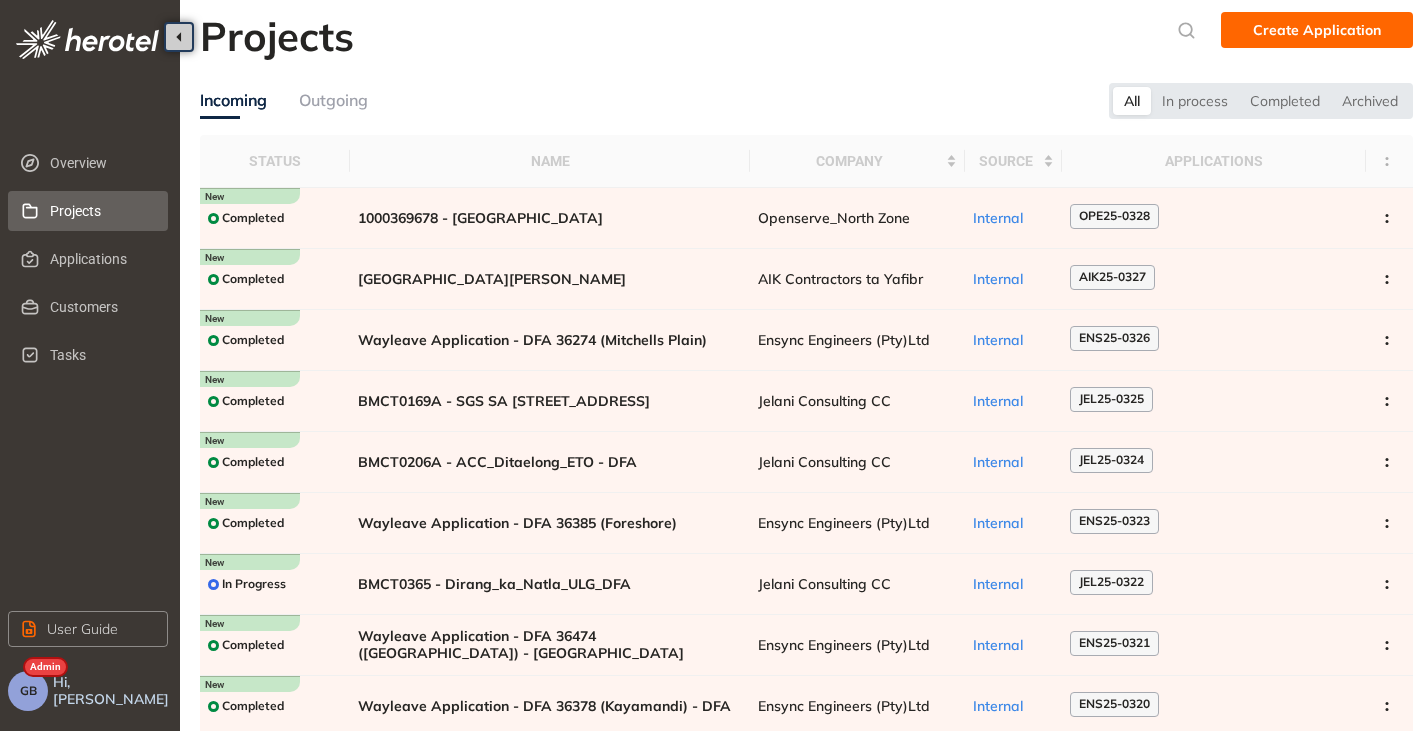 scroll, scrollTop: 0, scrollLeft: 0, axis: both 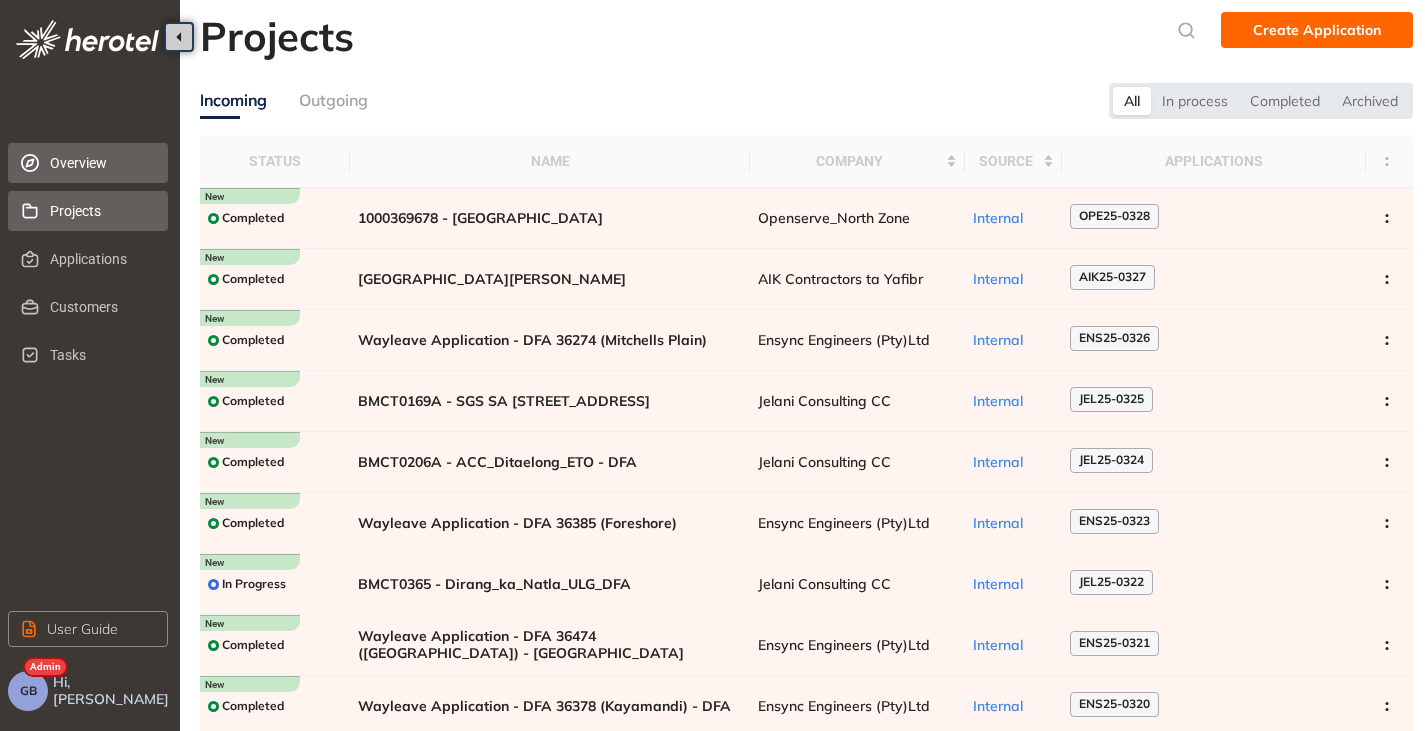 click on "Overview" at bounding box center (101, 163) 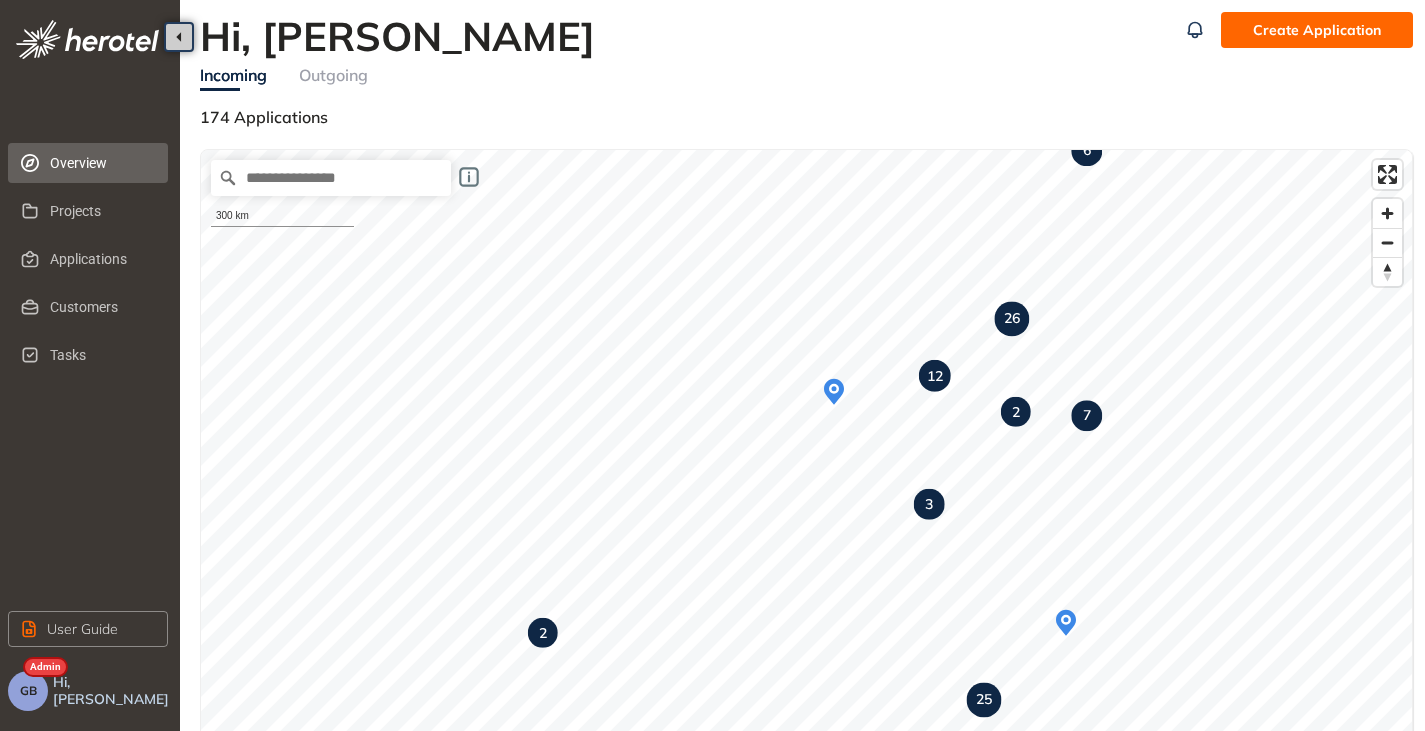 click on "GB" at bounding box center (28, 691) 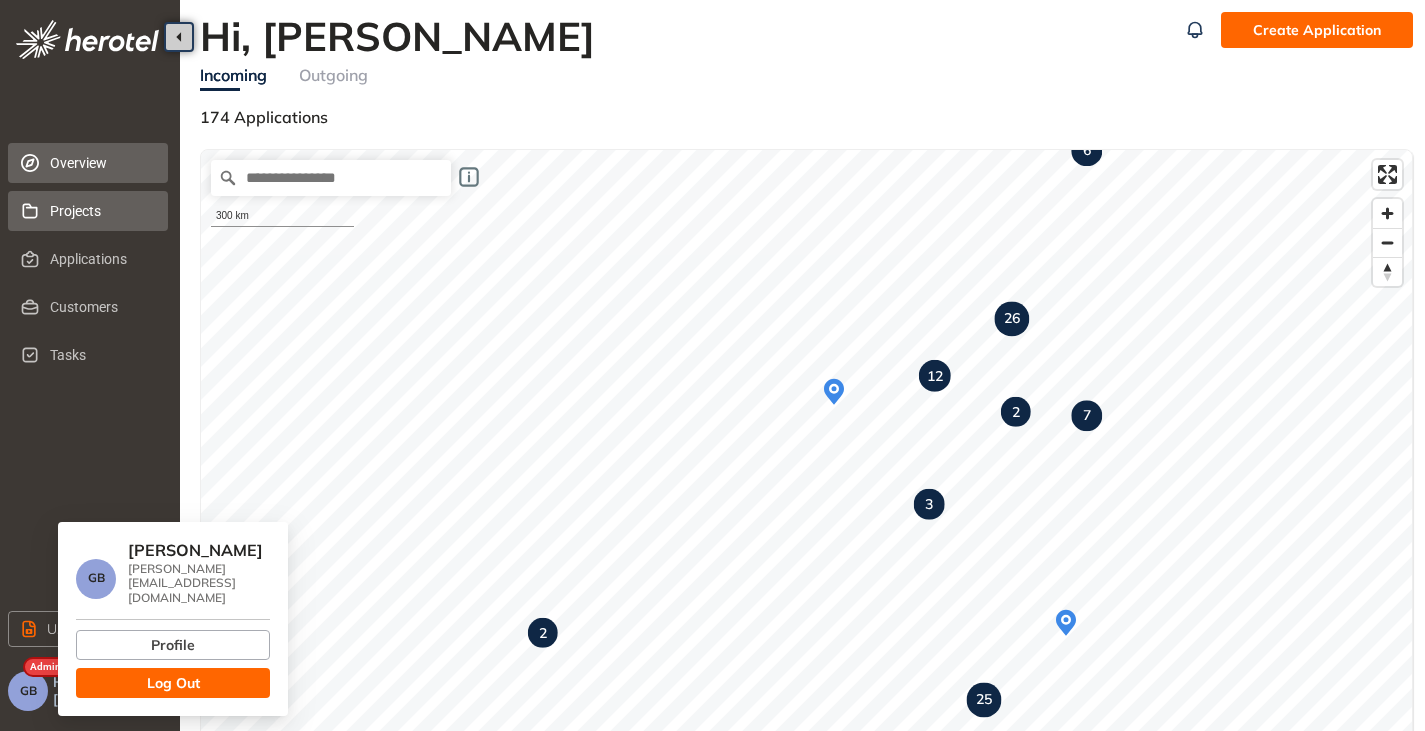 click on "Projects" at bounding box center [101, 211] 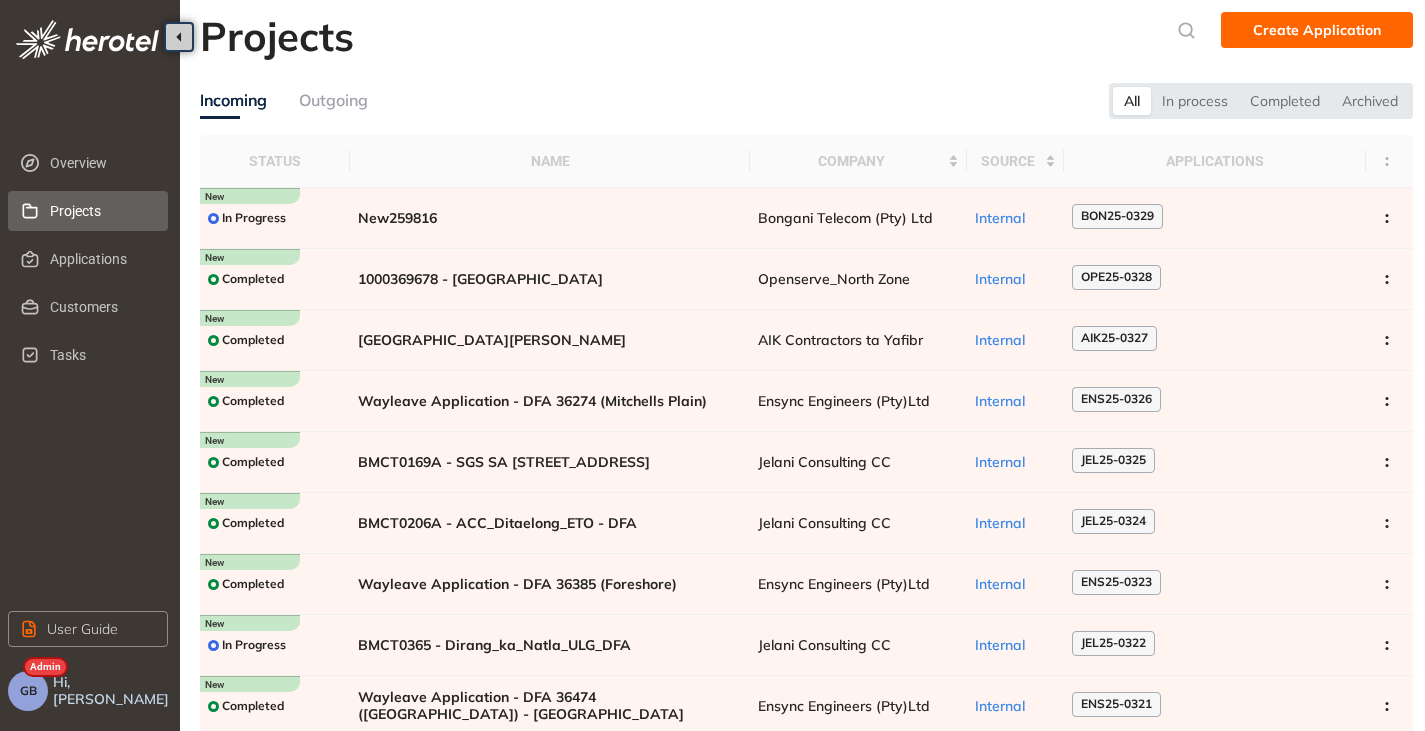 click on "GB" at bounding box center (28, 691) 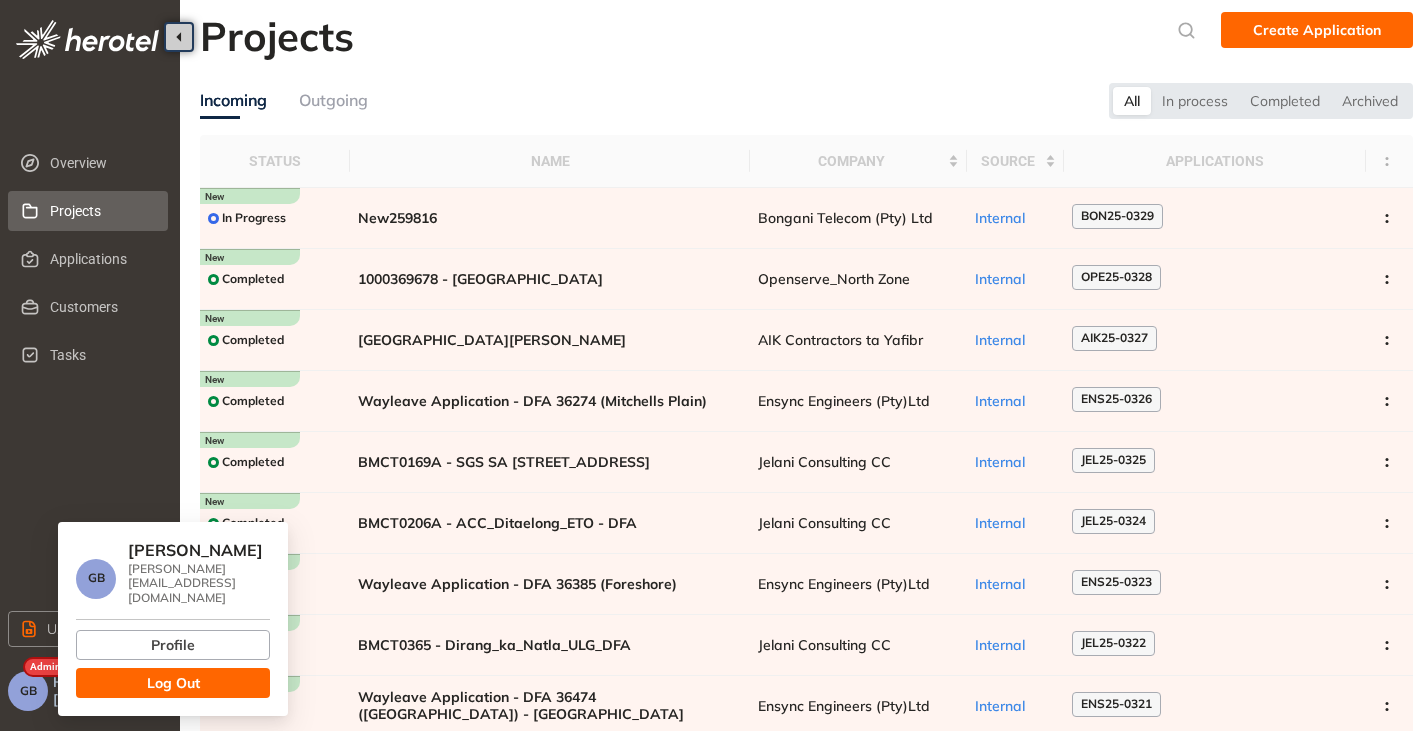 click on "GB Gareth Brown gareth@groundworksolutions.co.za Profile Log Out" at bounding box center (173, 619) 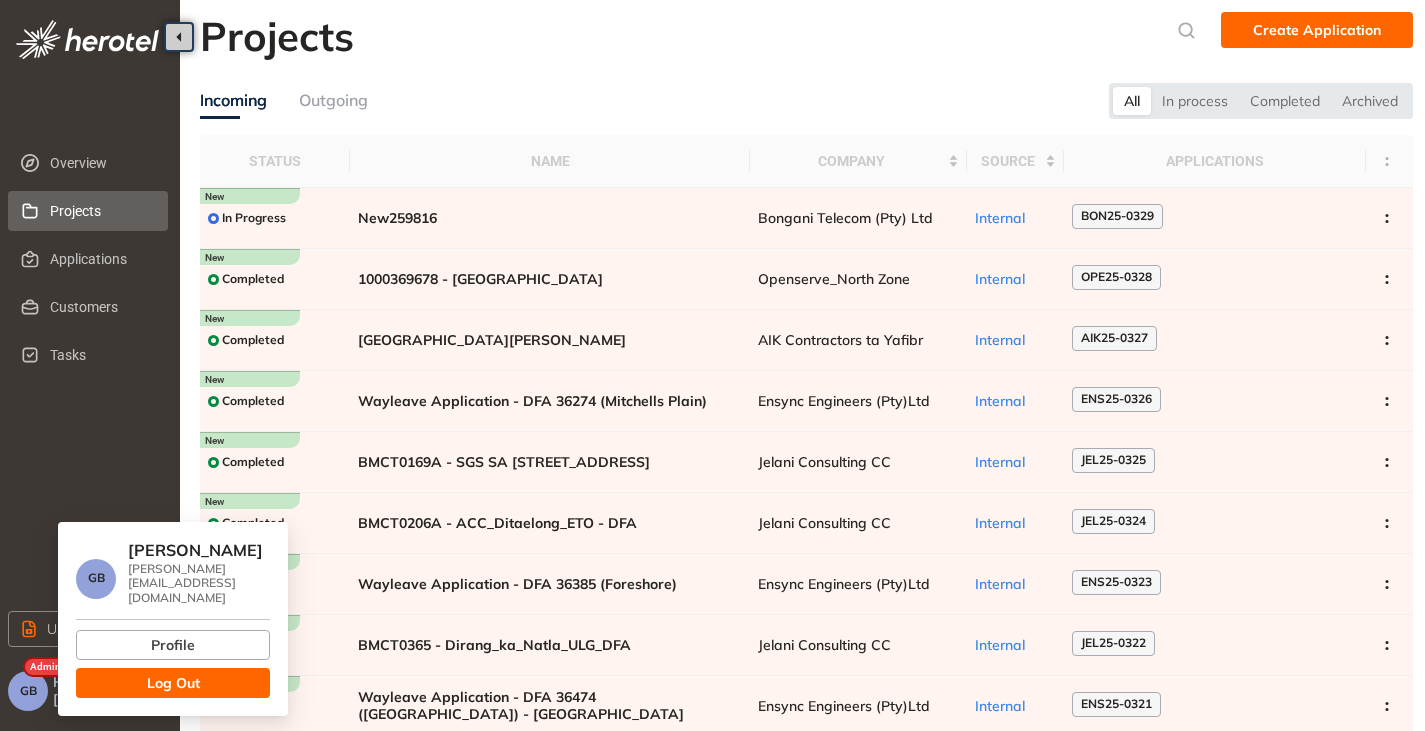 click on "Log Out" at bounding box center (173, 683) 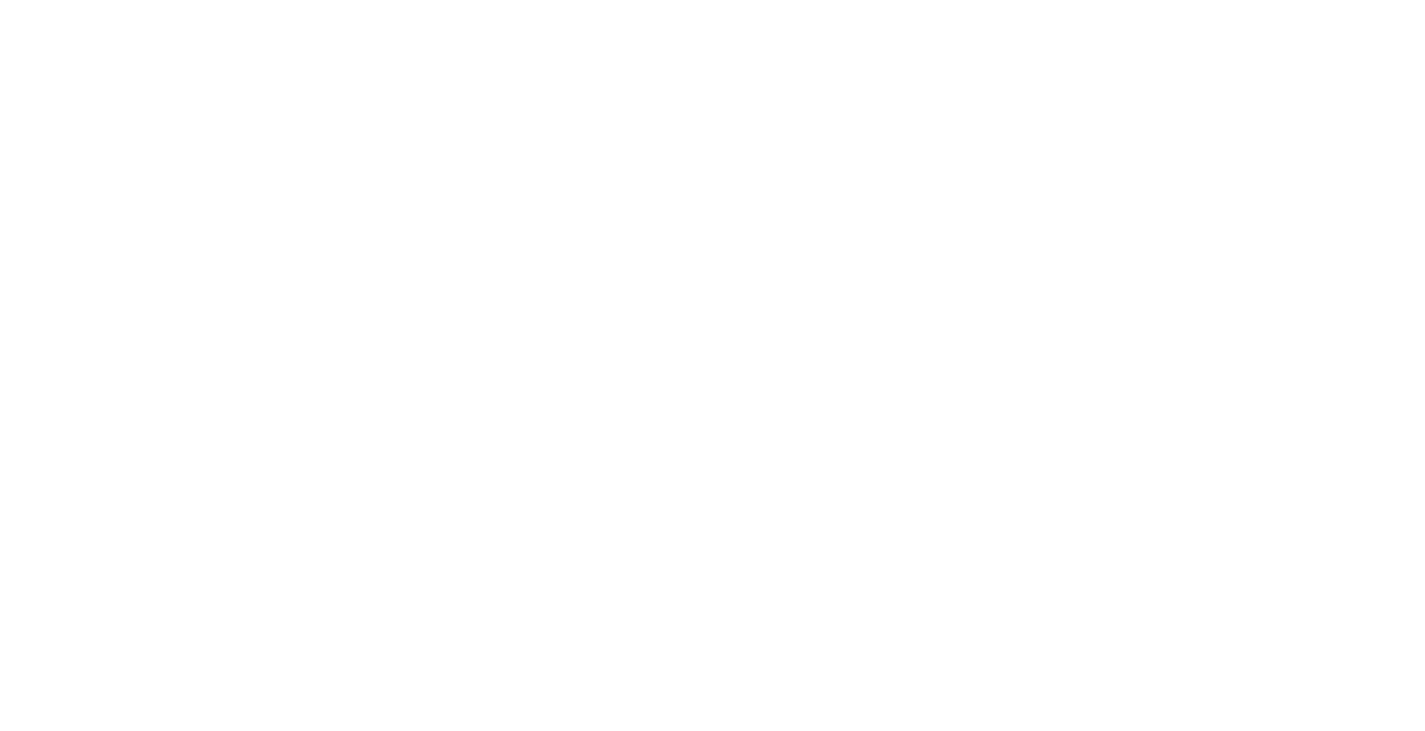 scroll, scrollTop: 0, scrollLeft: 0, axis: both 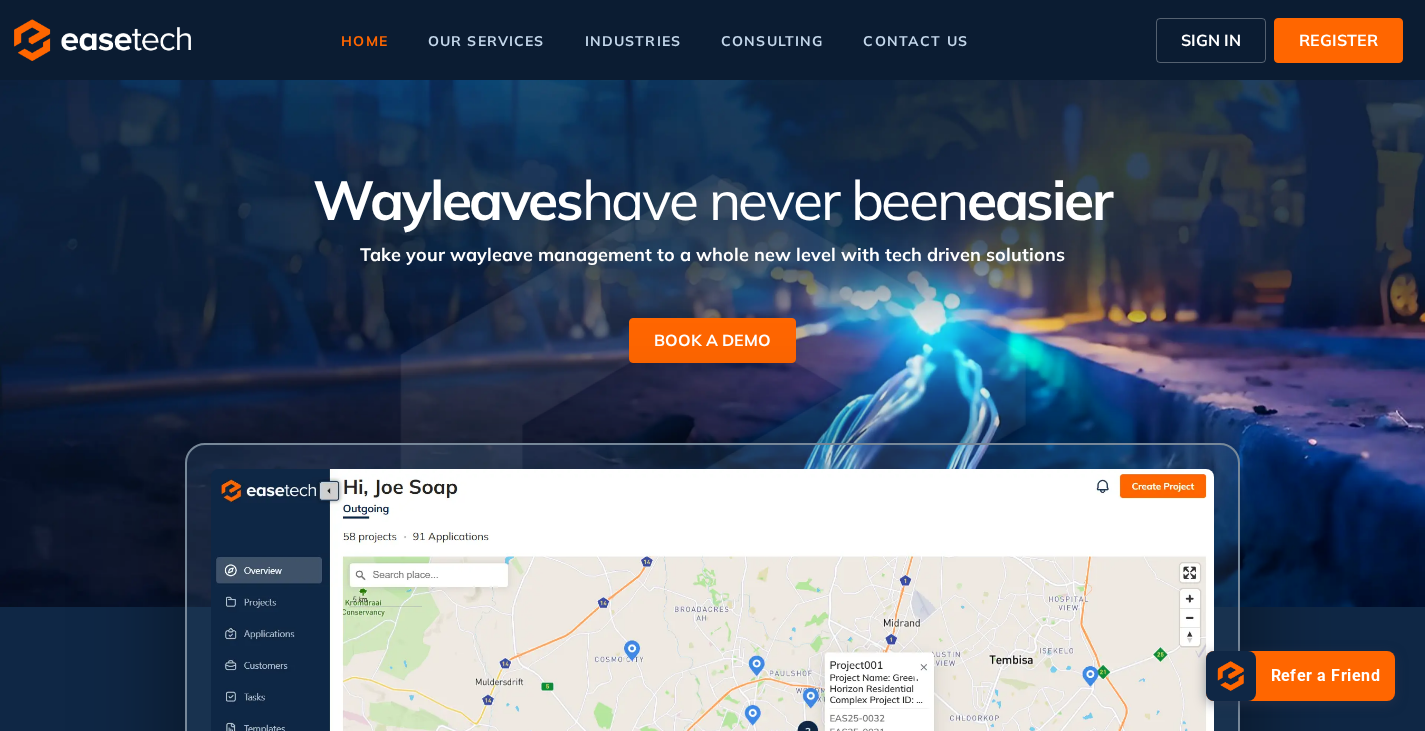 click on "SIGN IN" at bounding box center [1211, 40] 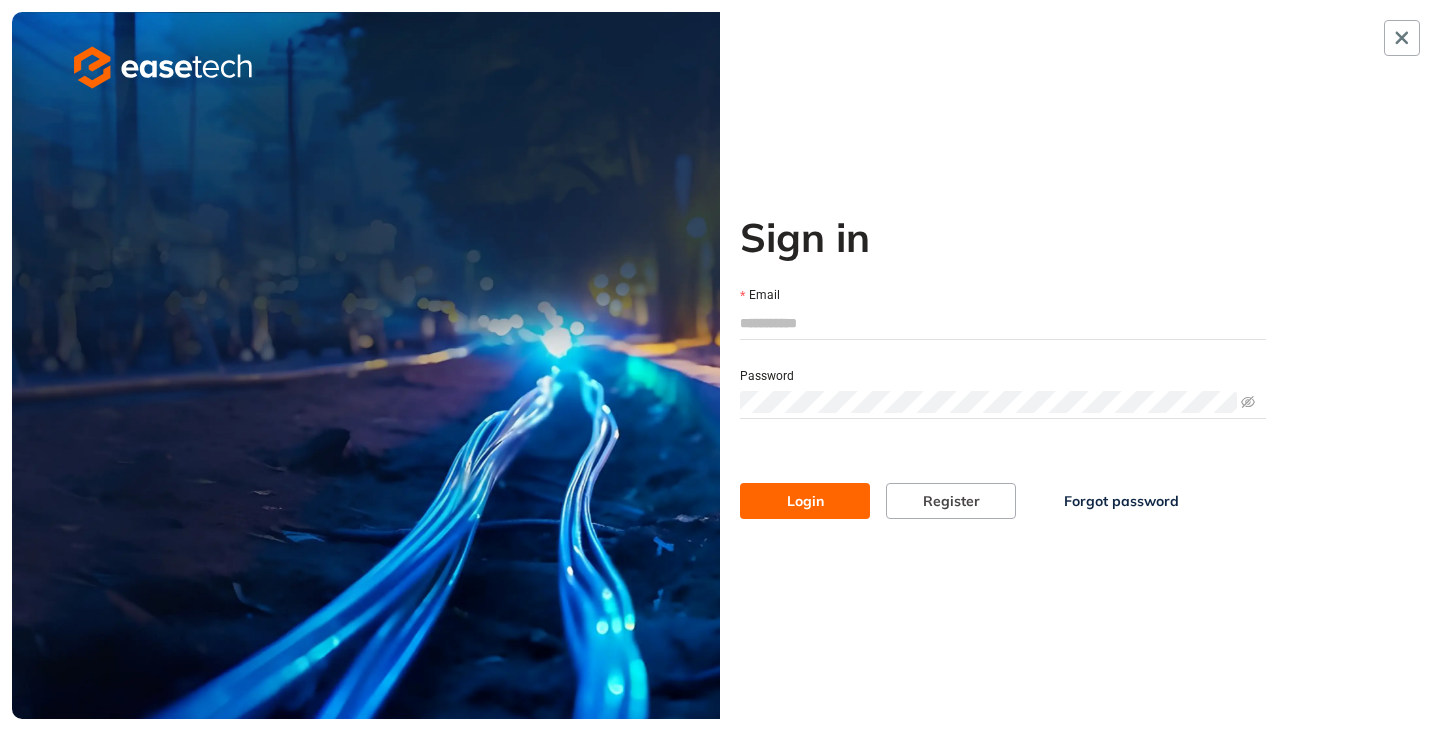 click on "Email" at bounding box center (1003, 323) 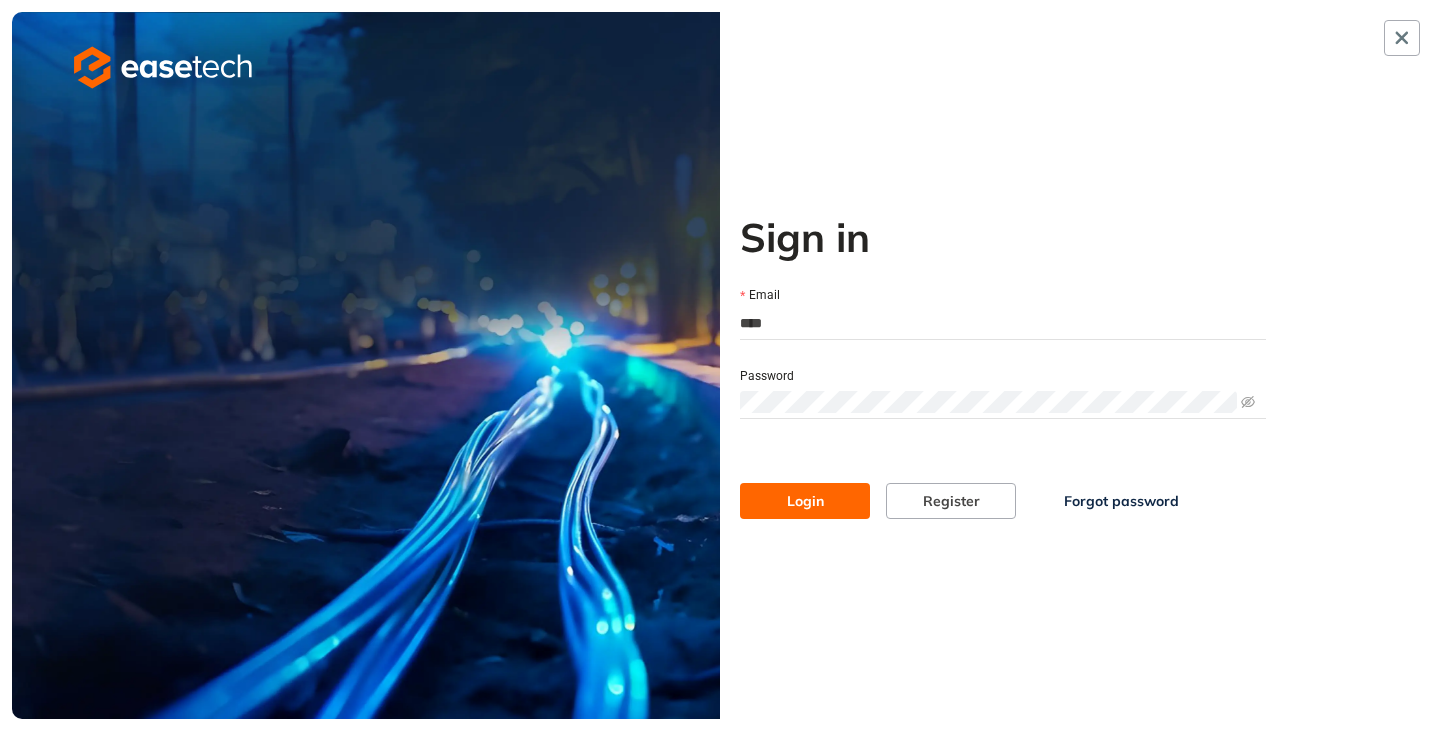 type on "**********" 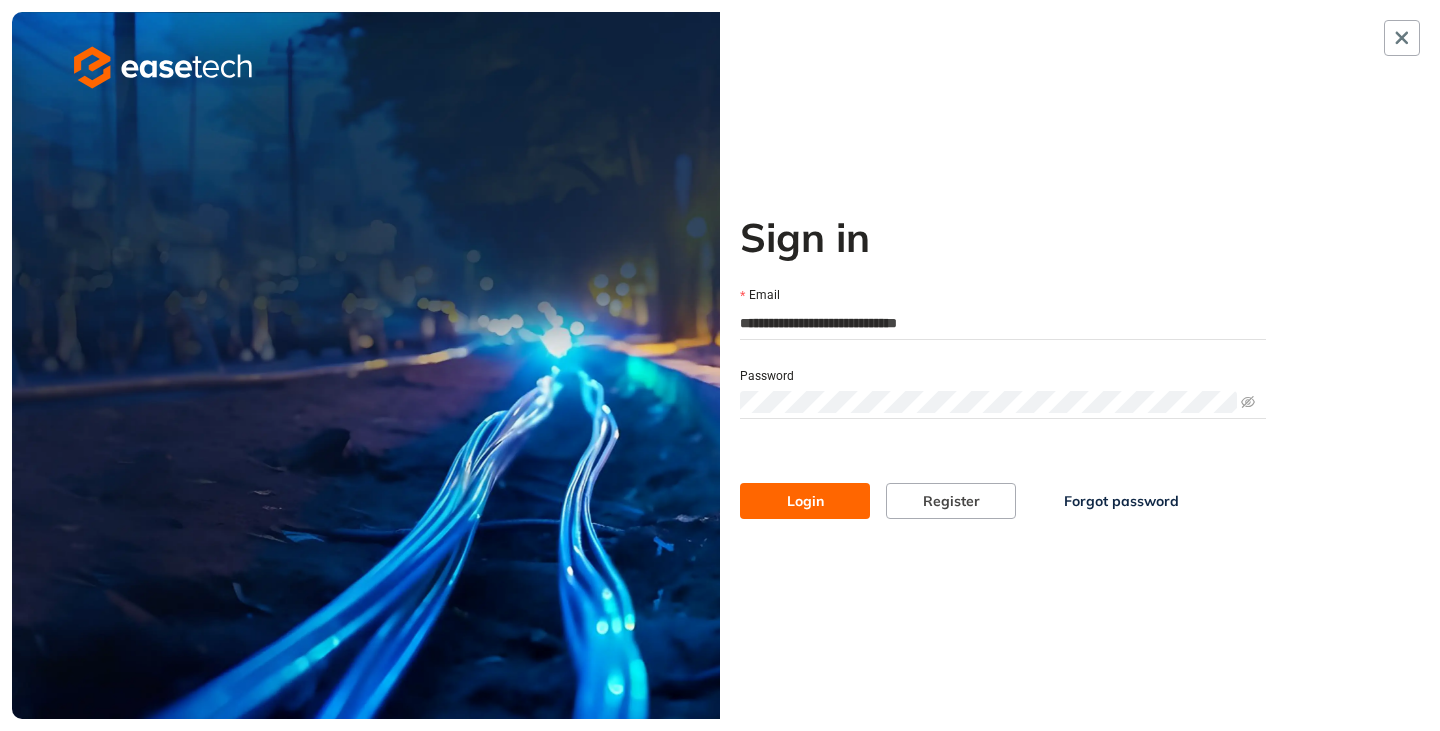 click on "Login" at bounding box center [805, 501] 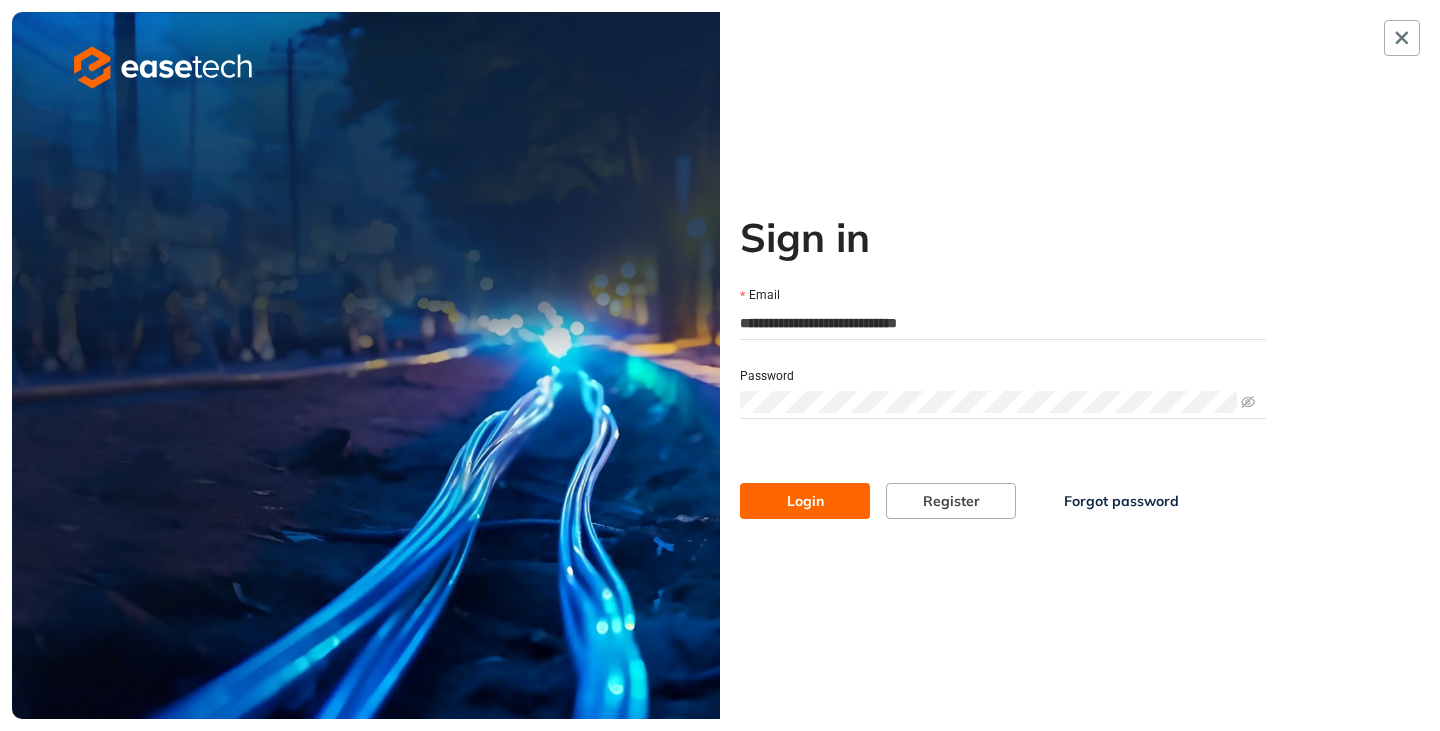 drag, startPoint x: 991, startPoint y: 326, endPoint x: 738, endPoint y: 328, distance: 253.0079 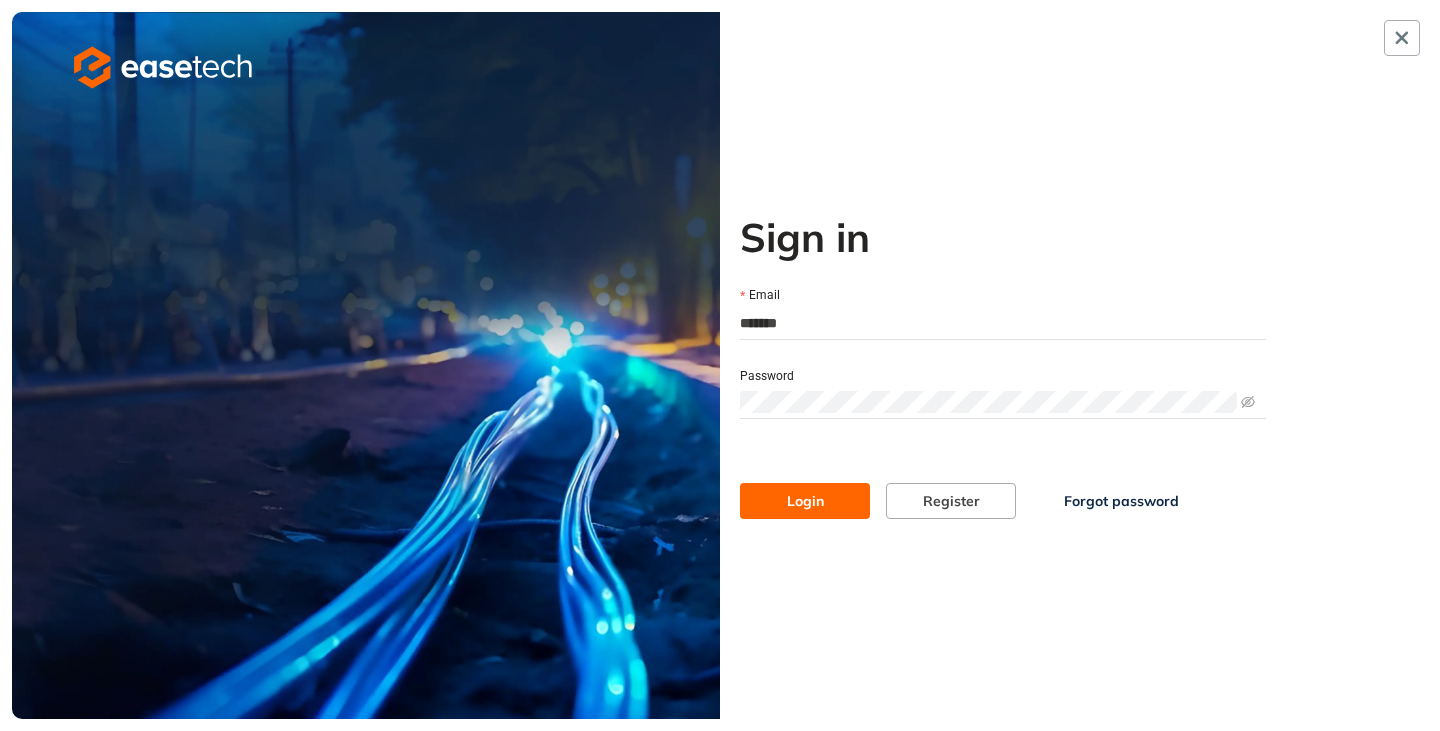 type on "**********" 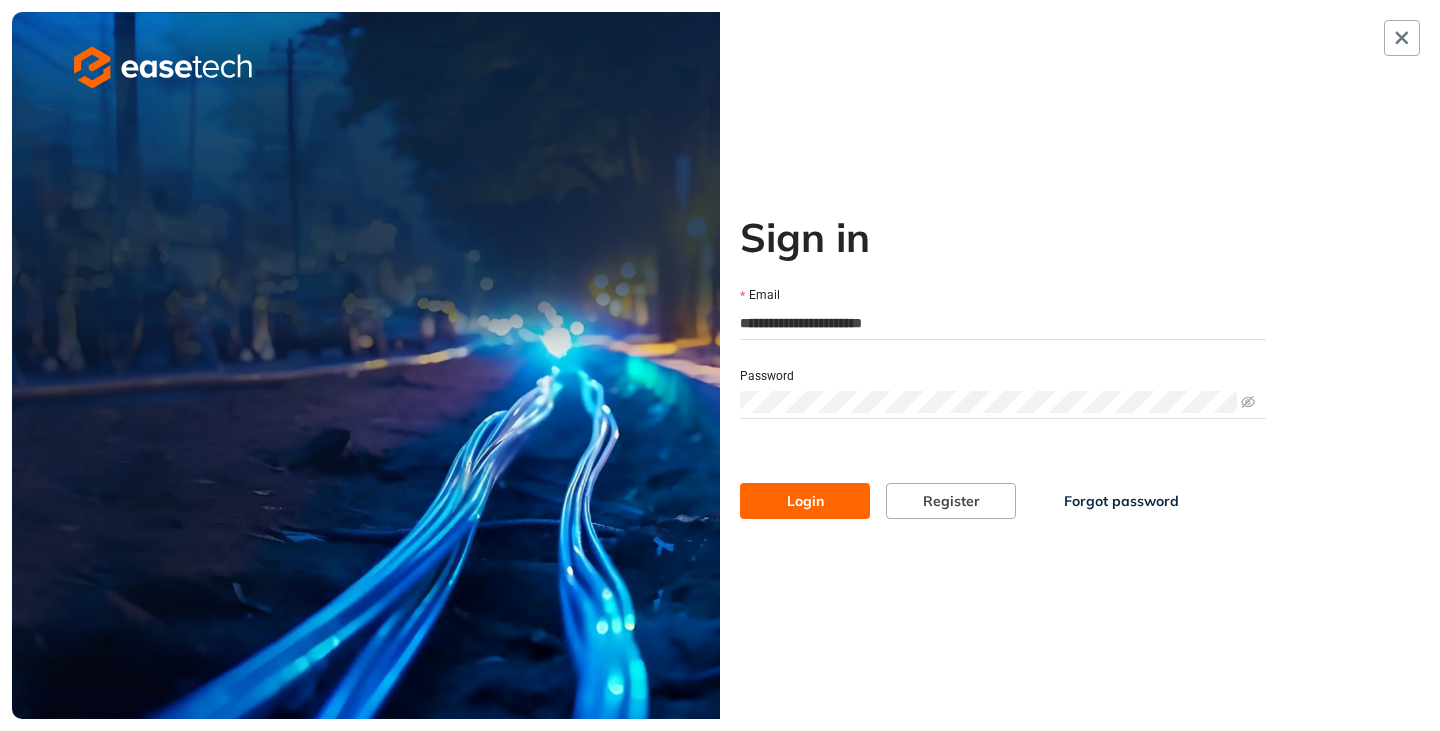 click at bounding box center [1003, 402] 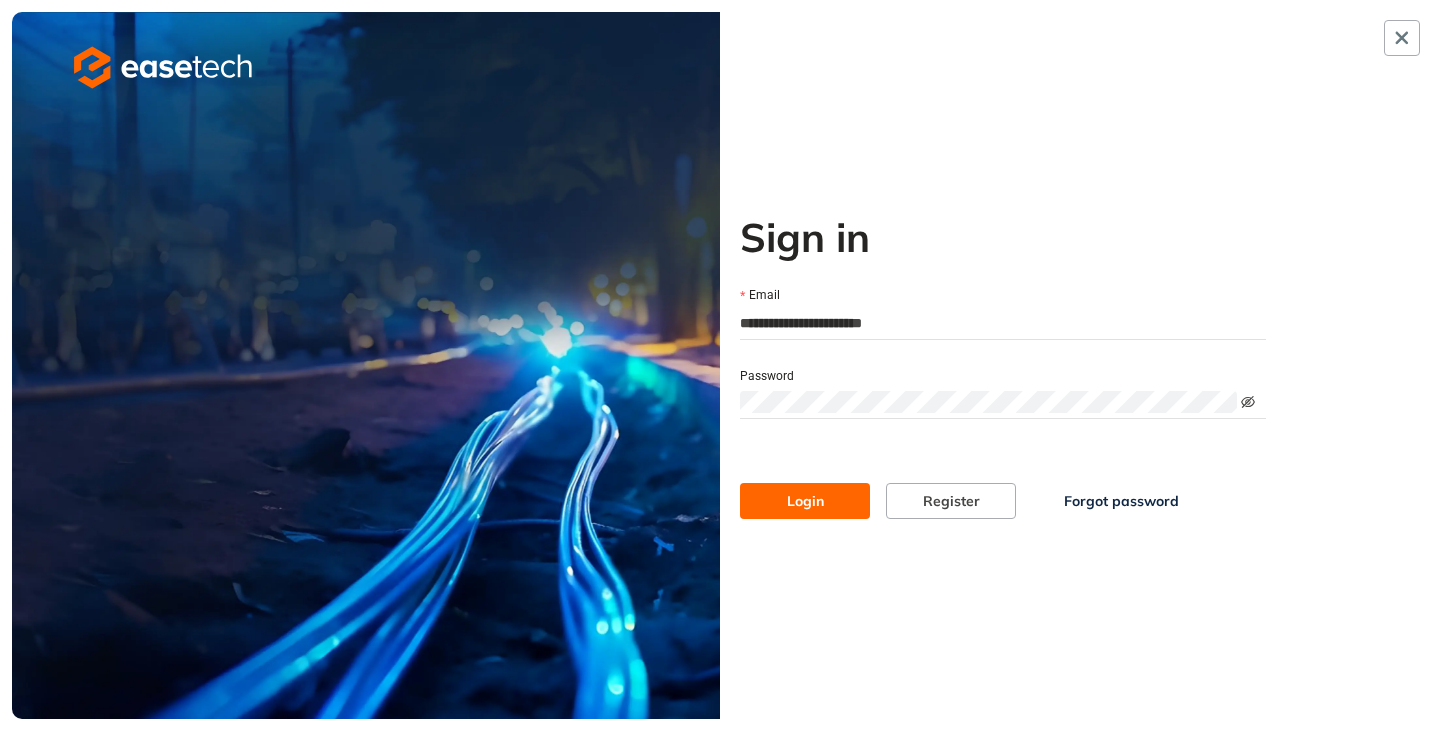 click 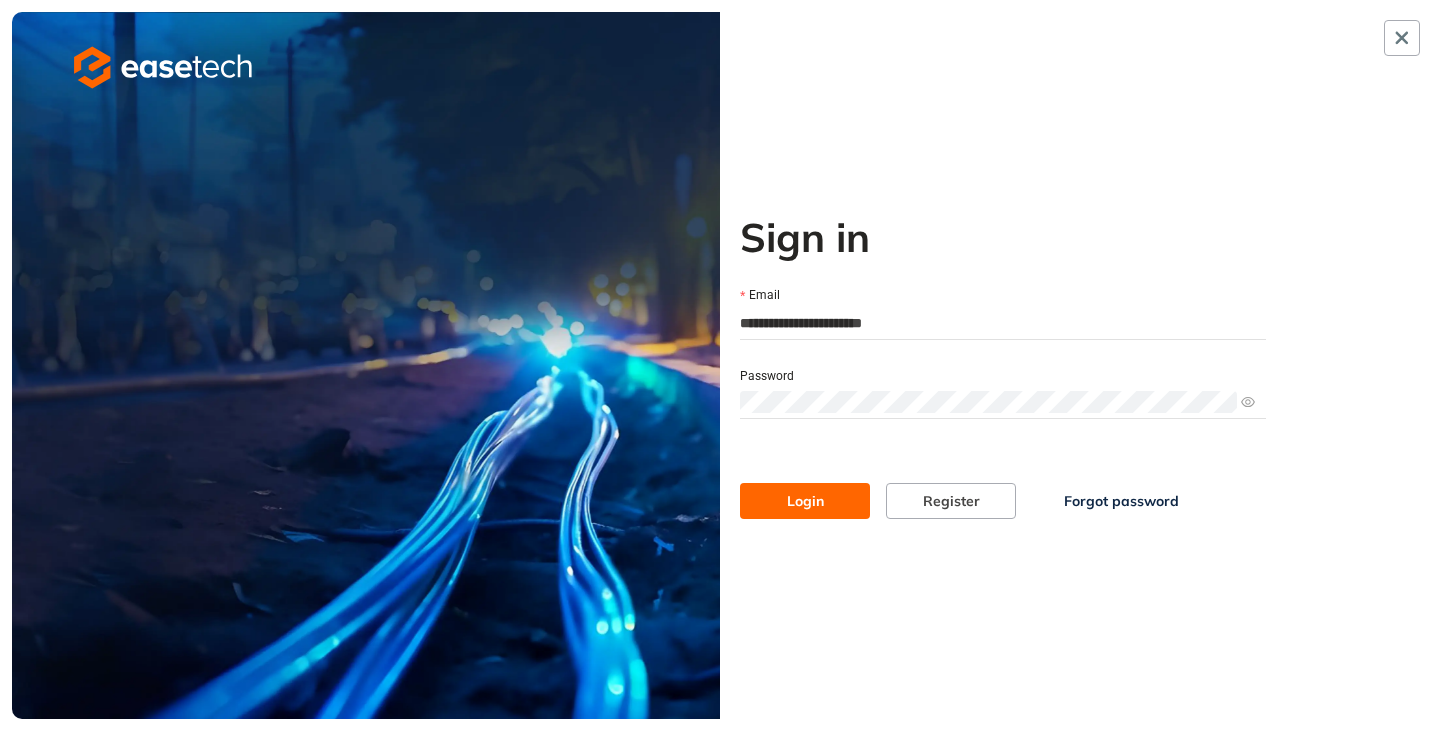click on "Login" at bounding box center (805, 501) 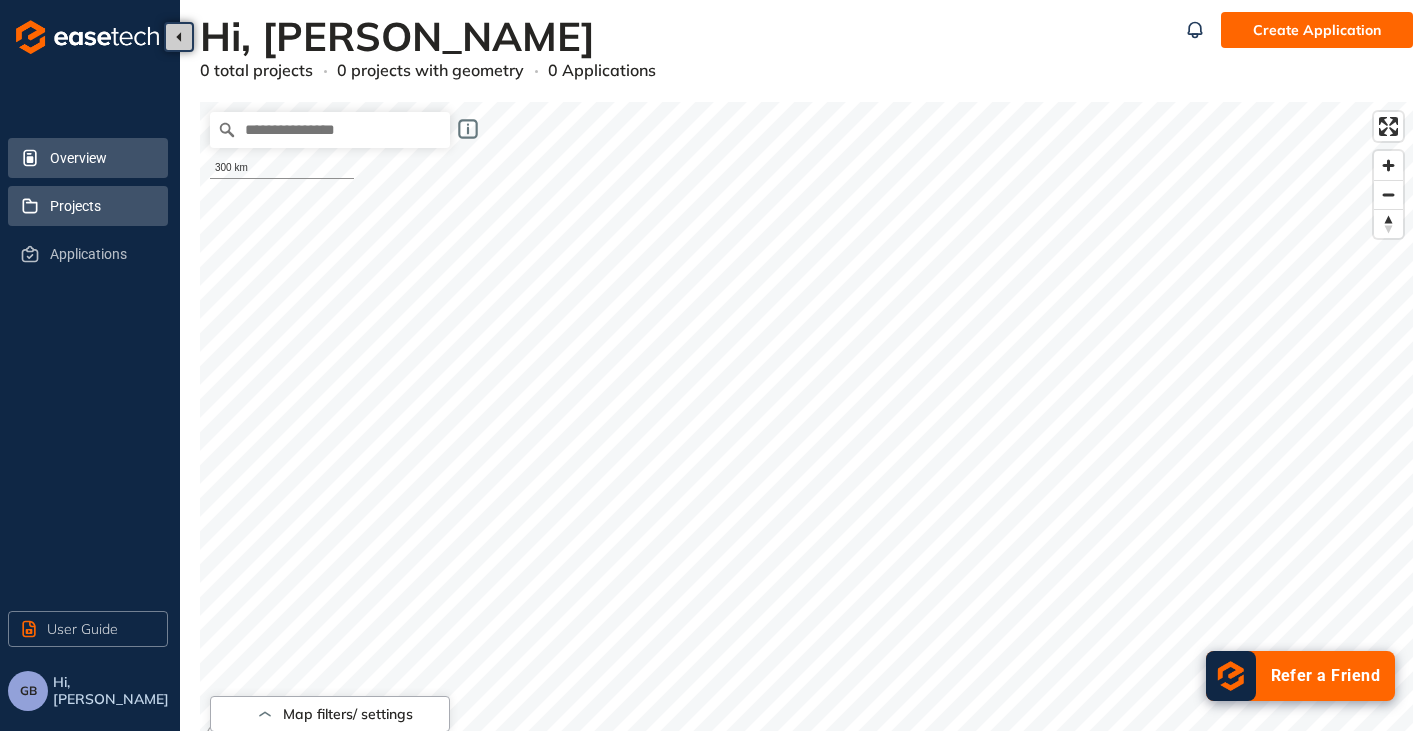 click on "Projects" at bounding box center (101, 206) 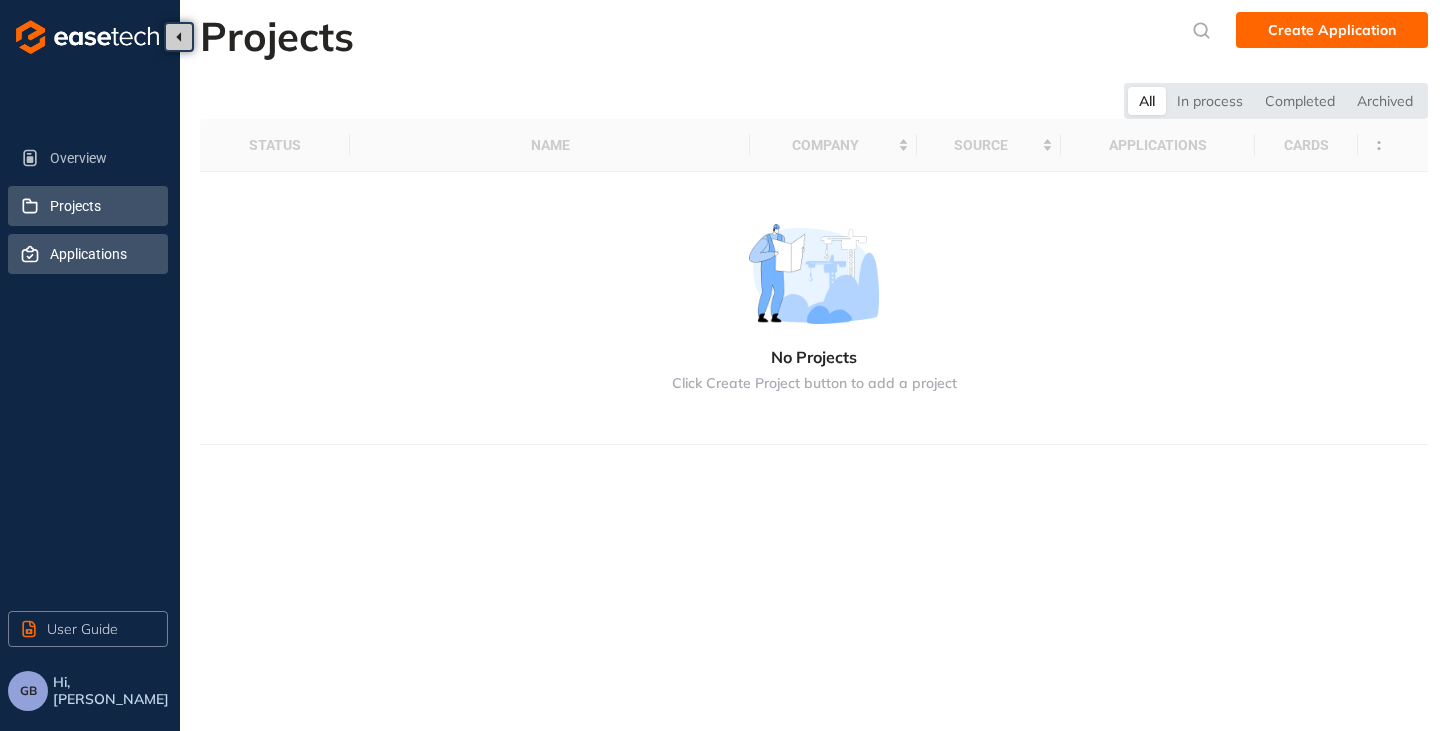 click on "Applications" at bounding box center [101, 254] 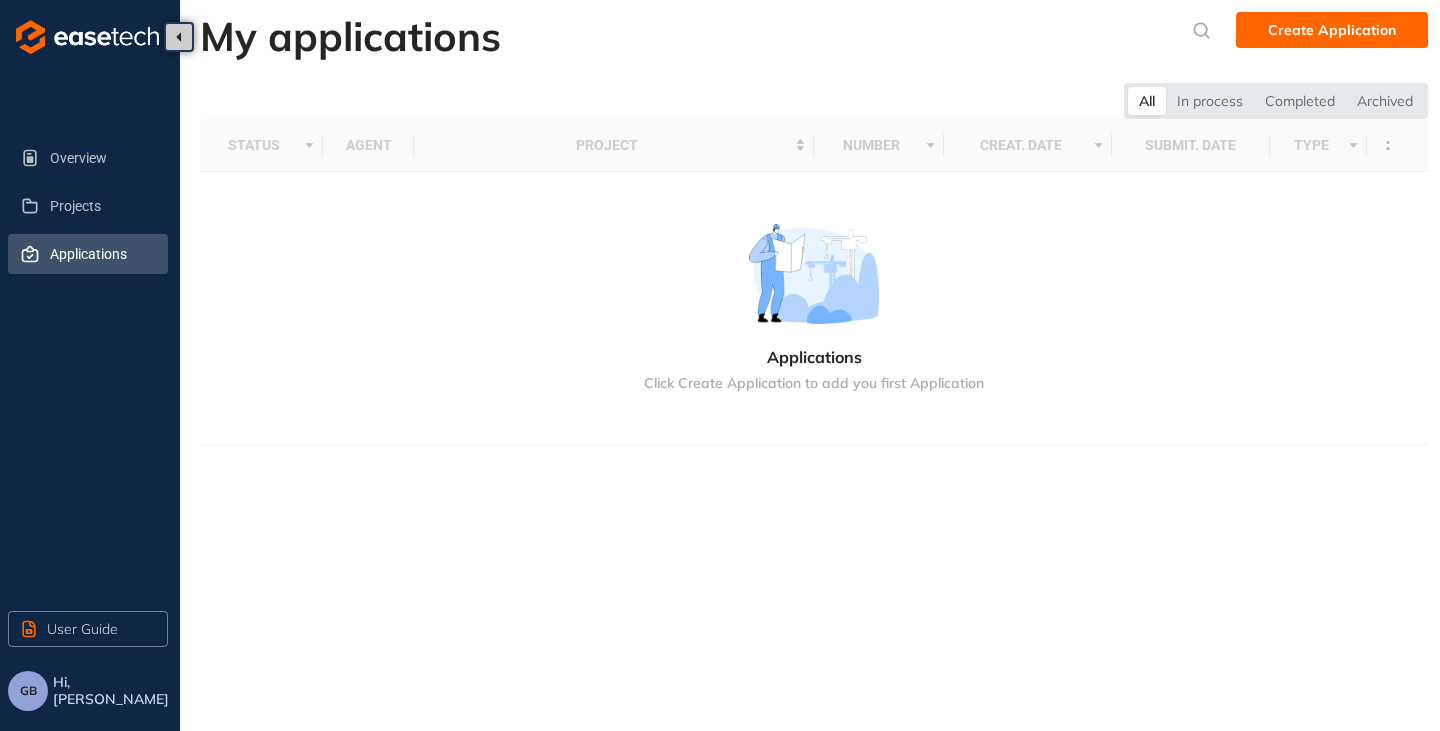click on "GB" at bounding box center (28, 691) 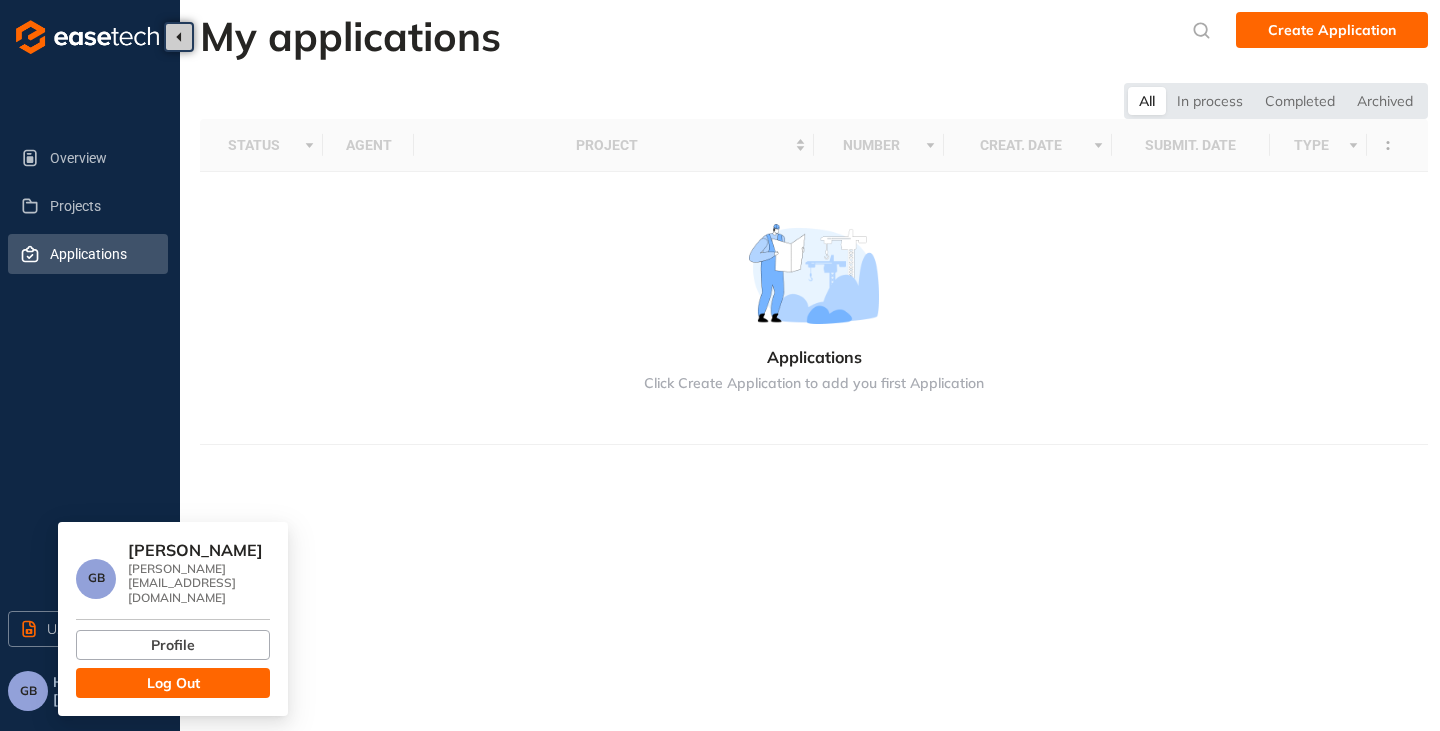 click on "Log Out" at bounding box center (173, 683) 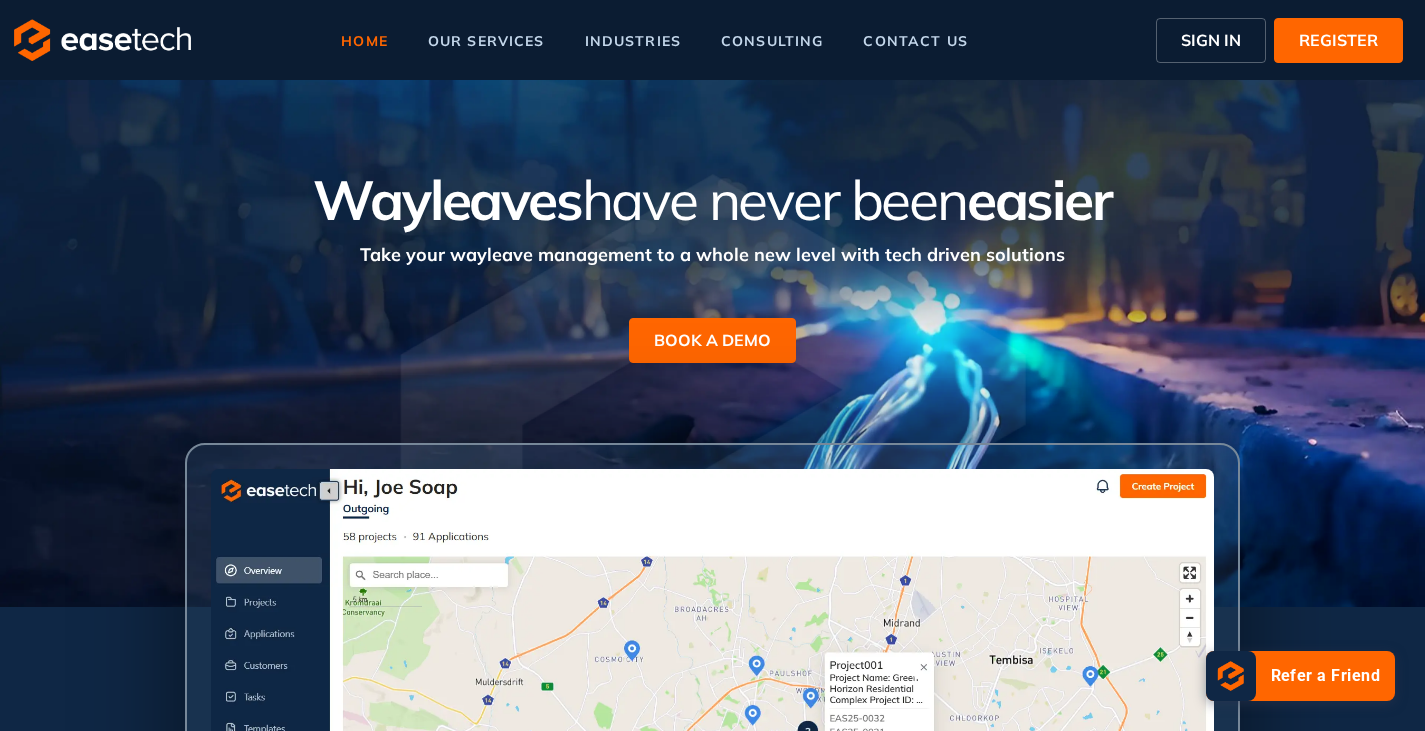 click on "SIGN IN" at bounding box center (1211, 40) 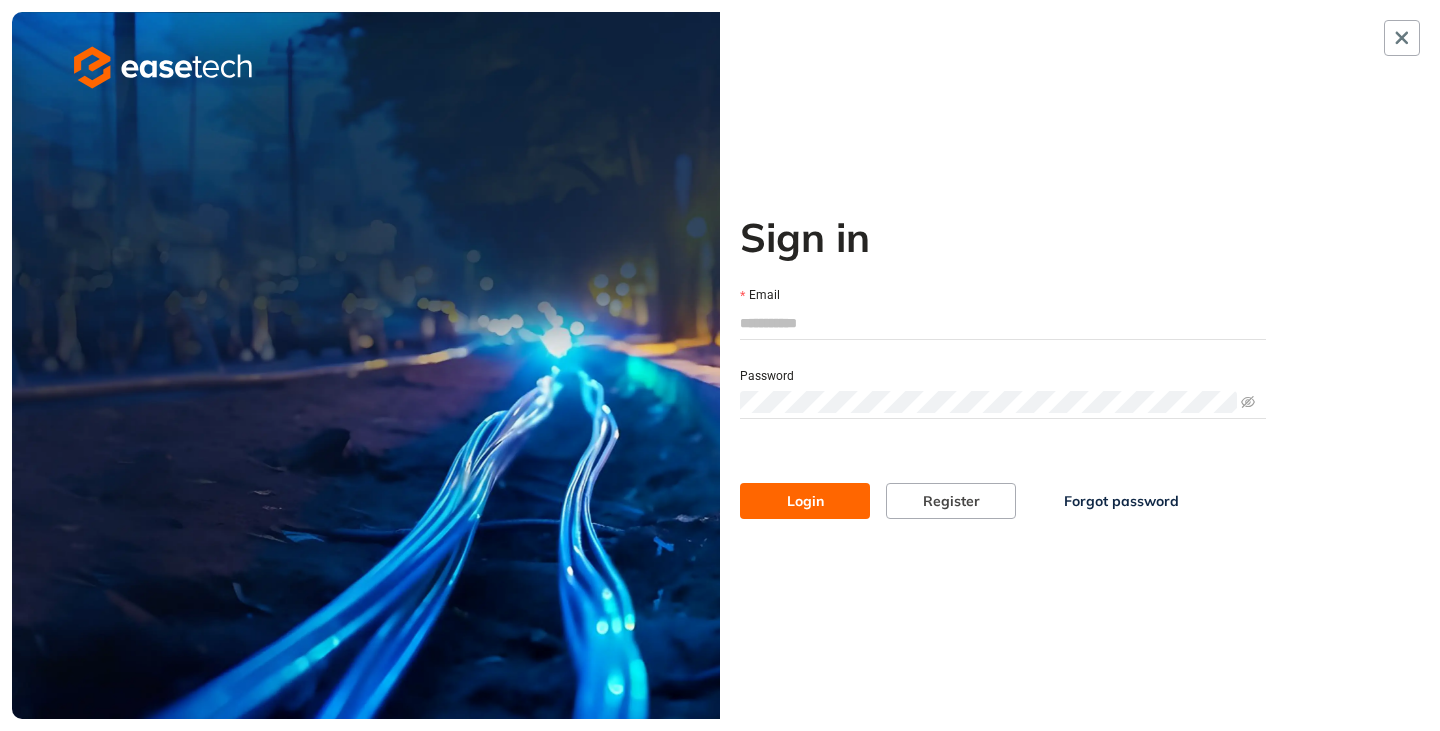 click on "Email" at bounding box center [1003, 323] 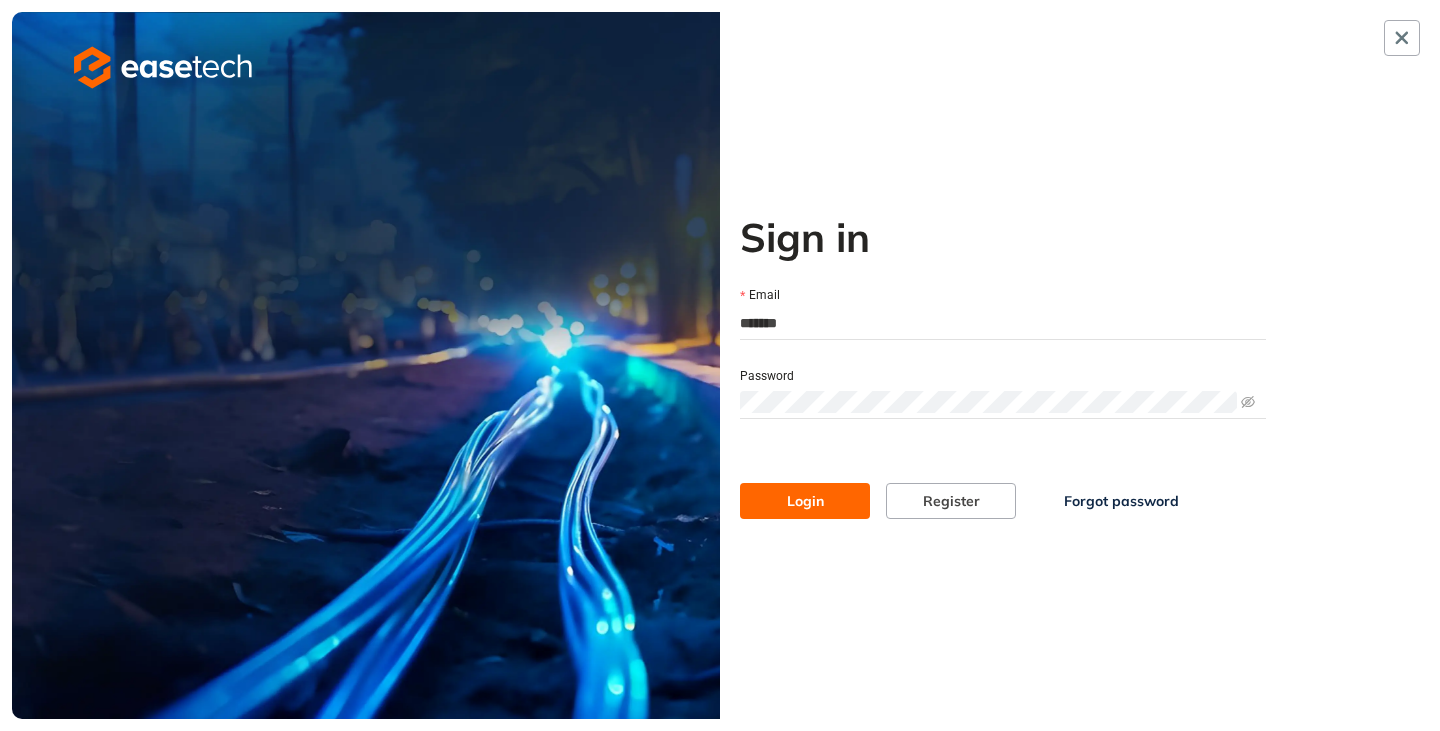 type on "**********" 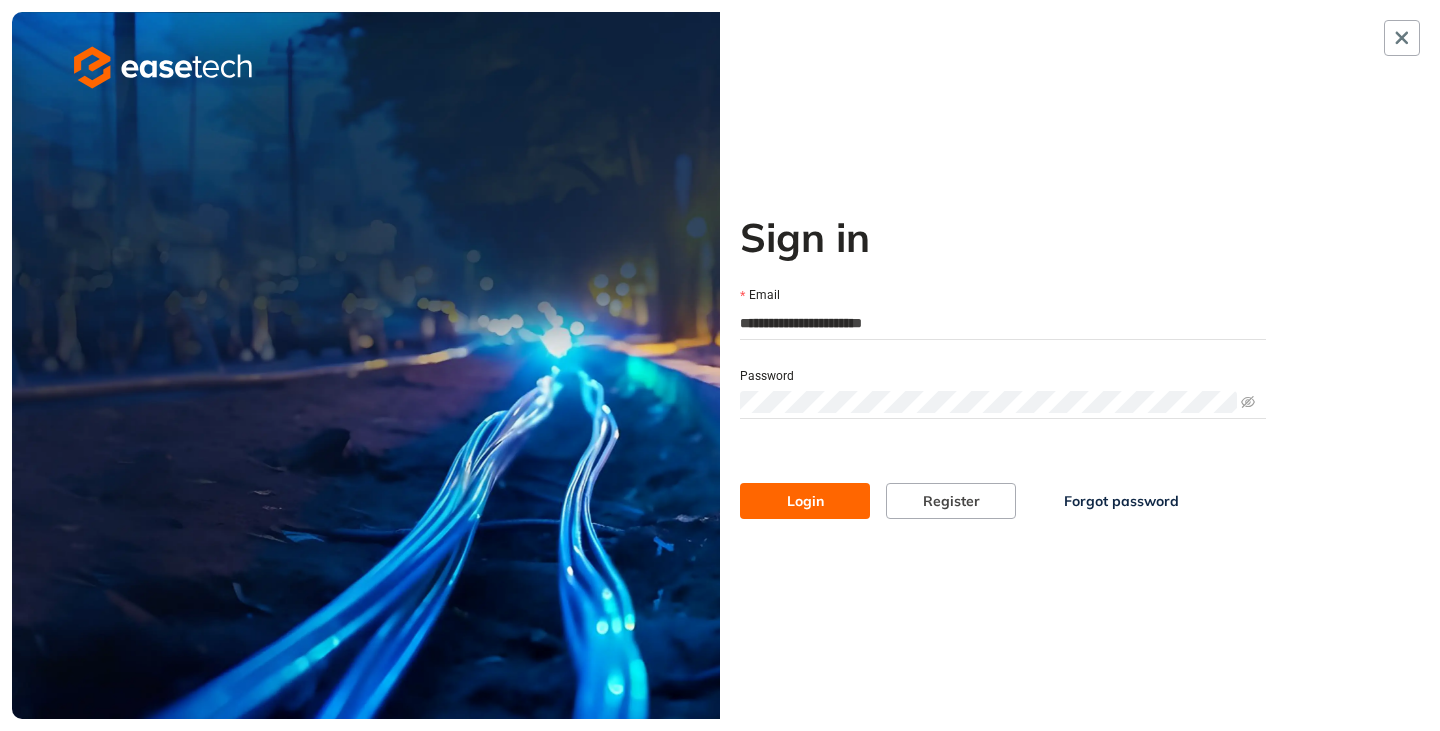click on "Login" at bounding box center (805, 501) 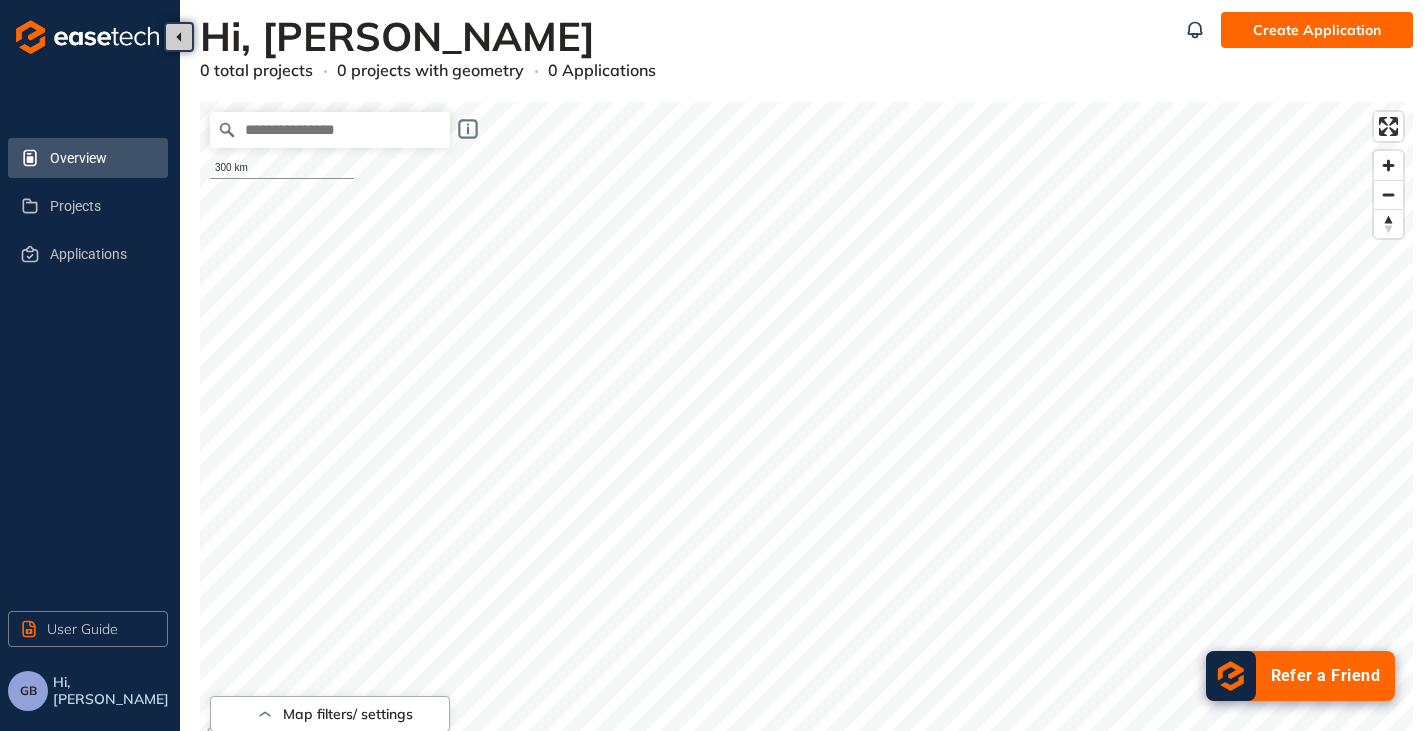 click on "Create Application" at bounding box center (1317, 30) 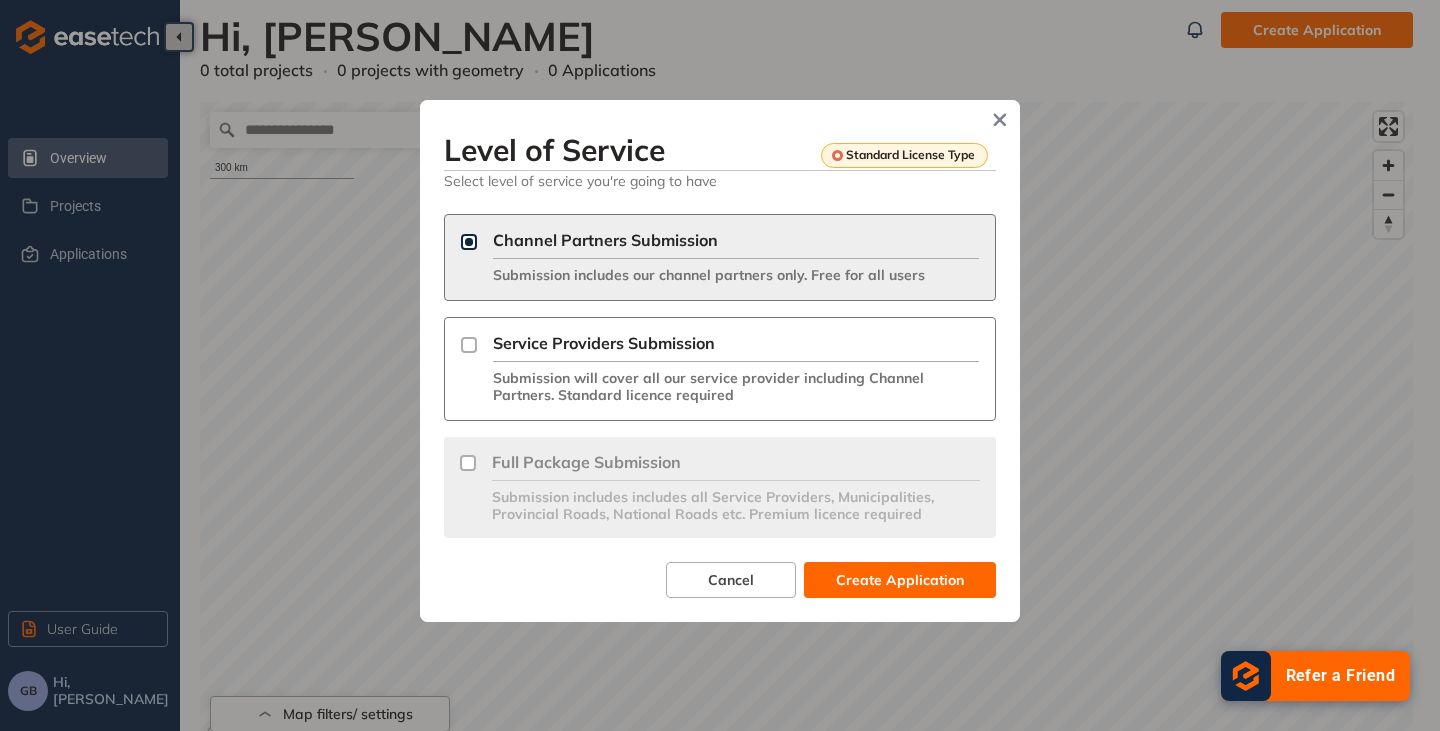 drag, startPoint x: 1004, startPoint y: 108, endPoint x: 919, endPoint y: 119, distance: 85.70881 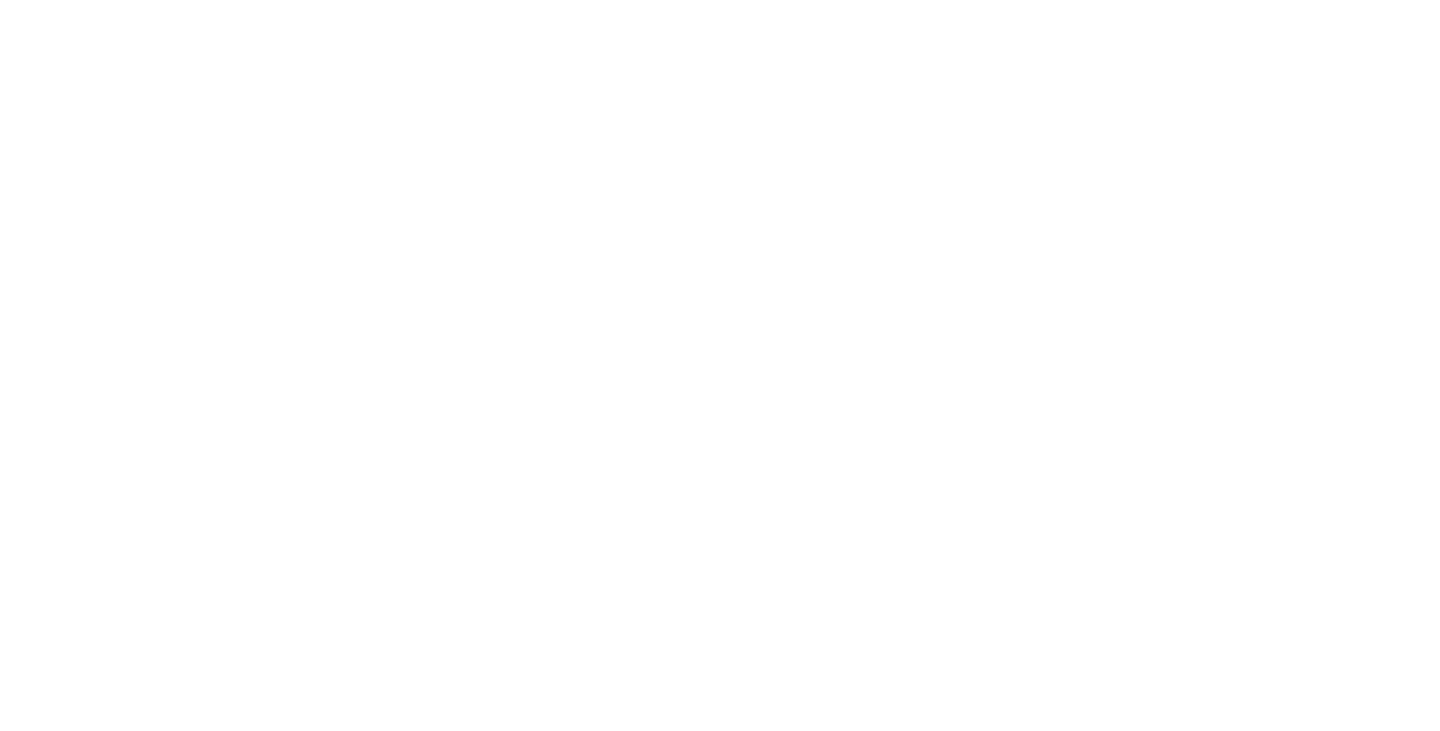 scroll, scrollTop: 0, scrollLeft: 0, axis: both 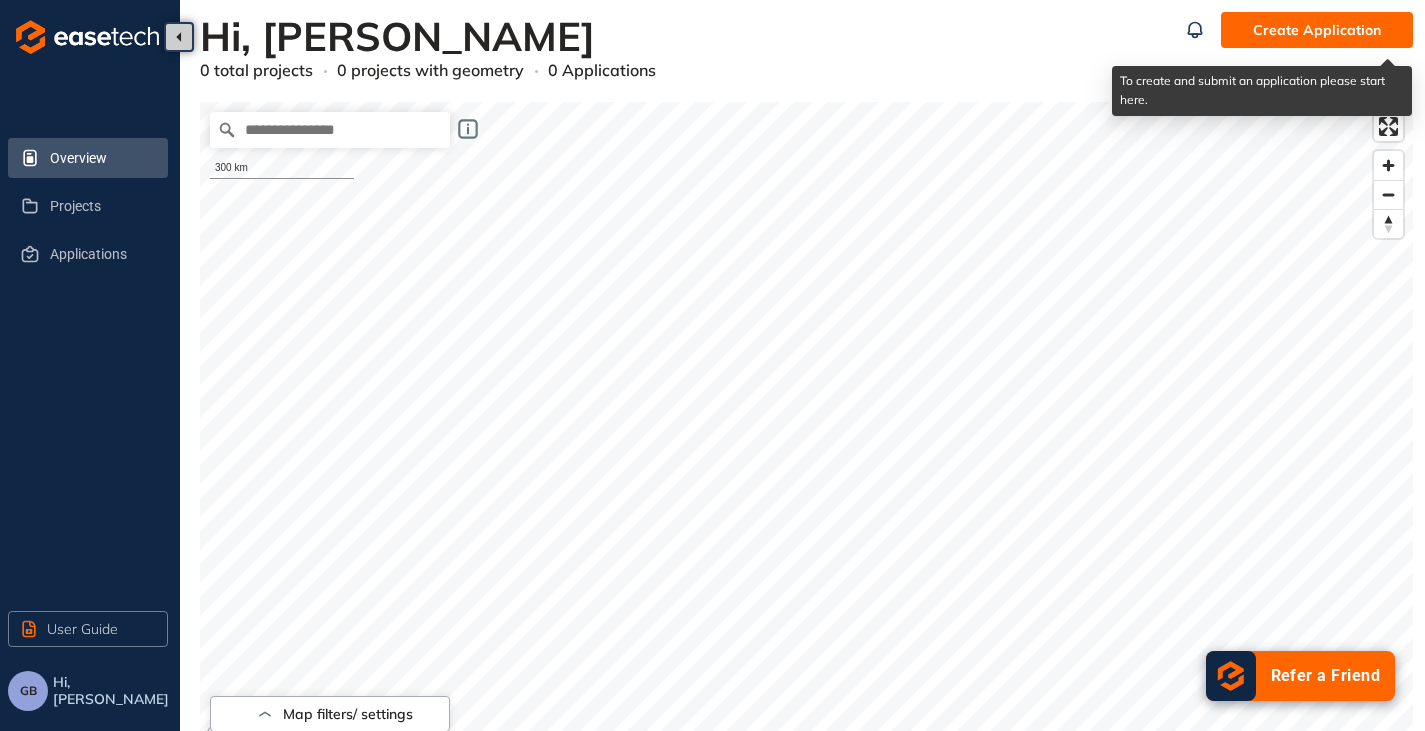 click on "Create Application" at bounding box center [1317, 30] 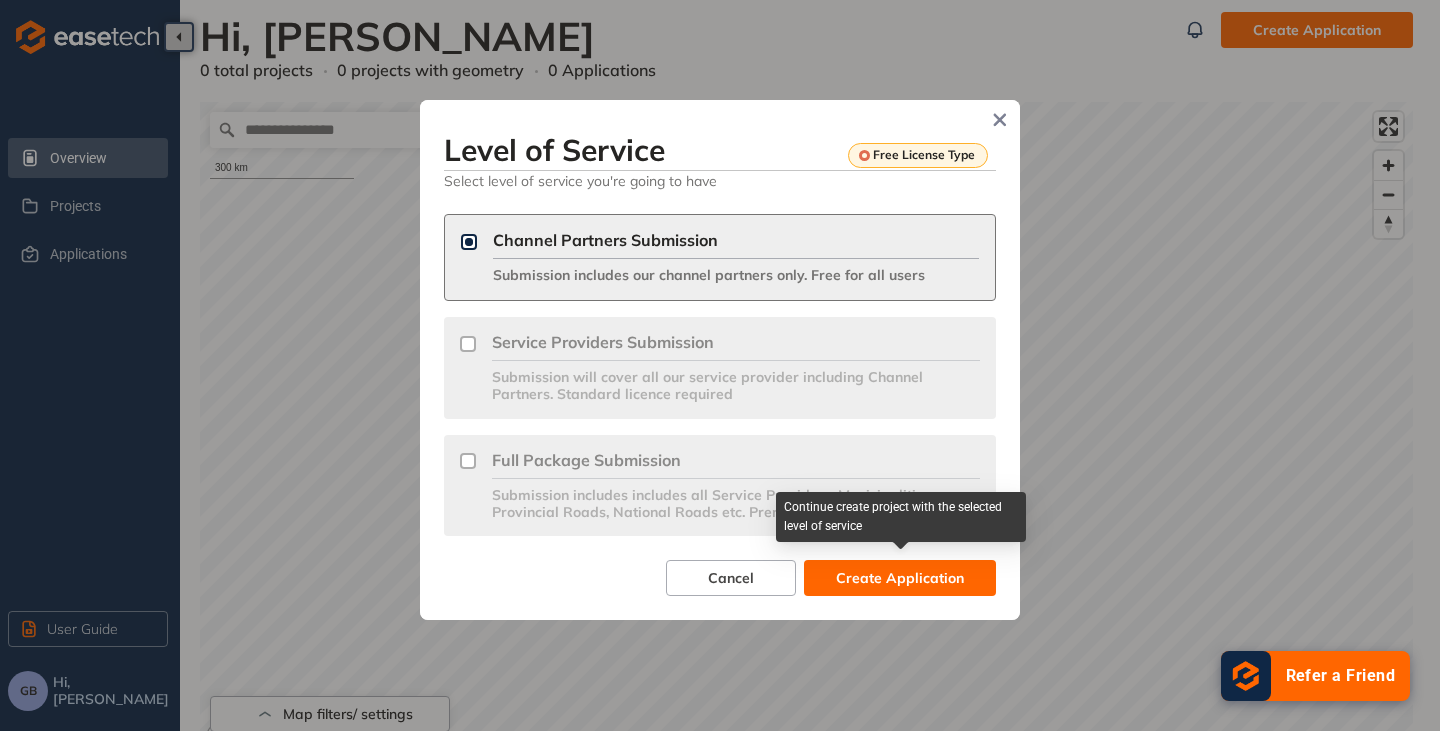 click on "Create Application" at bounding box center (900, 578) 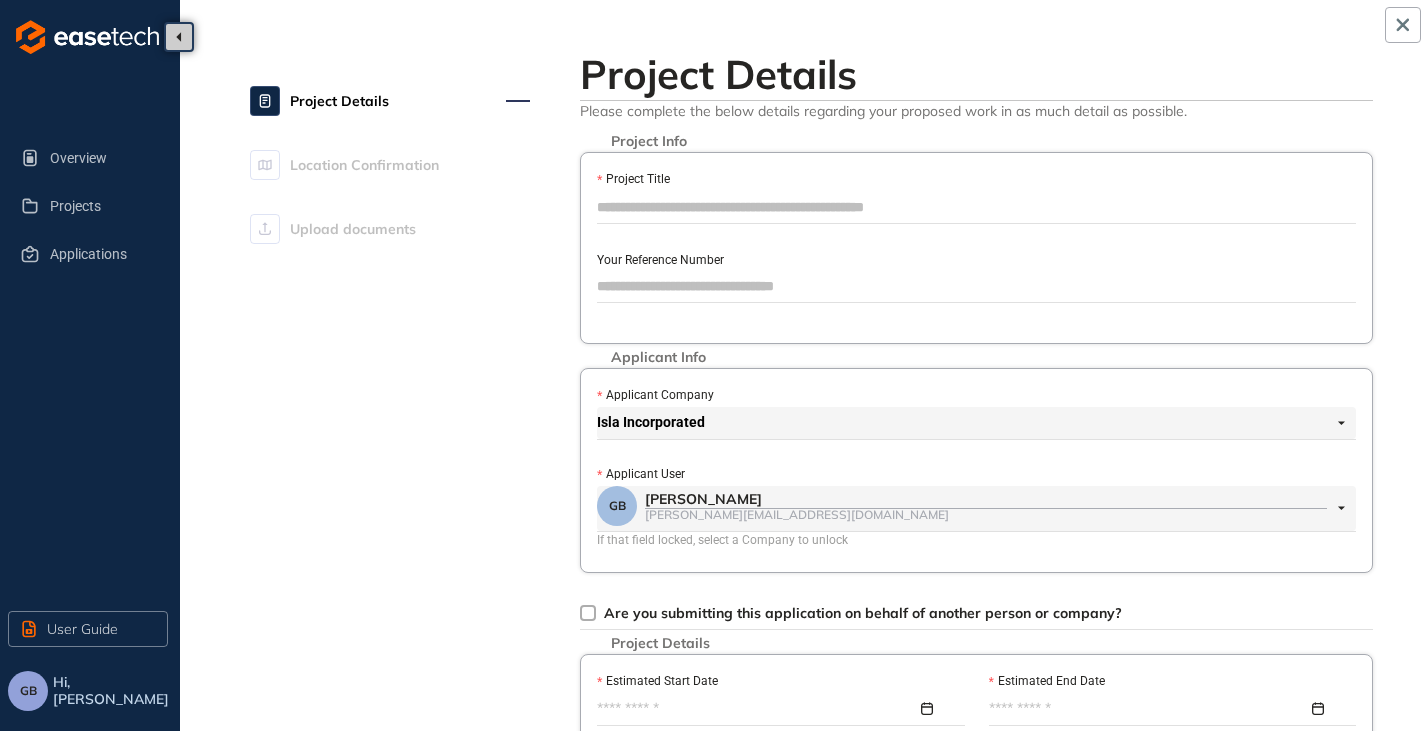click on "Project Title" at bounding box center (976, 207) 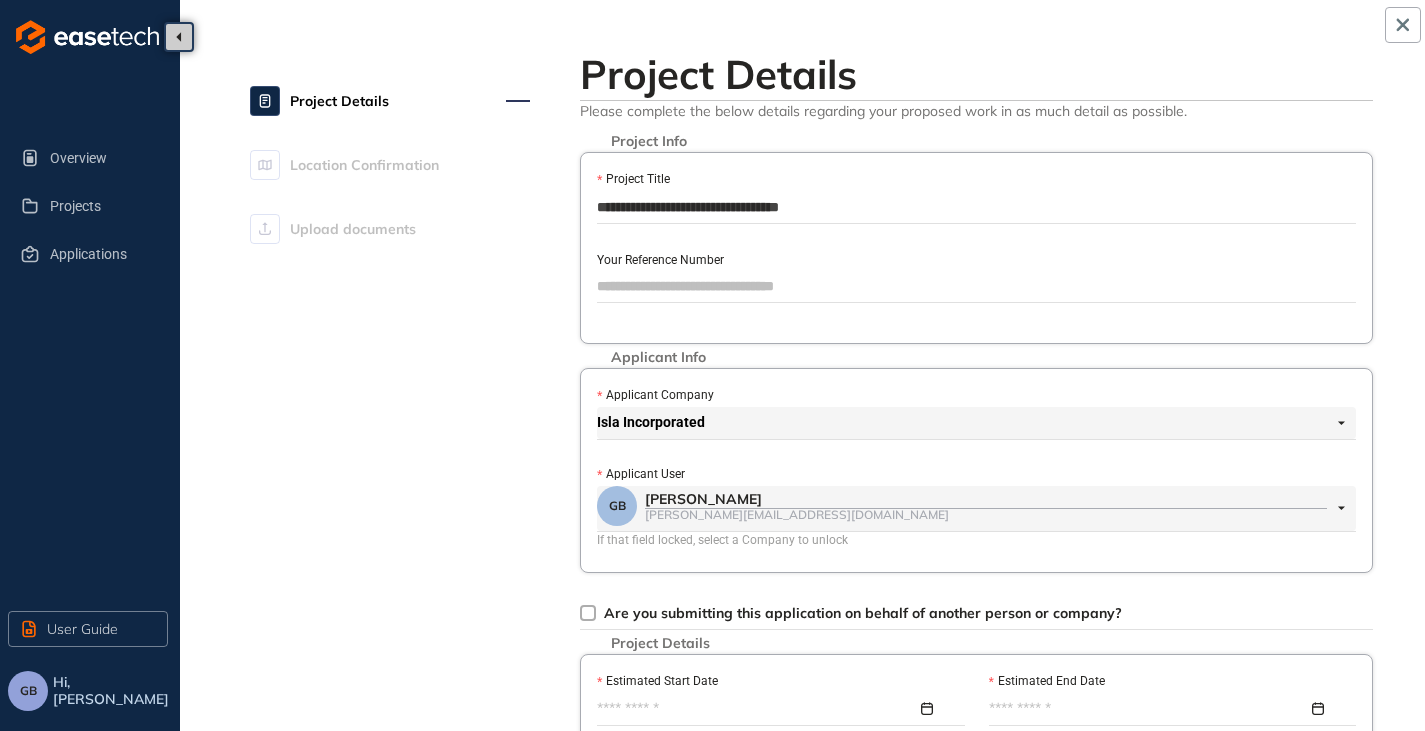 type on "**********" 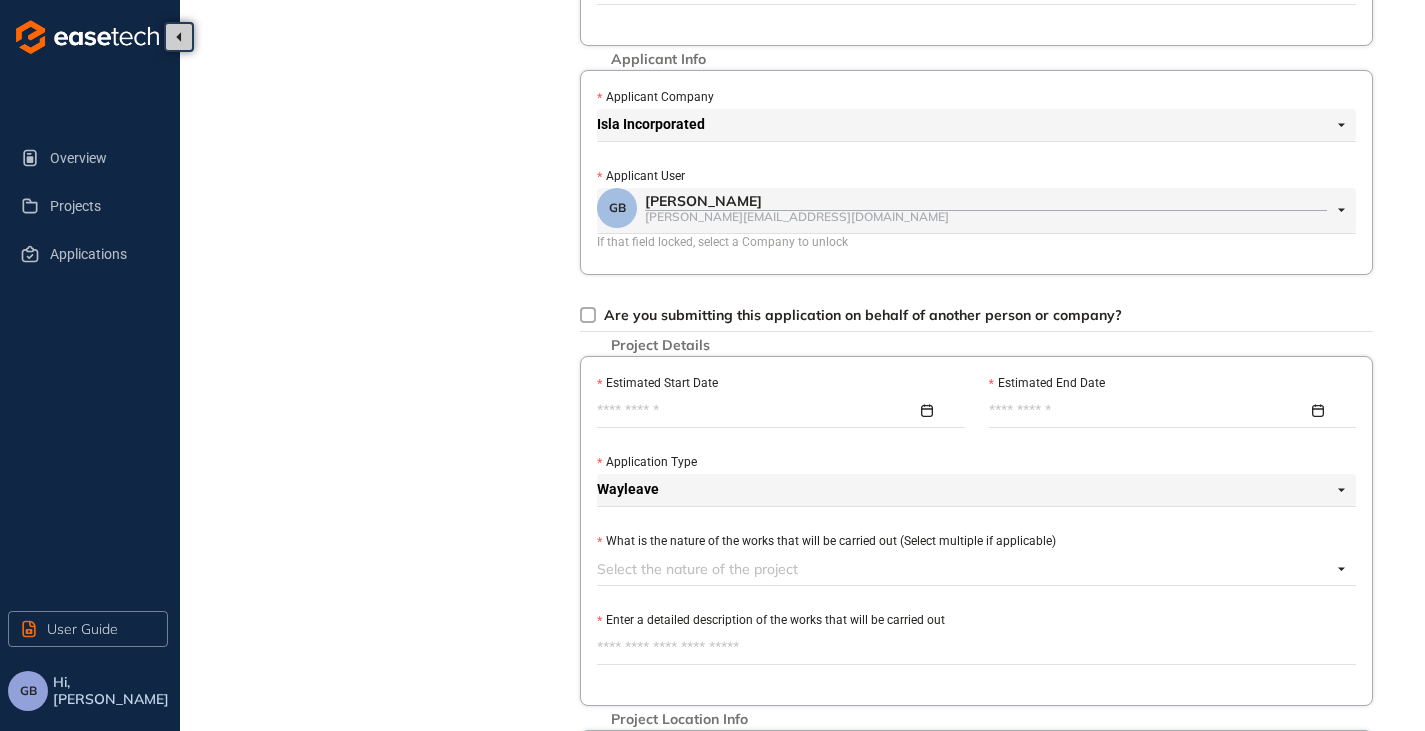scroll, scrollTop: 400, scrollLeft: 0, axis: vertical 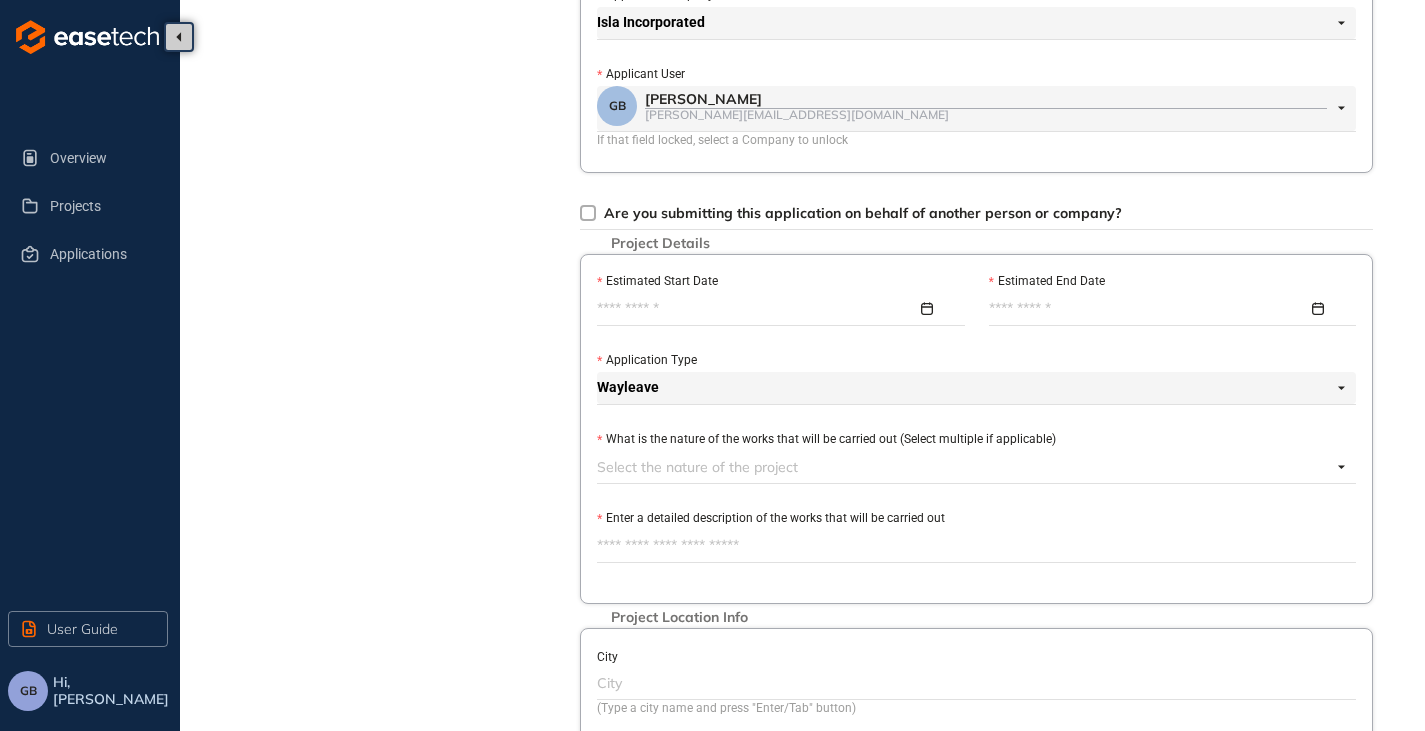 type on "***" 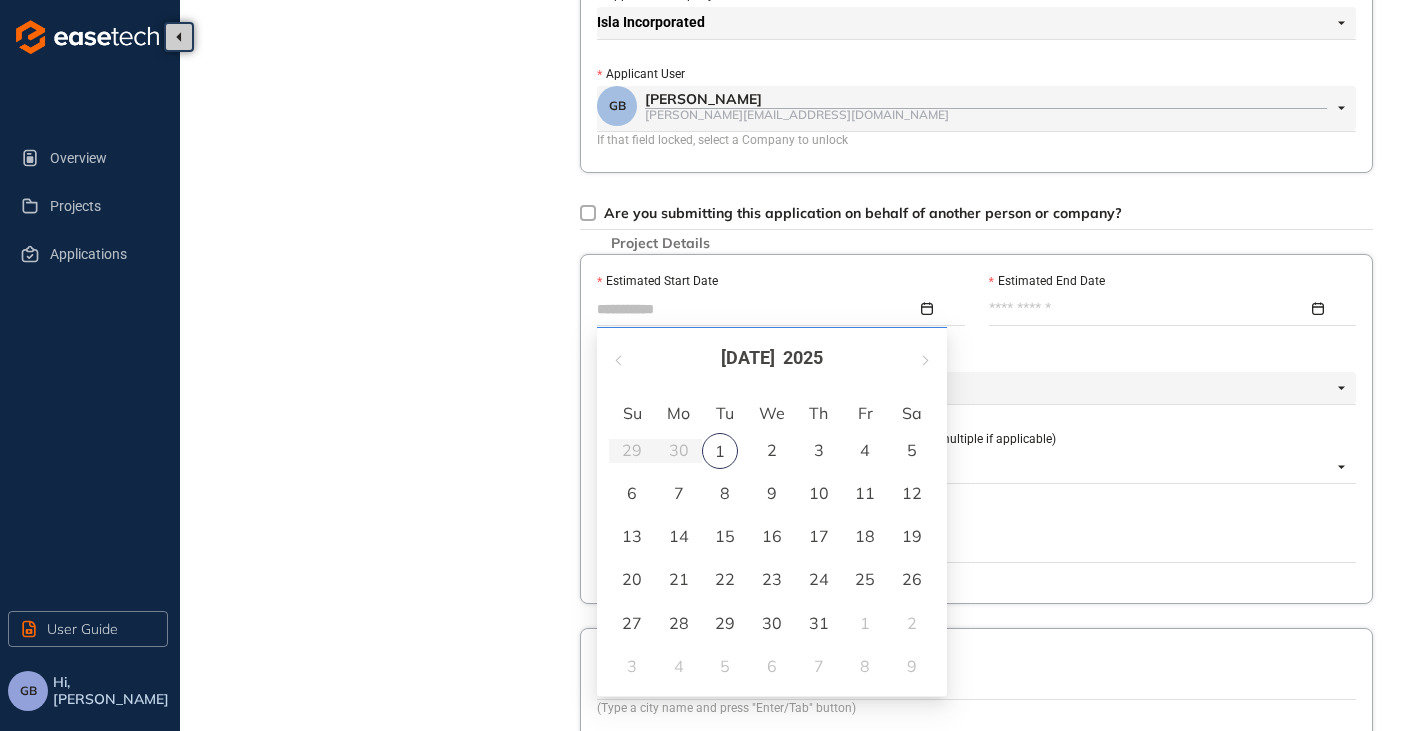 type on "**********" 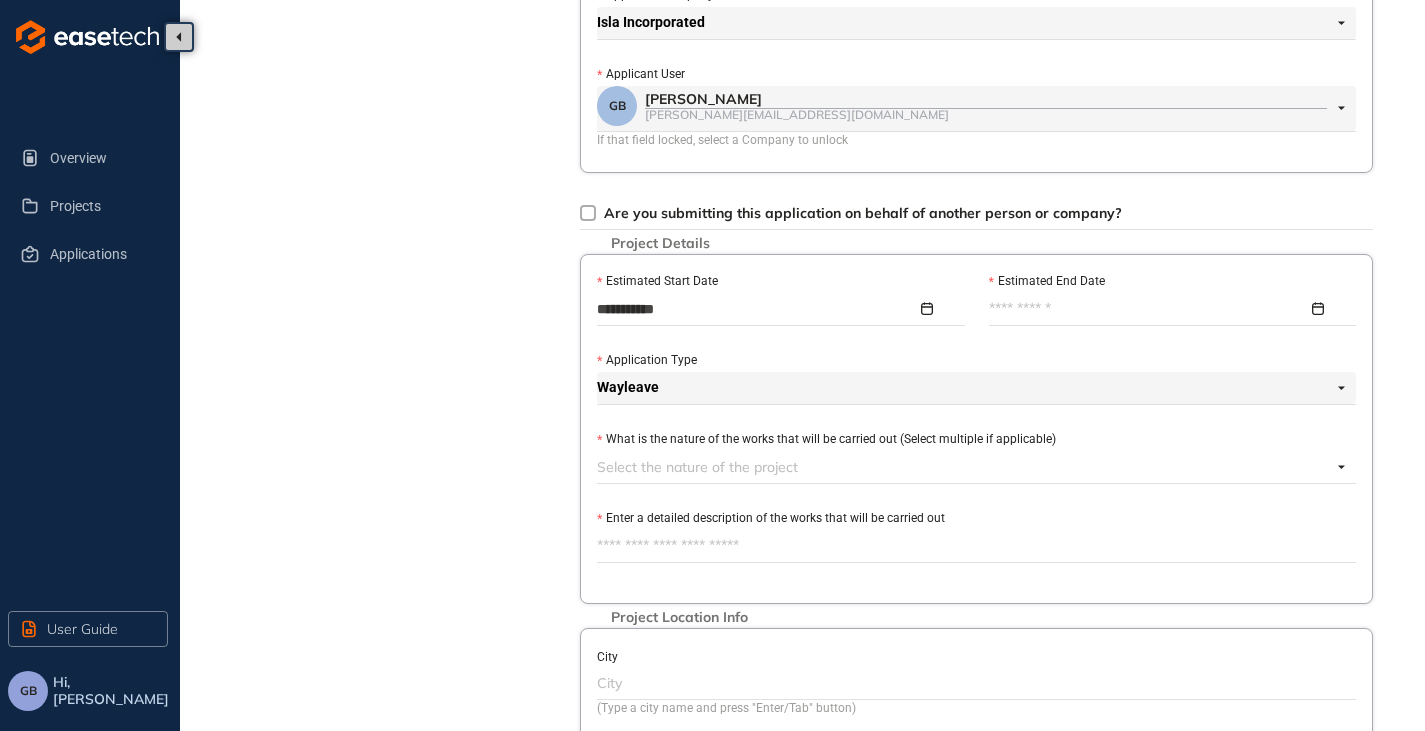click on "Estimated End Date" at bounding box center (1149, 309) 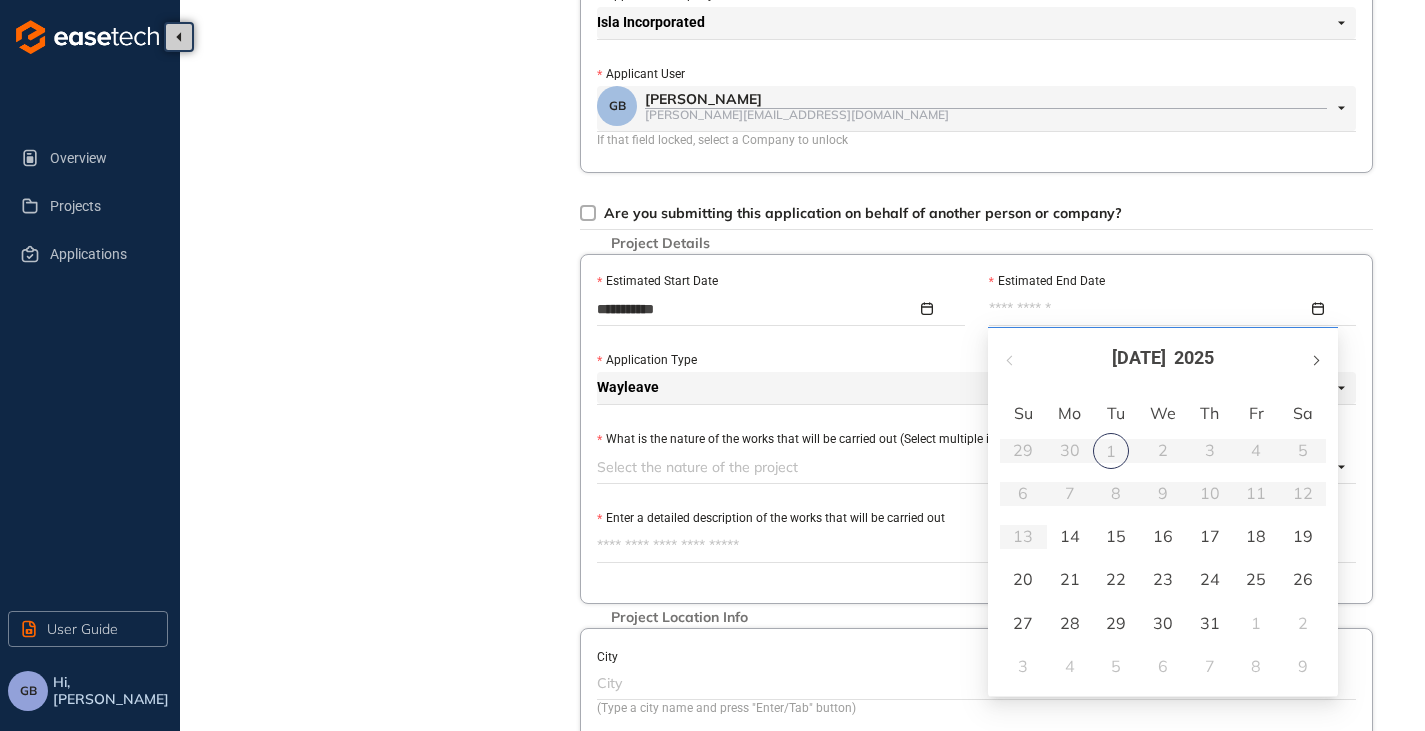 click at bounding box center [1315, 358] 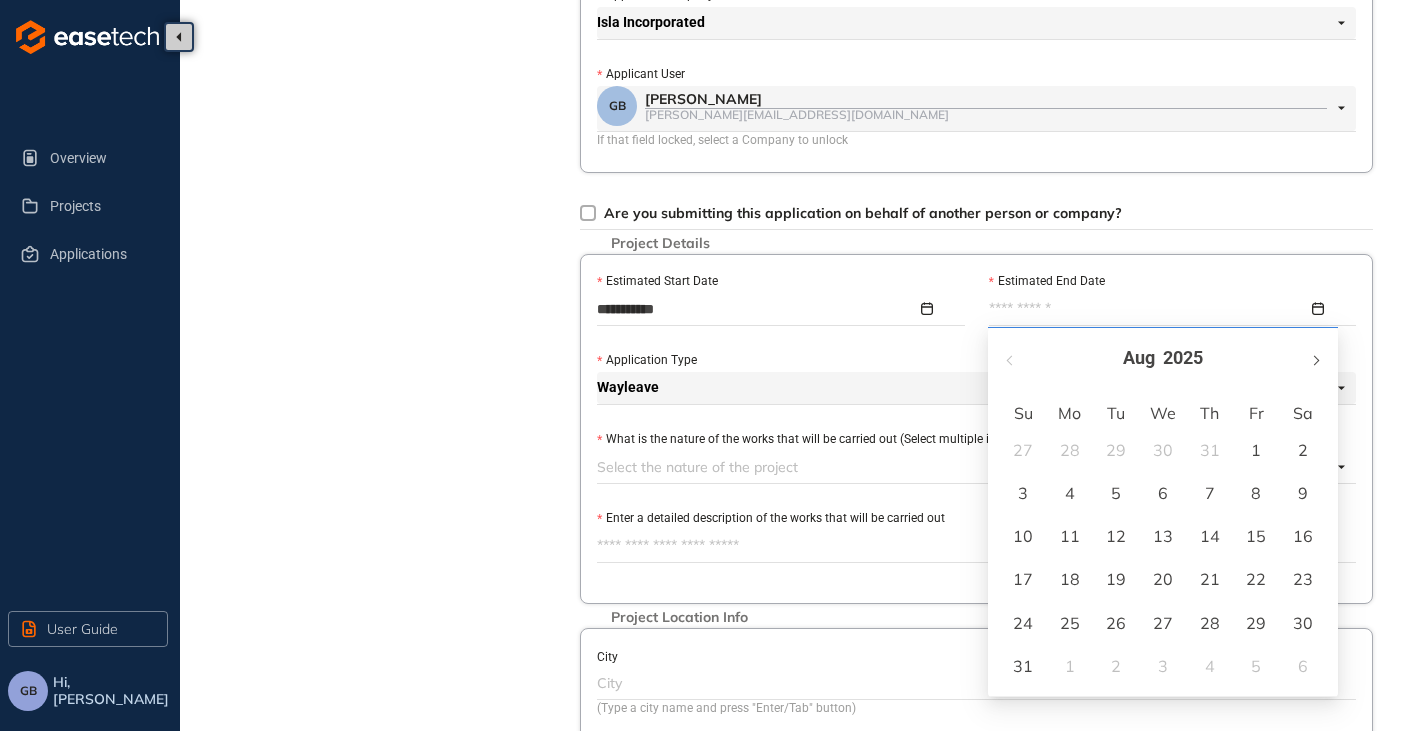 click at bounding box center (1315, 358) 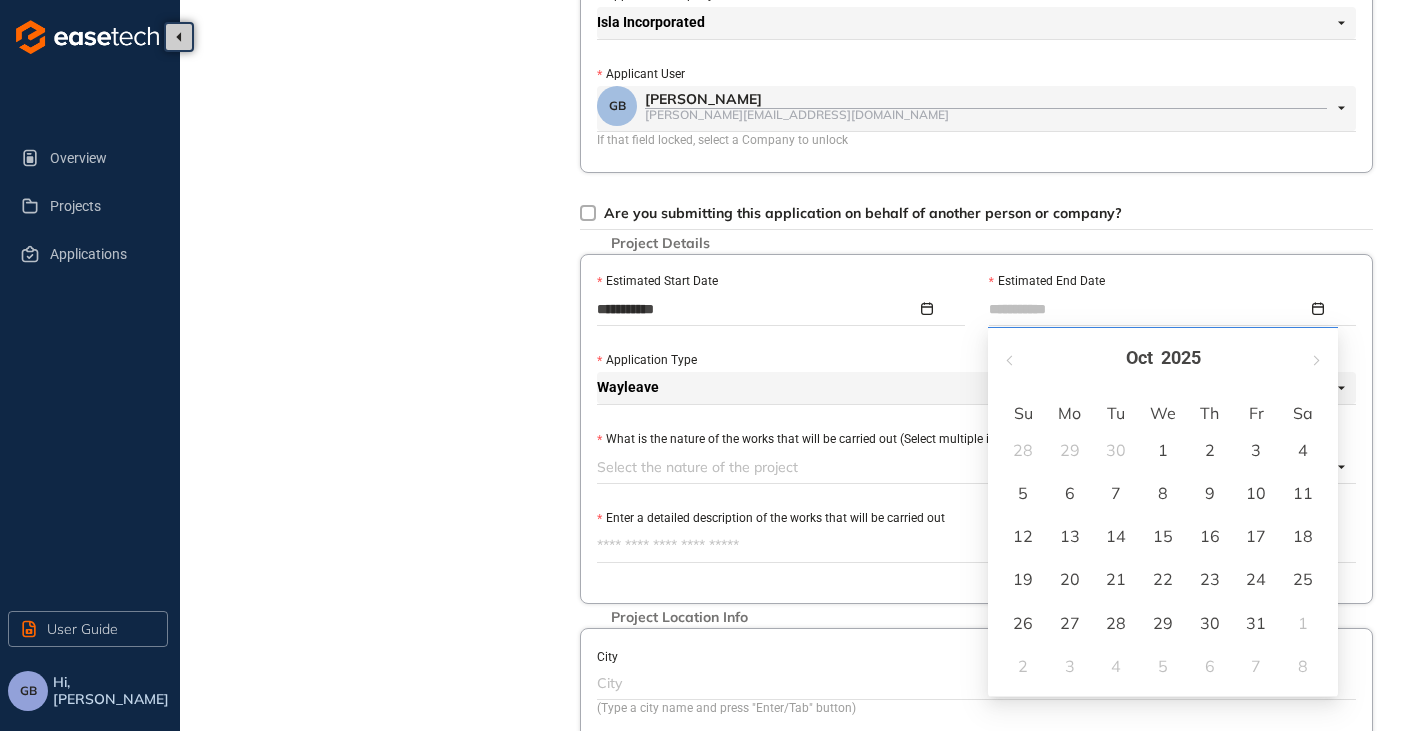 type on "**********" 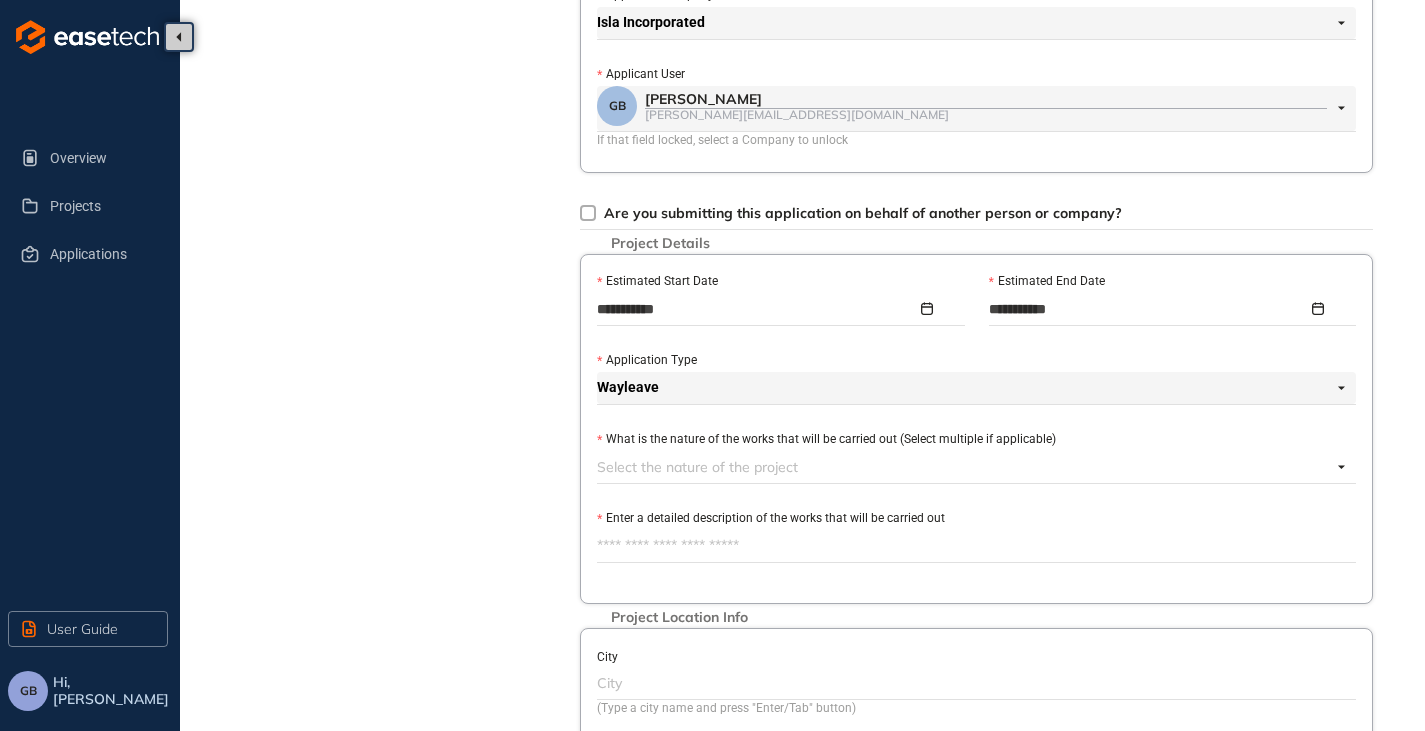 scroll, scrollTop: 500, scrollLeft: 0, axis: vertical 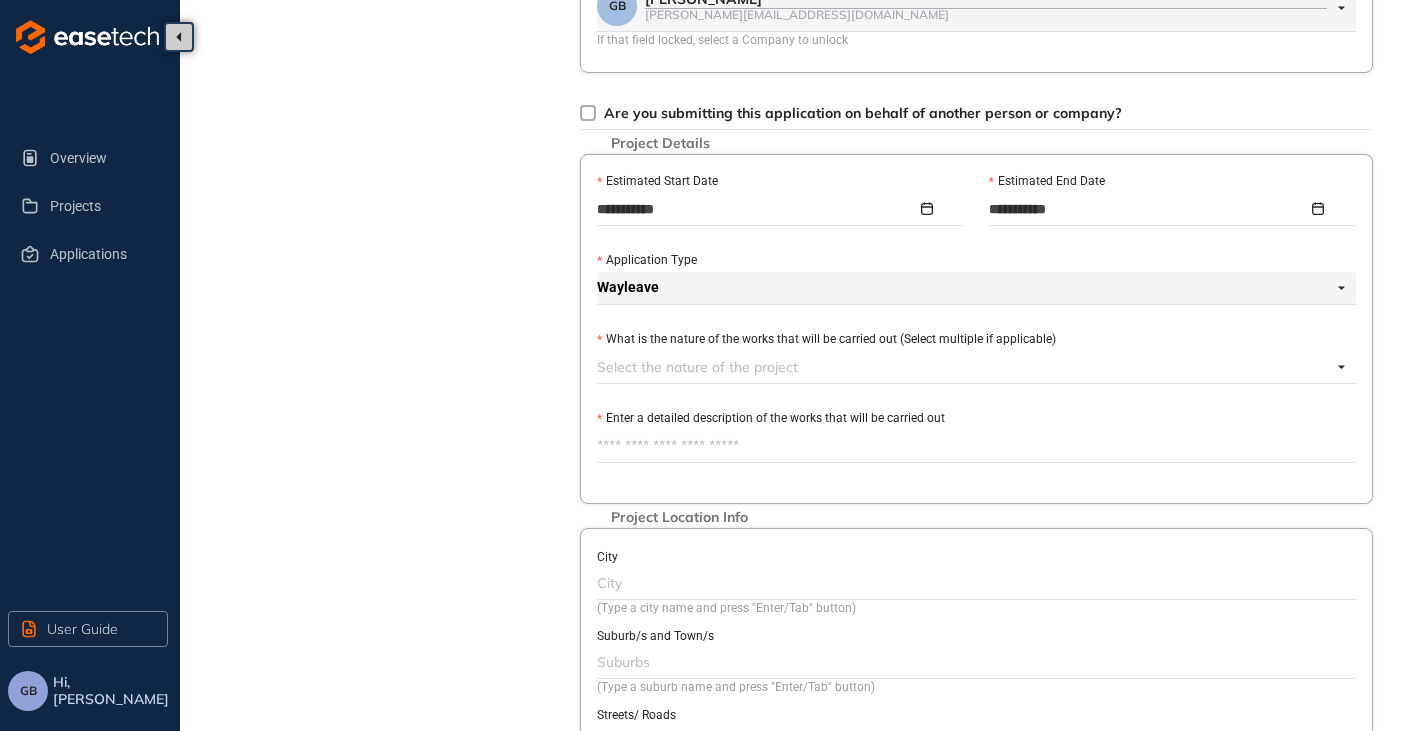 click at bounding box center [964, 367] 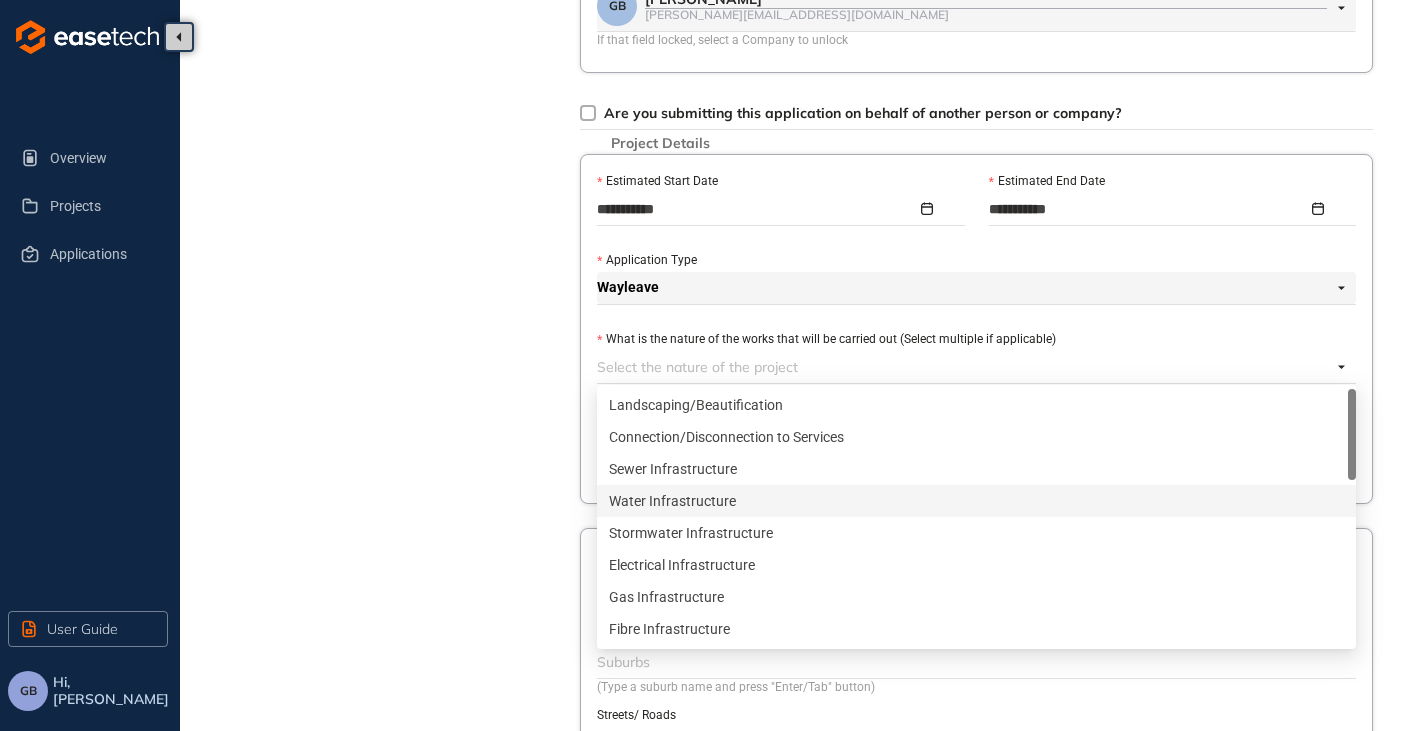 click on "Water Infrastructure" at bounding box center [976, 501] 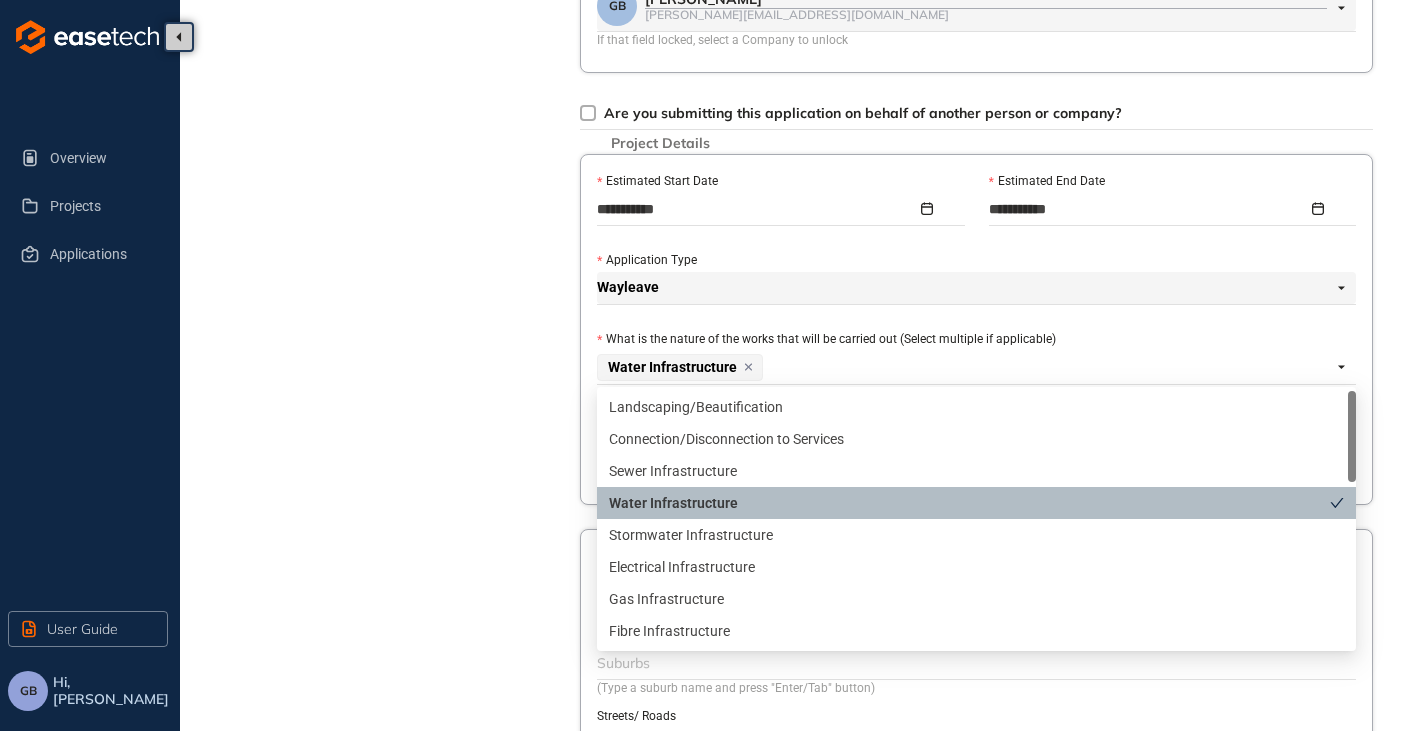 click on "Project Details Location Confirmation Upload documents" at bounding box center (390, 255) 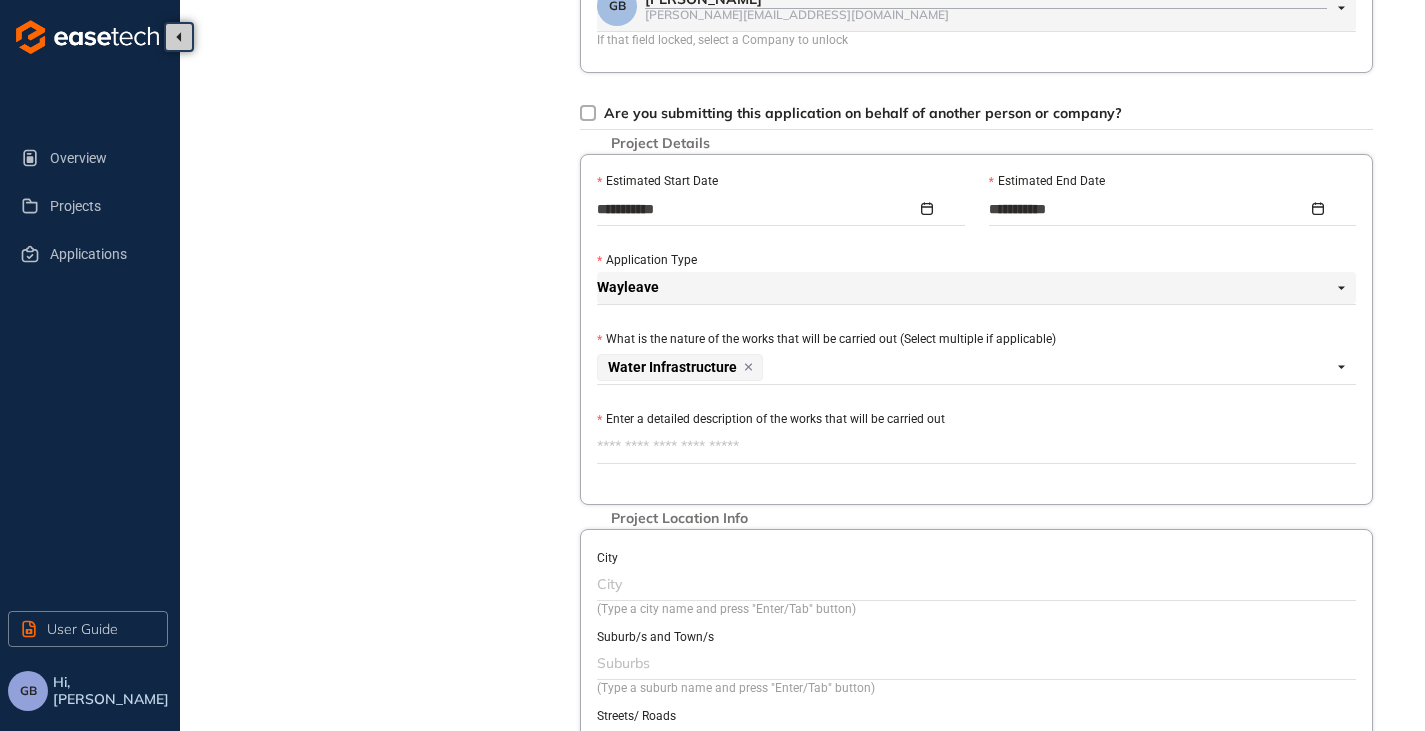 click on "Enter a detailed description of the works that will be carried out" at bounding box center [976, 447] 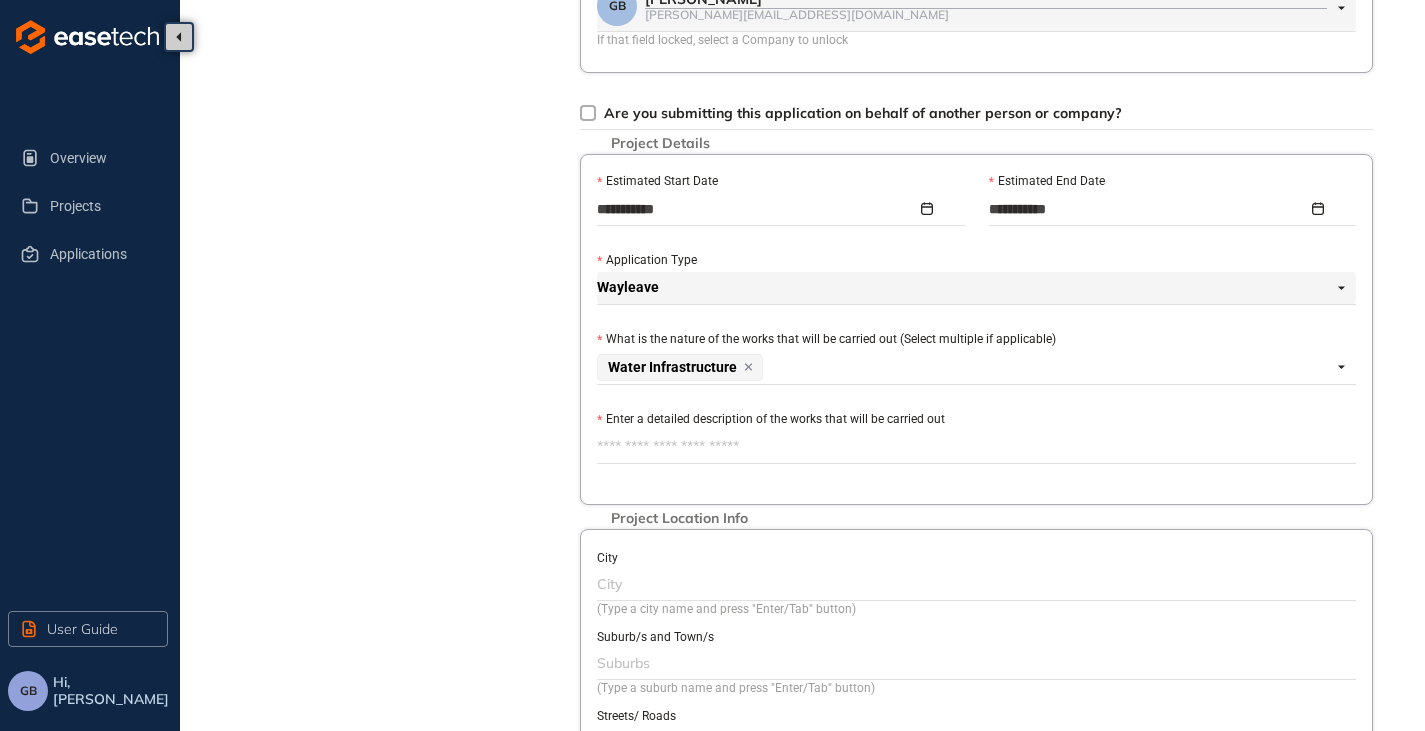 type on "*" 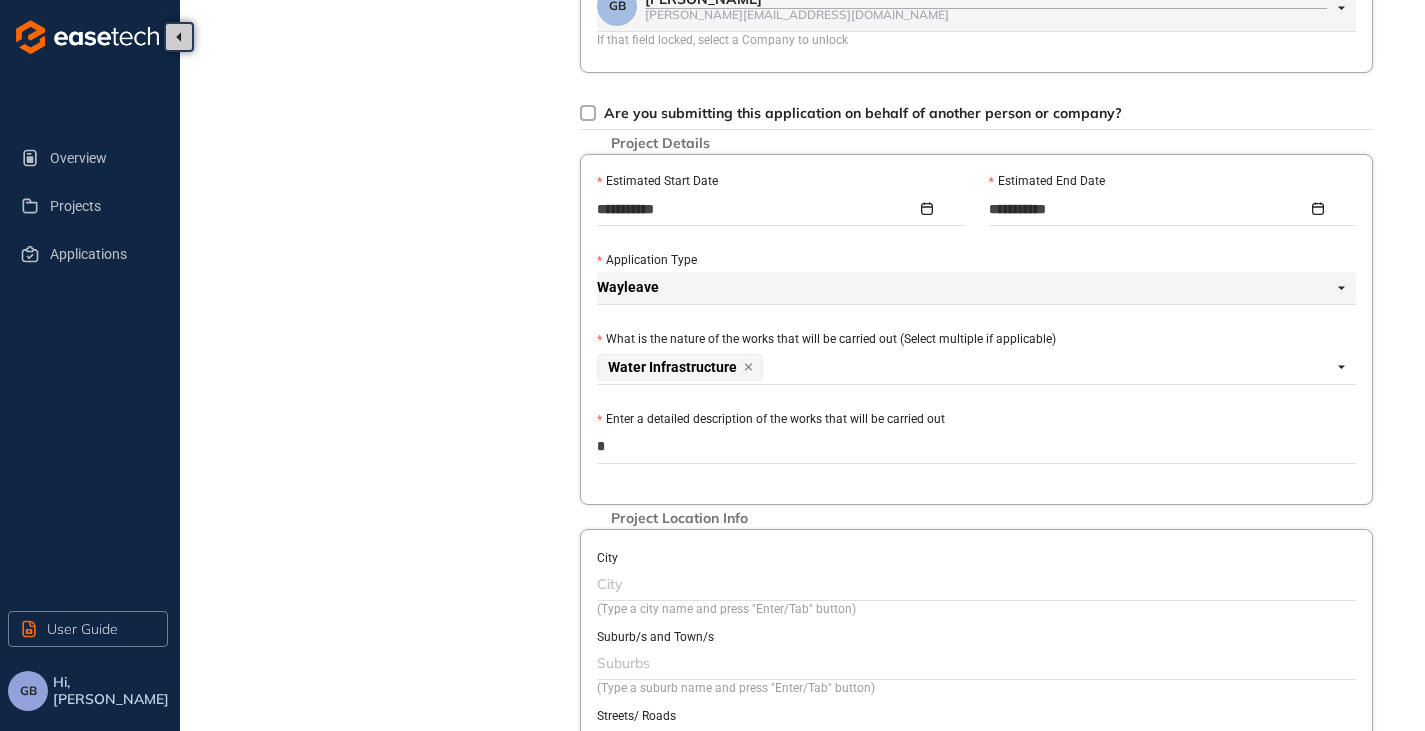 type on "**" 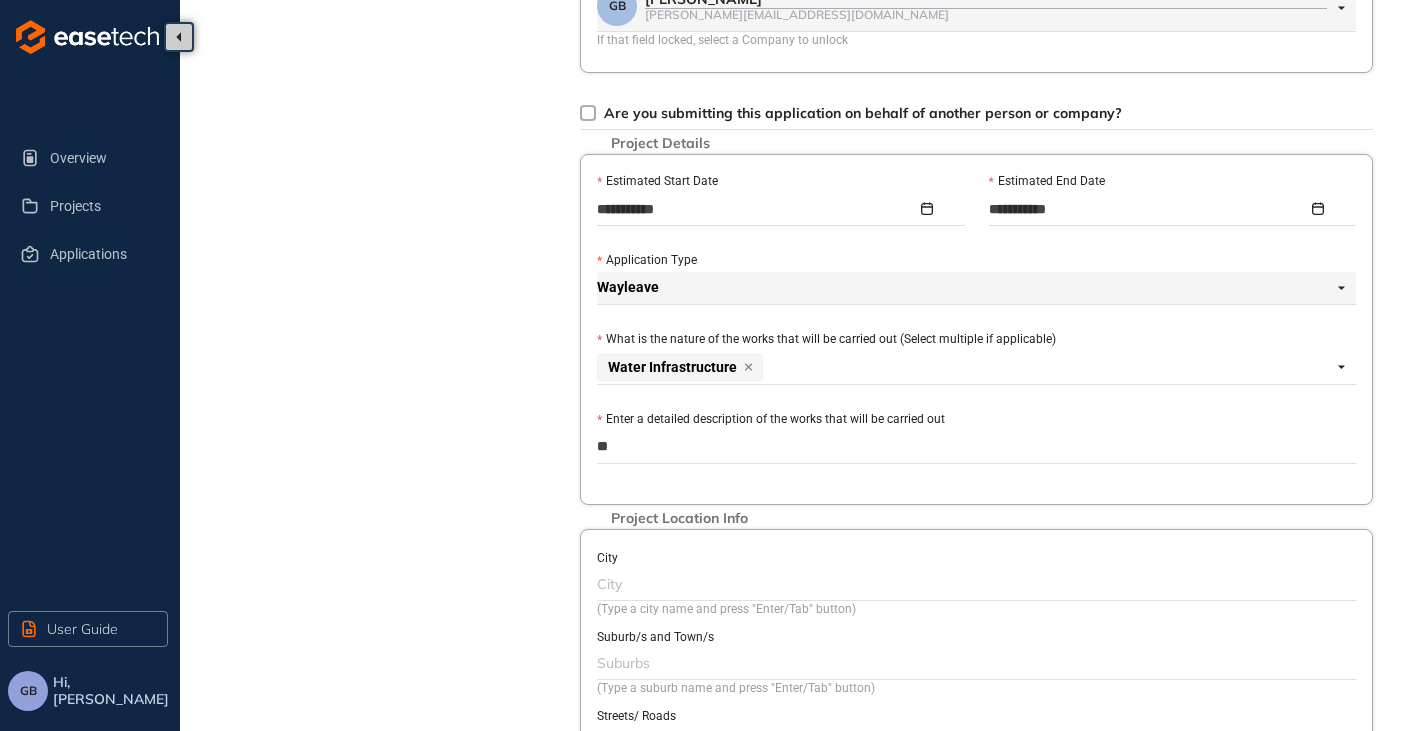 type on "***" 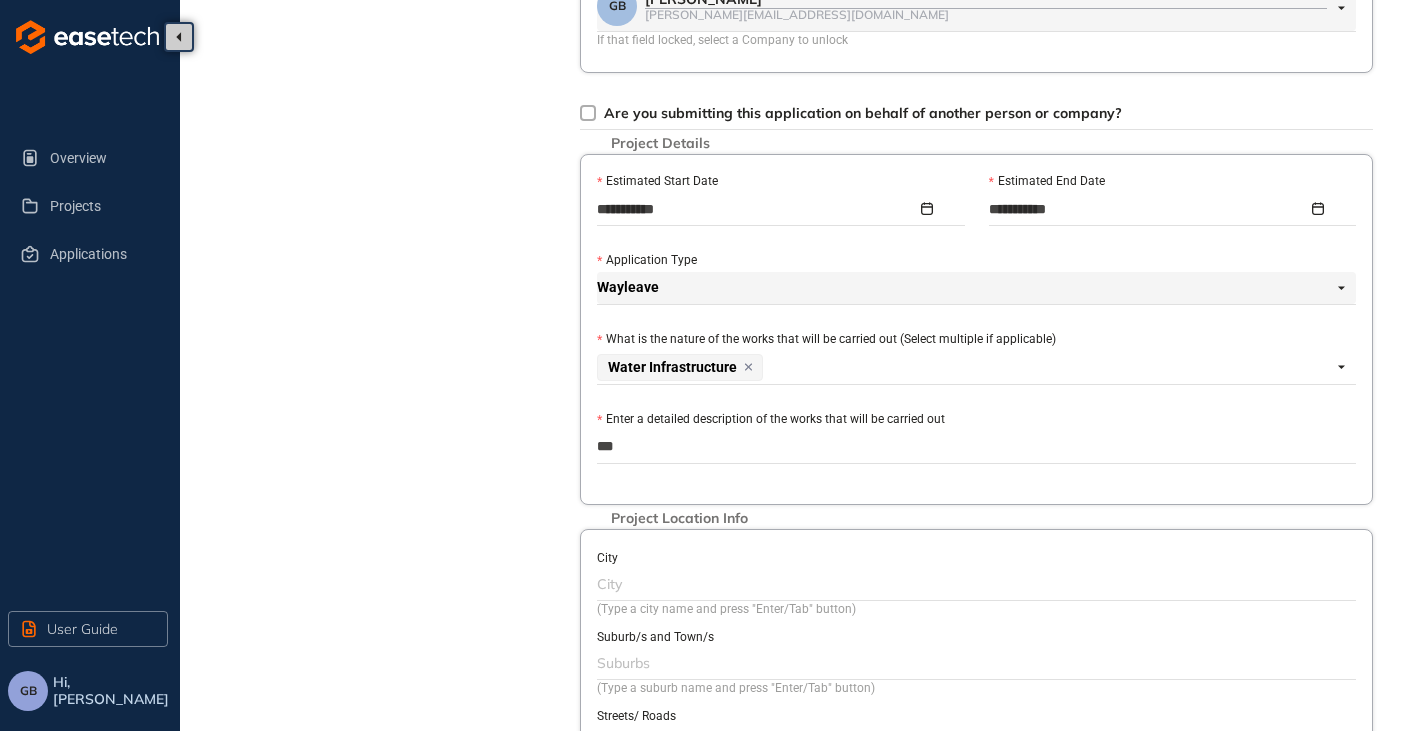 type on "****" 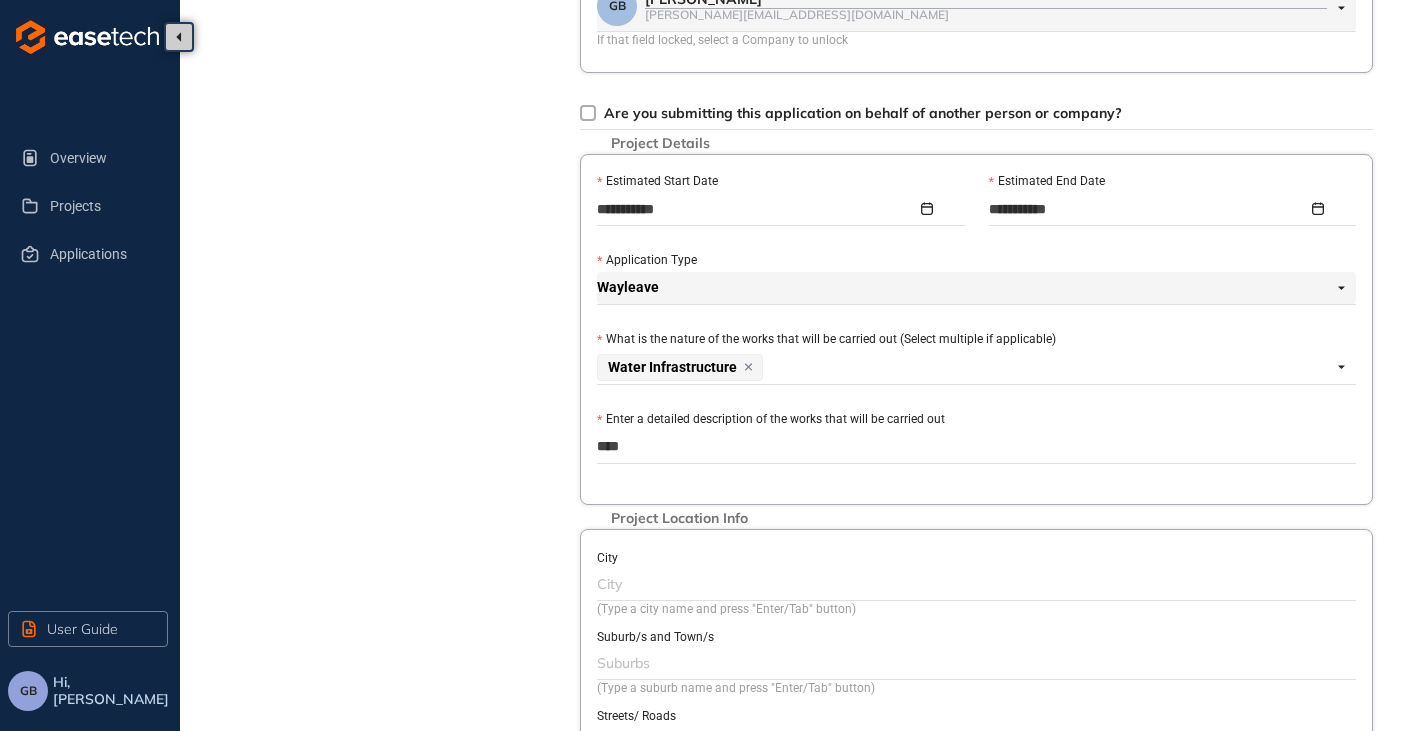 type on "*****" 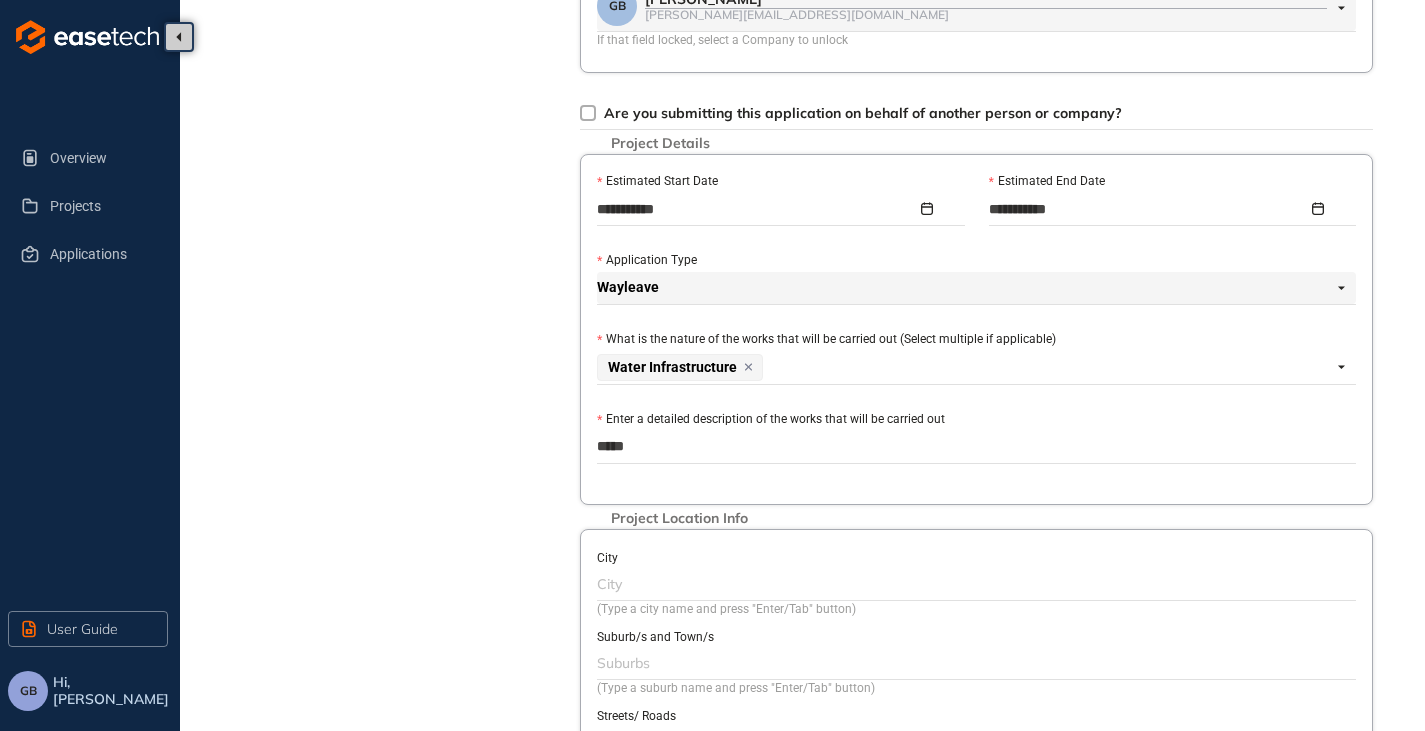 type on "******" 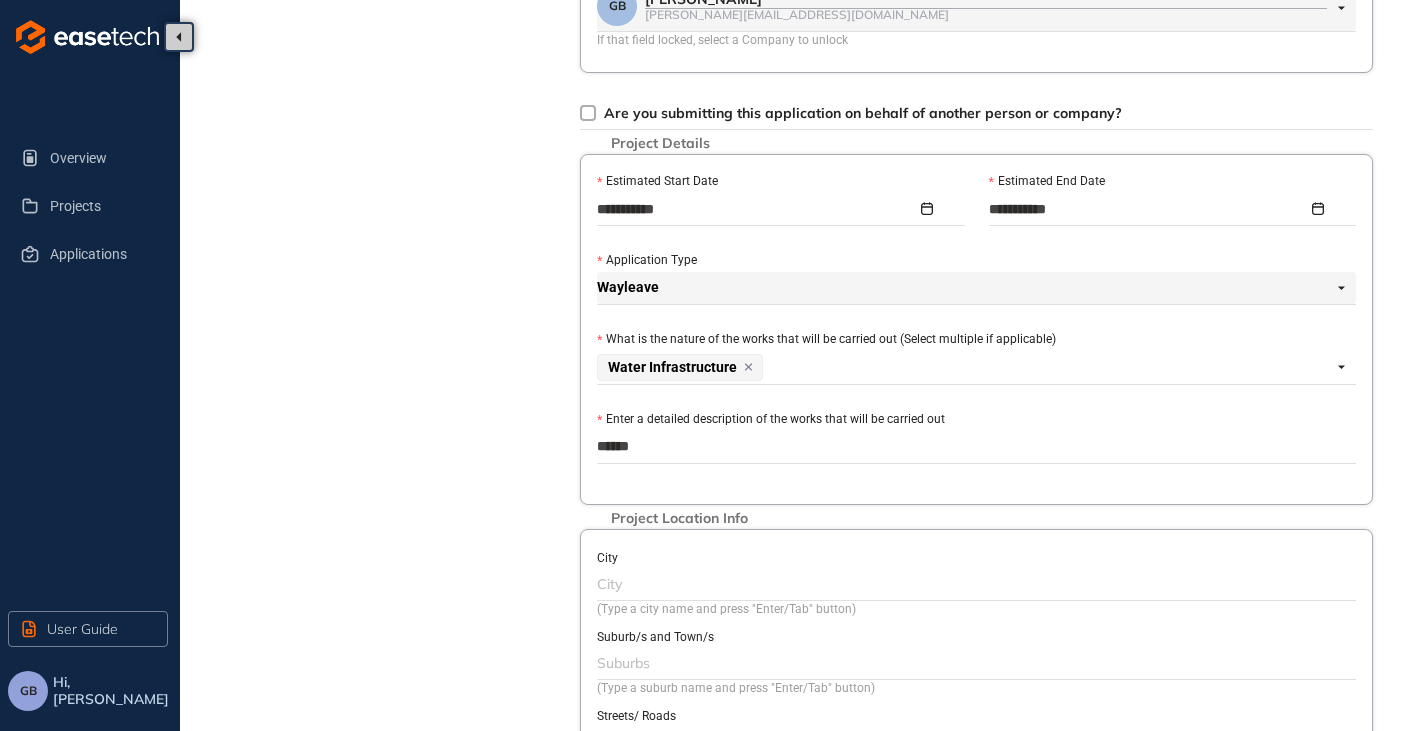 type on "*******" 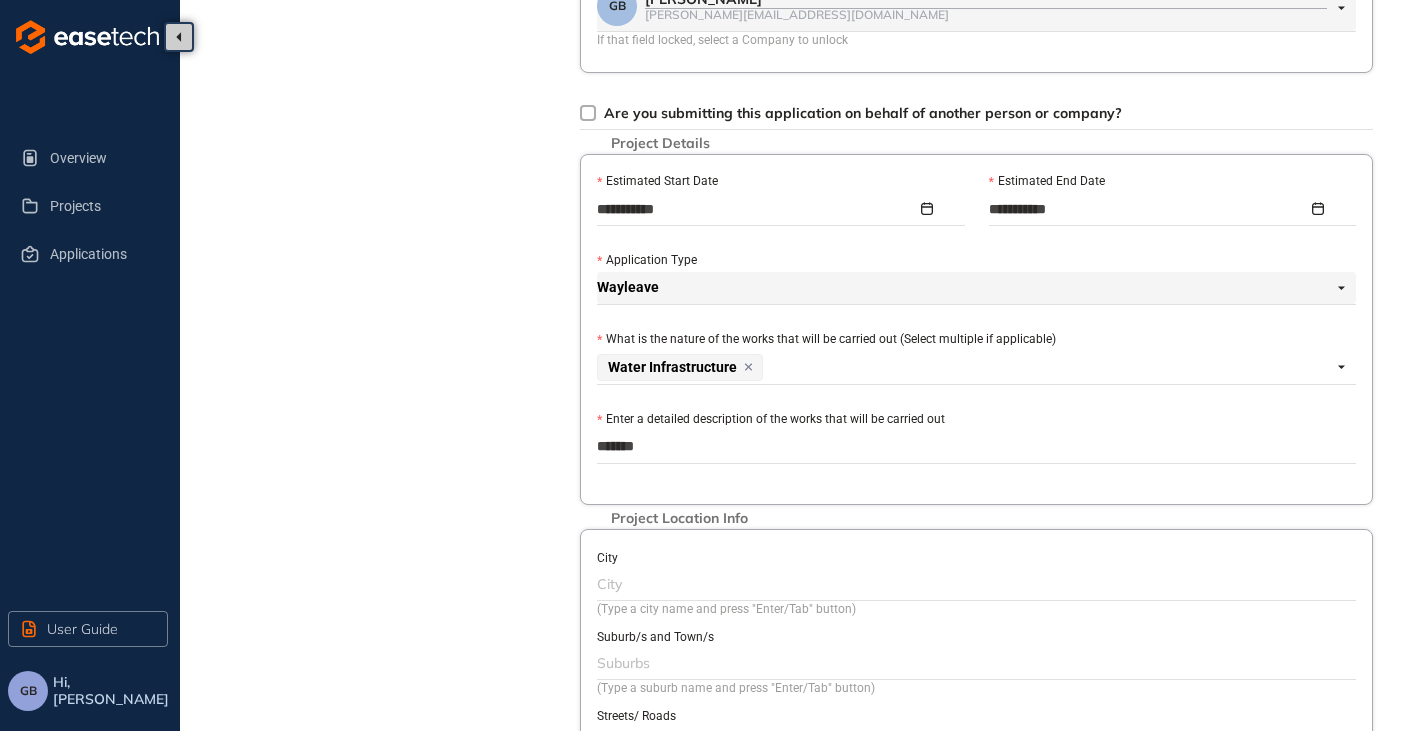 type on "********" 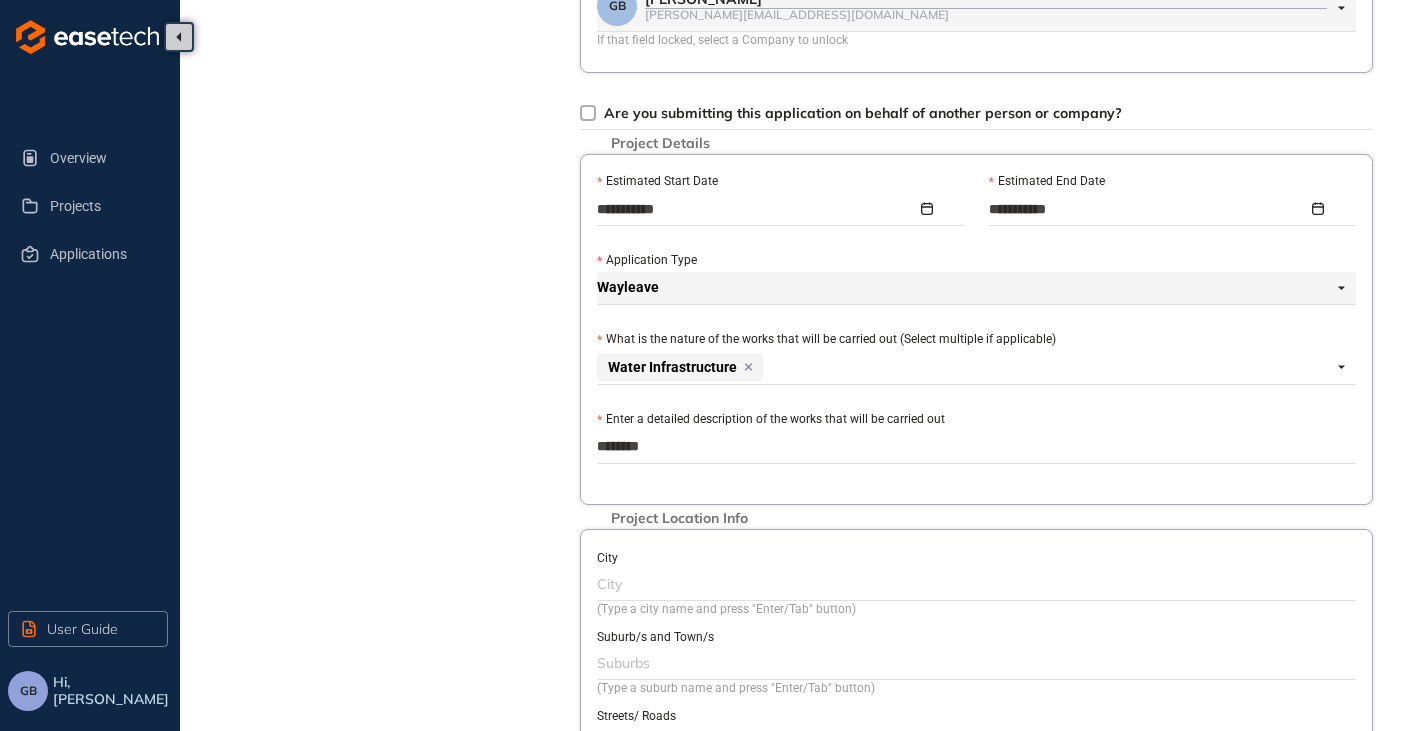 type on "*********" 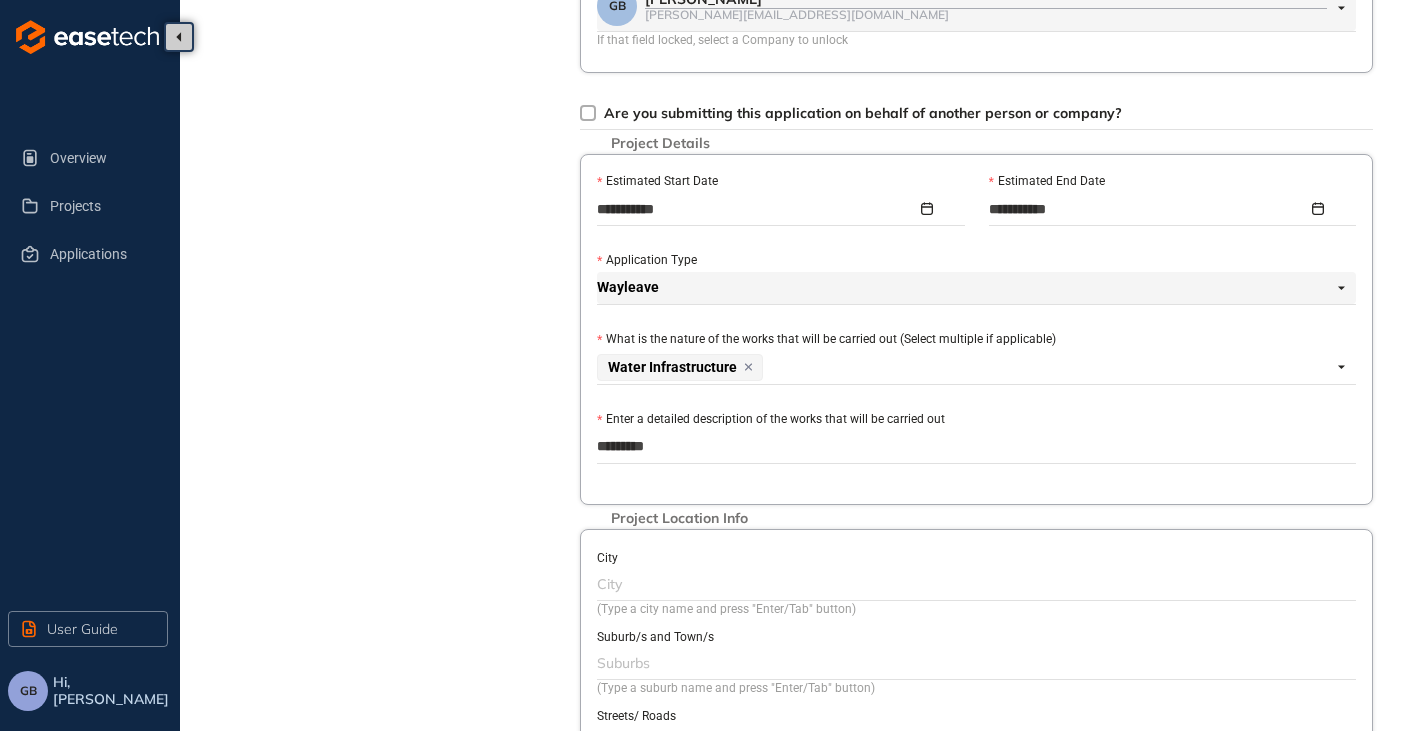 type on "**********" 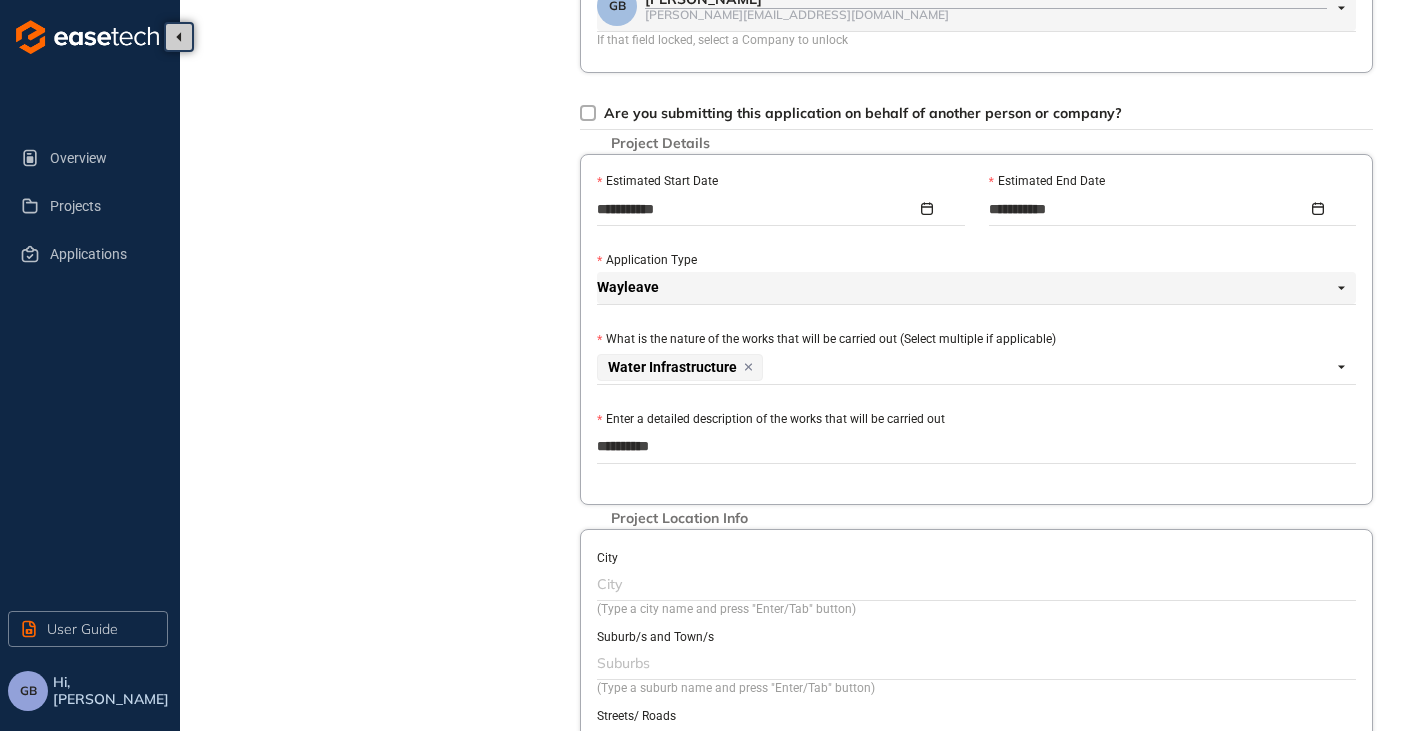 type on "**********" 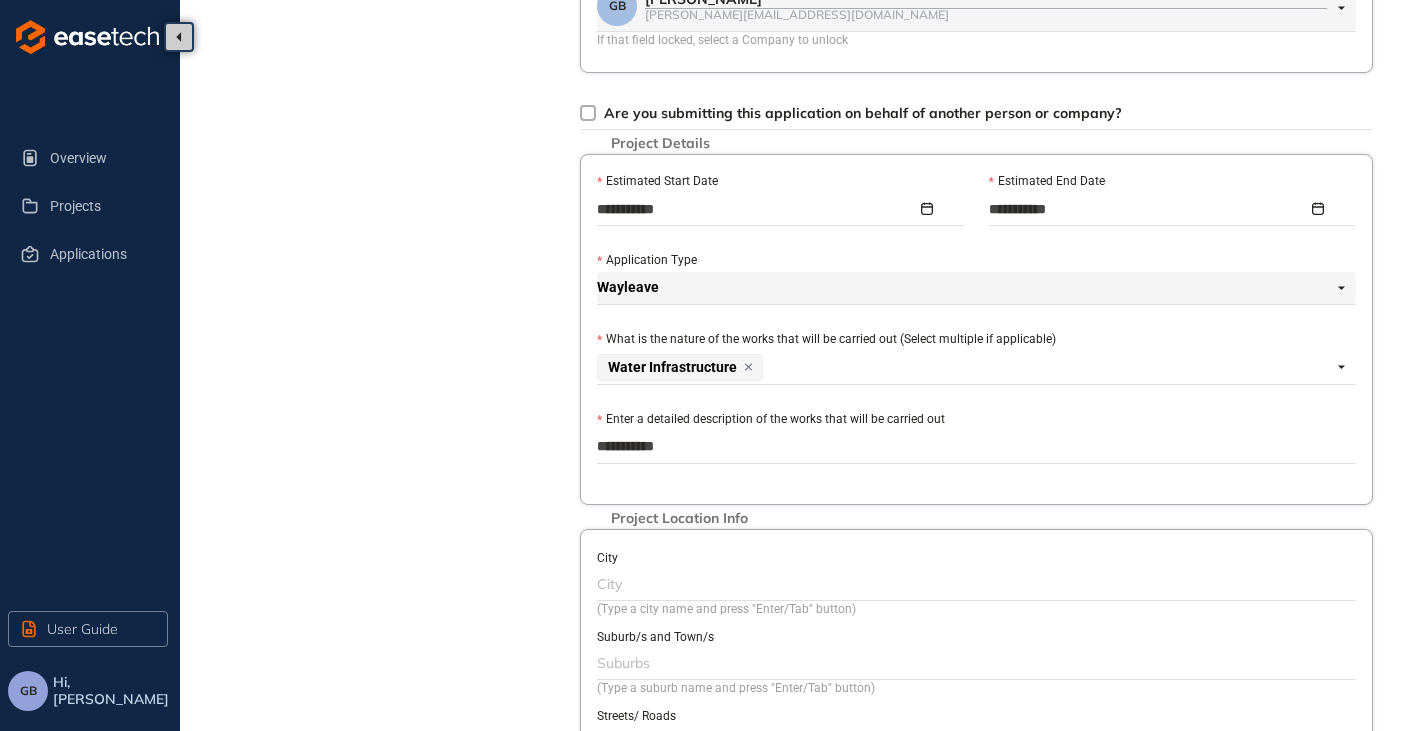 type on "**********" 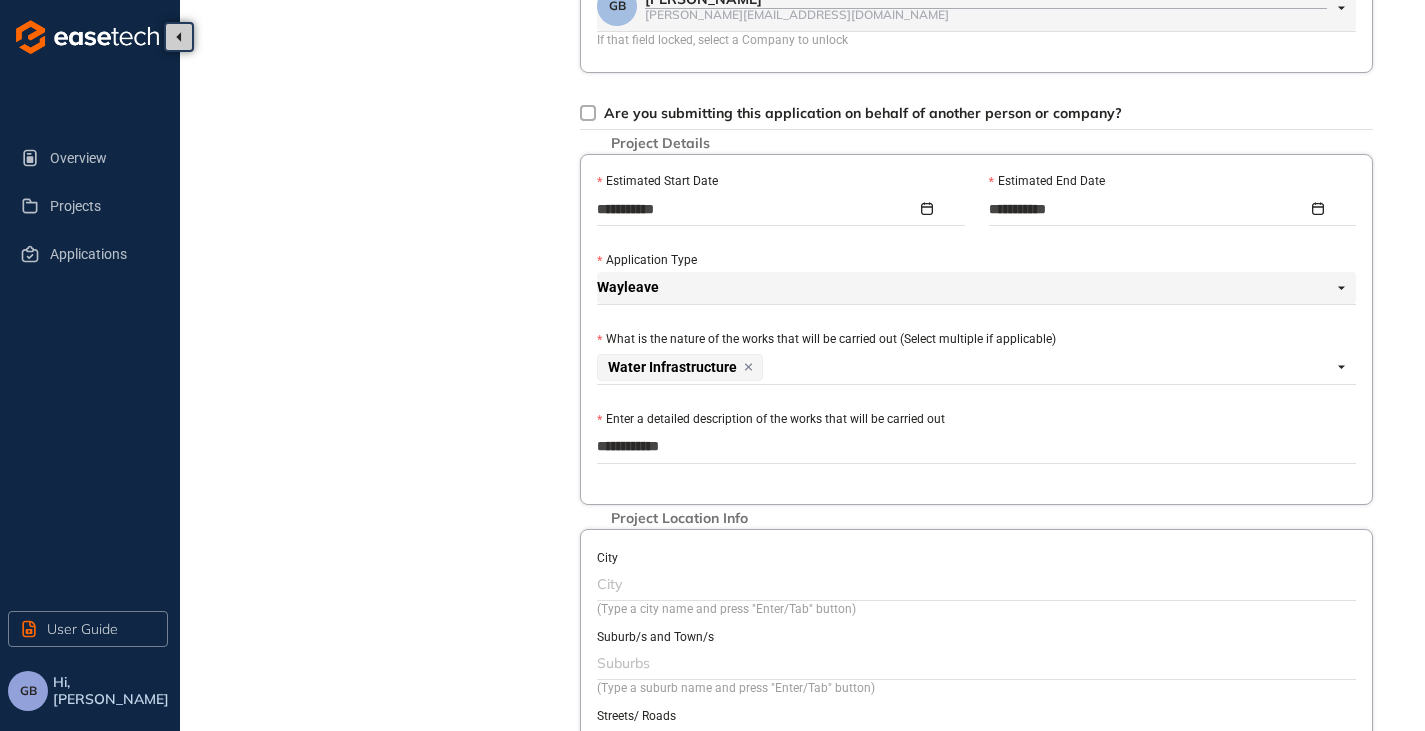 type on "**********" 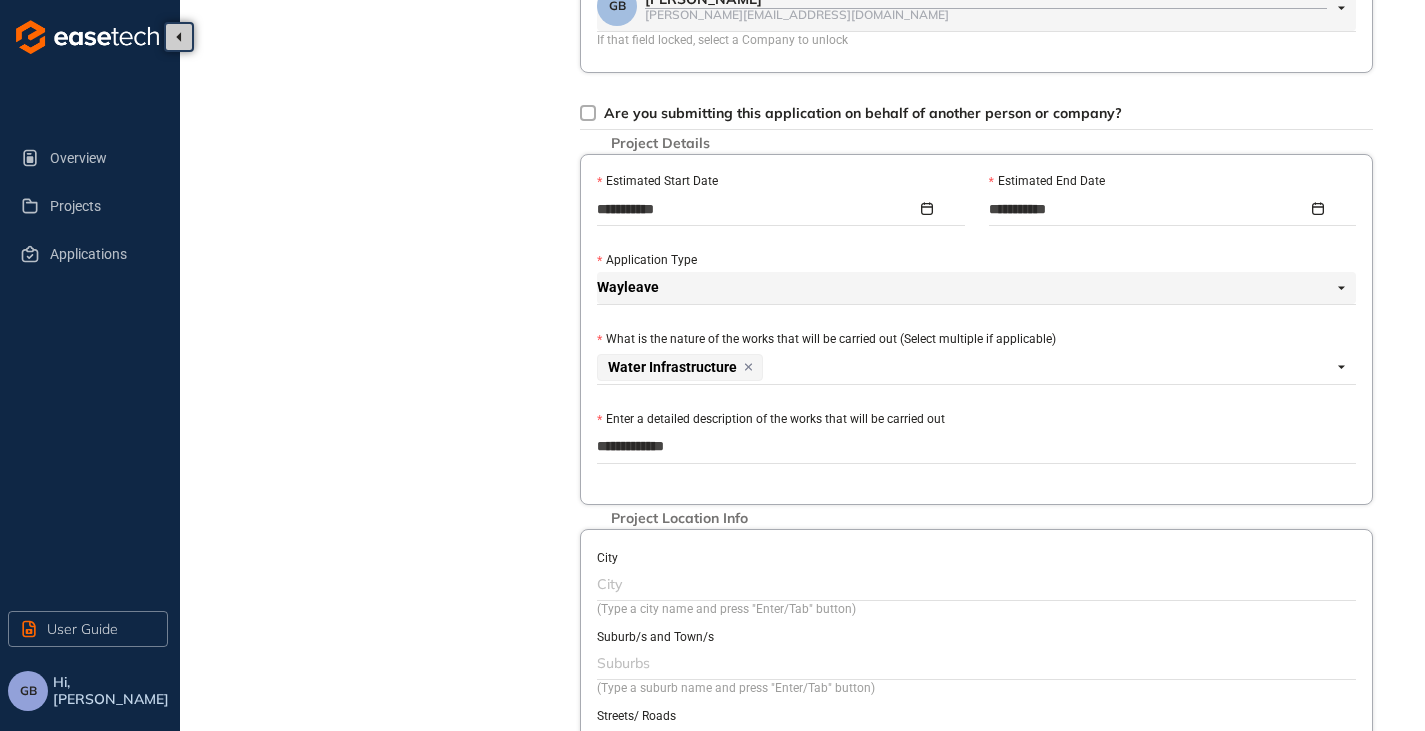 type on "**********" 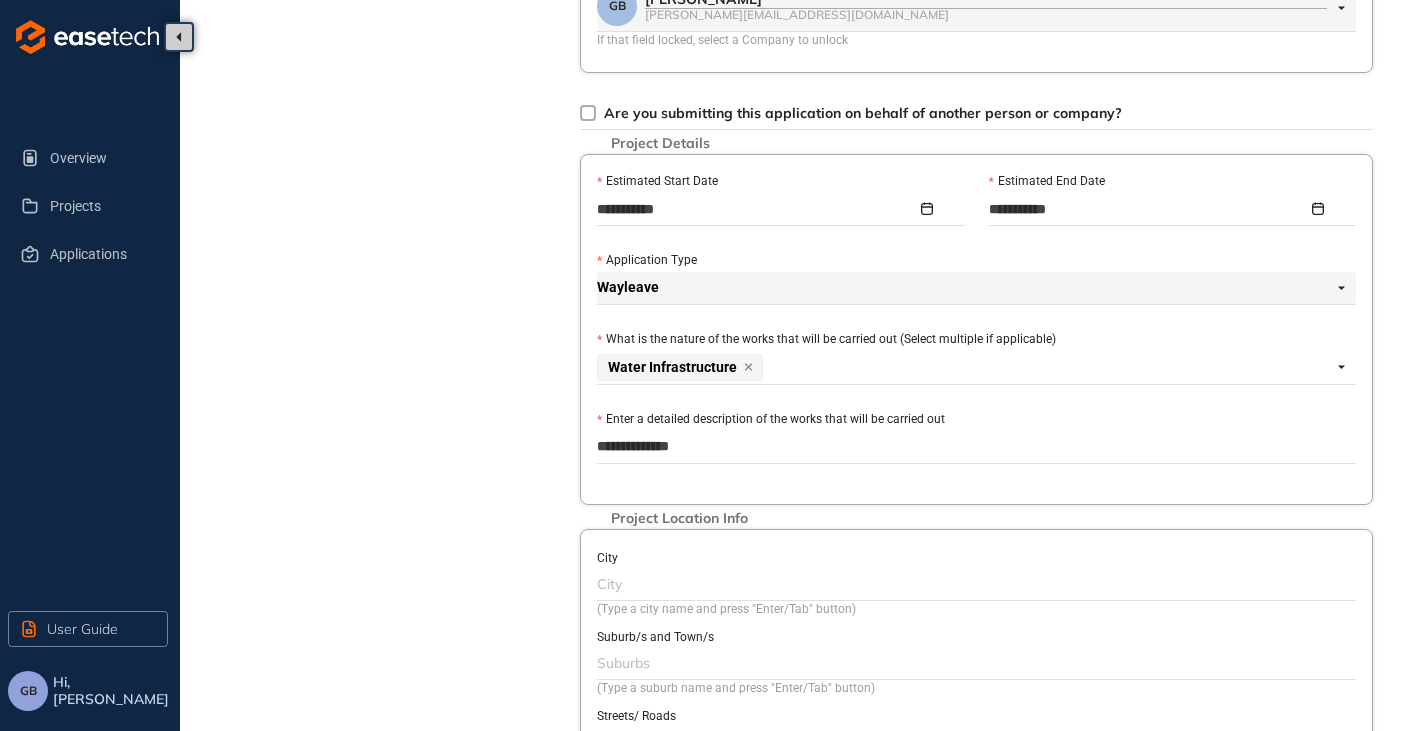type on "**********" 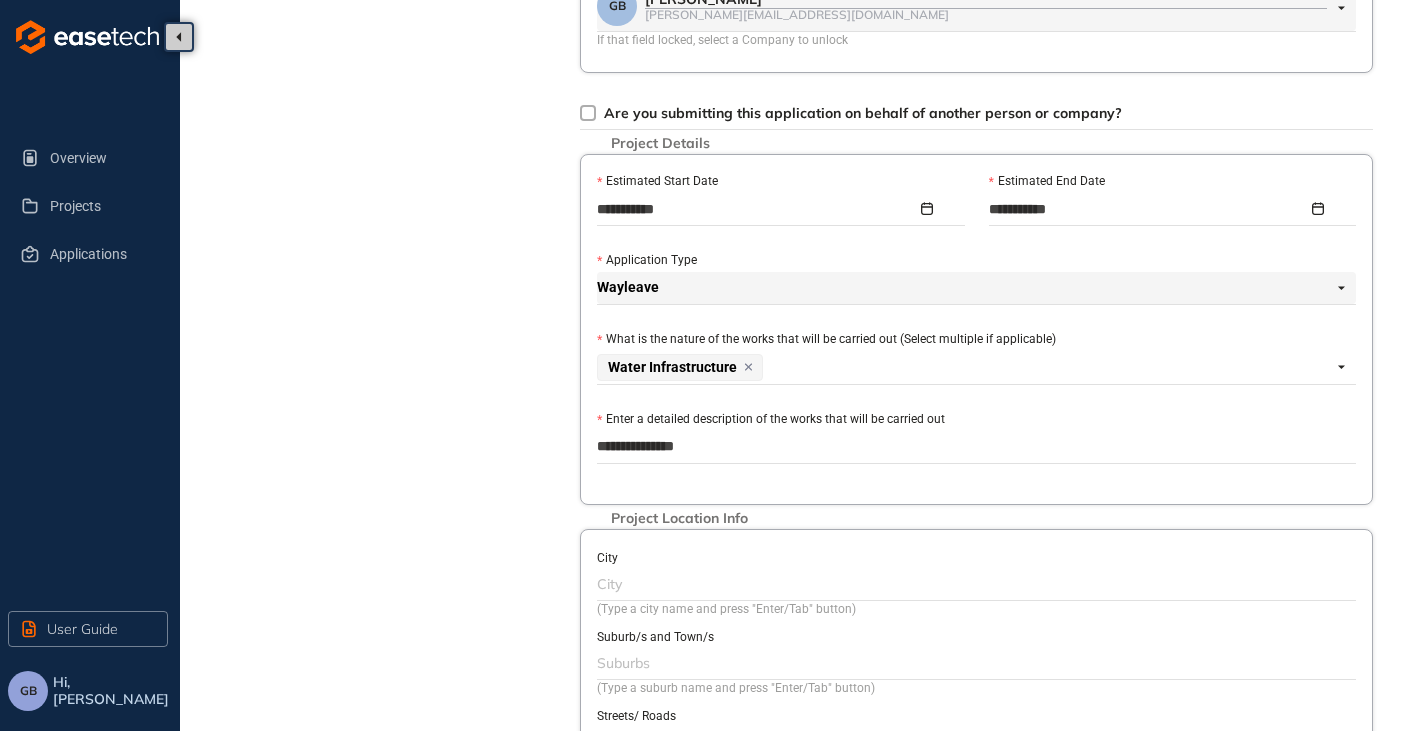 type on "**********" 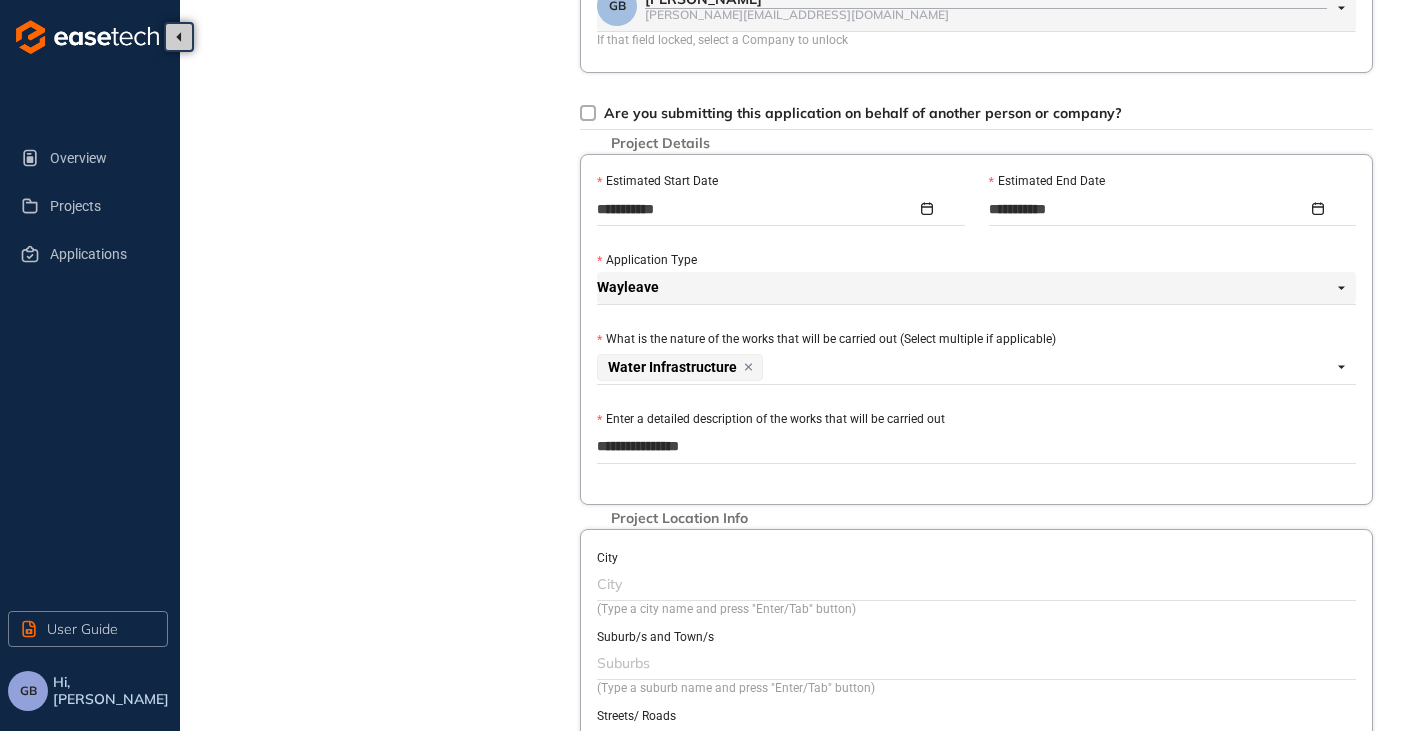 type on "**********" 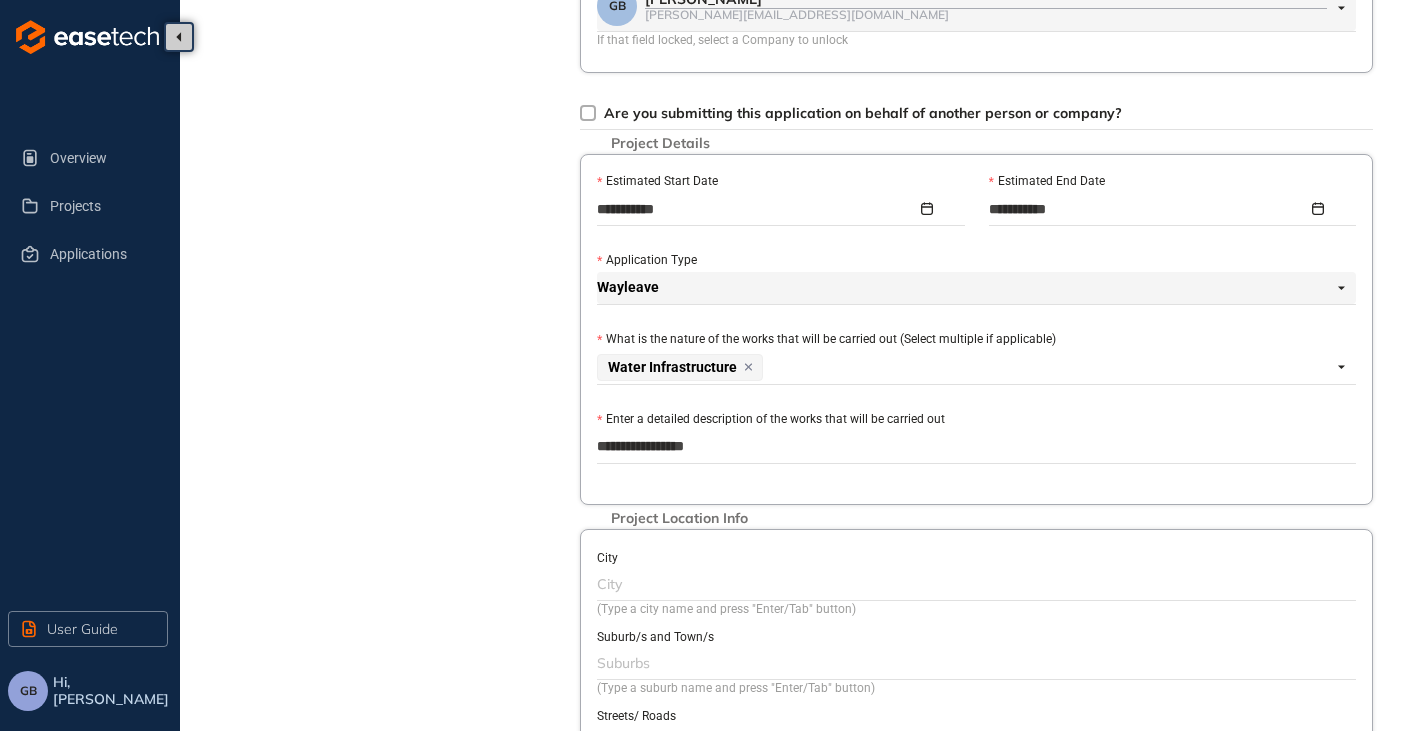 type on "**********" 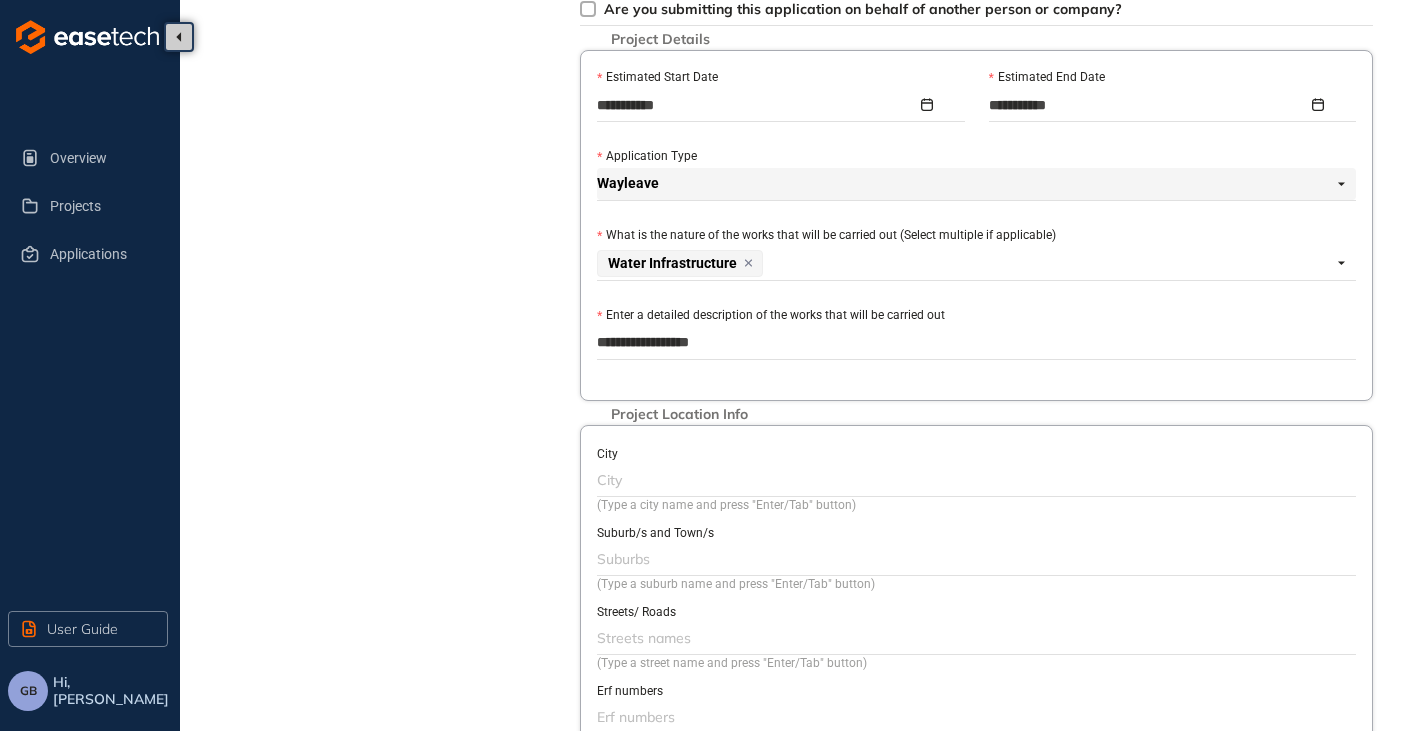 scroll, scrollTop: 788, scrollLeft: 0, axis: vertical 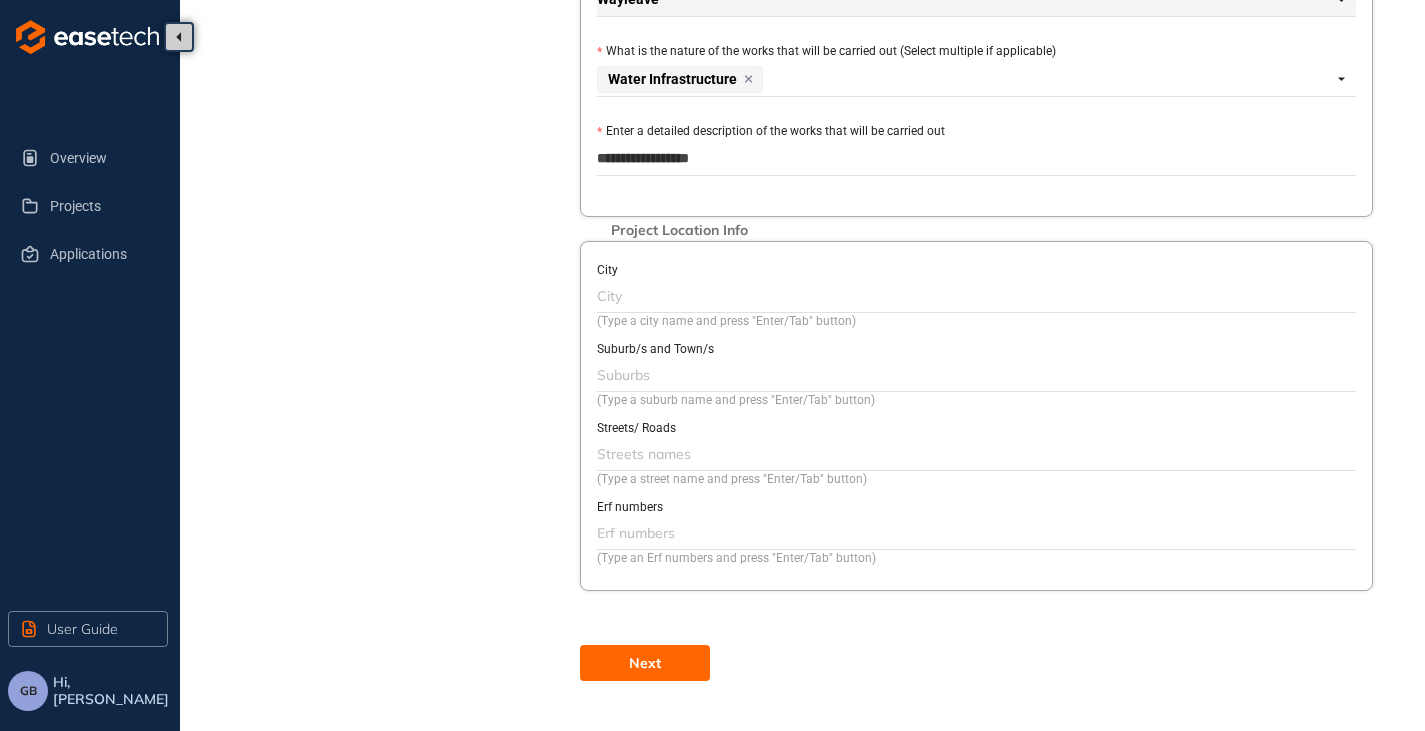 click at bounding box center (974, 296) 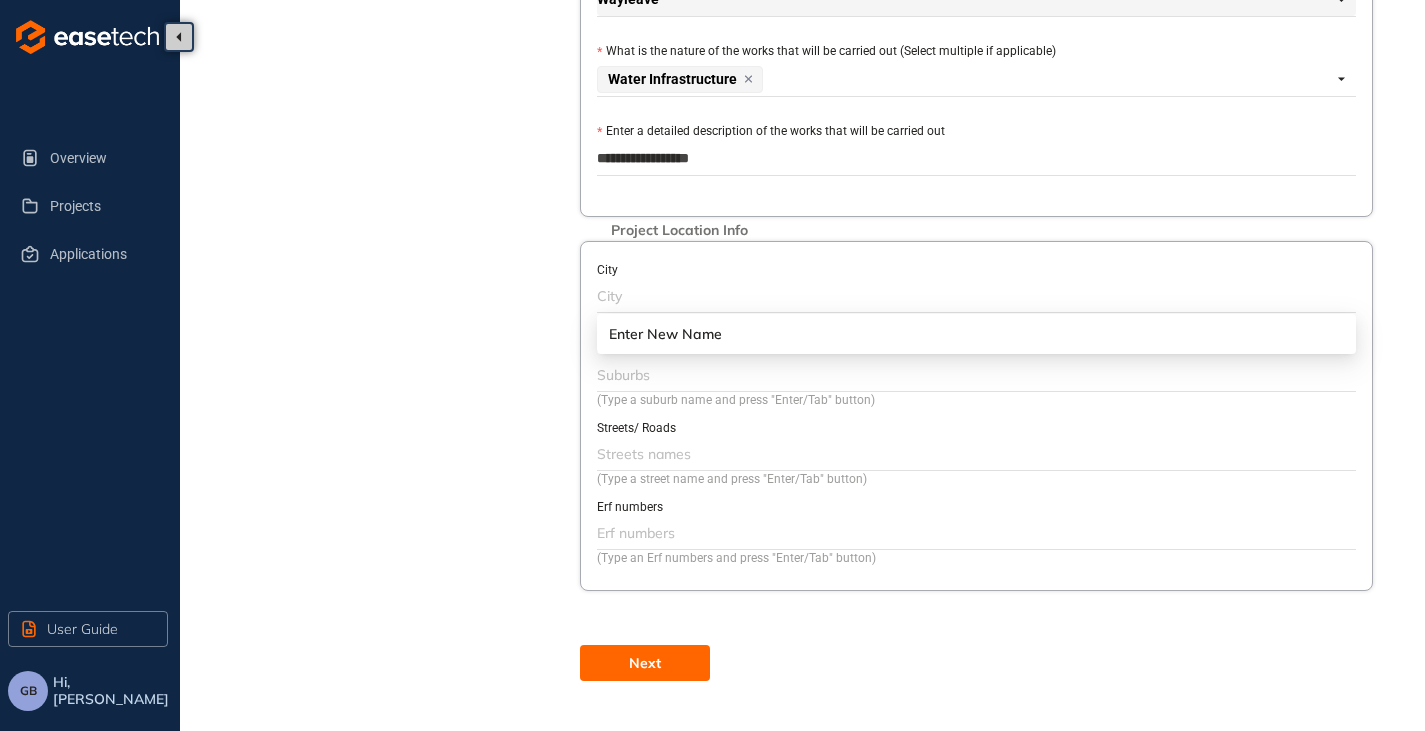 type on "*" 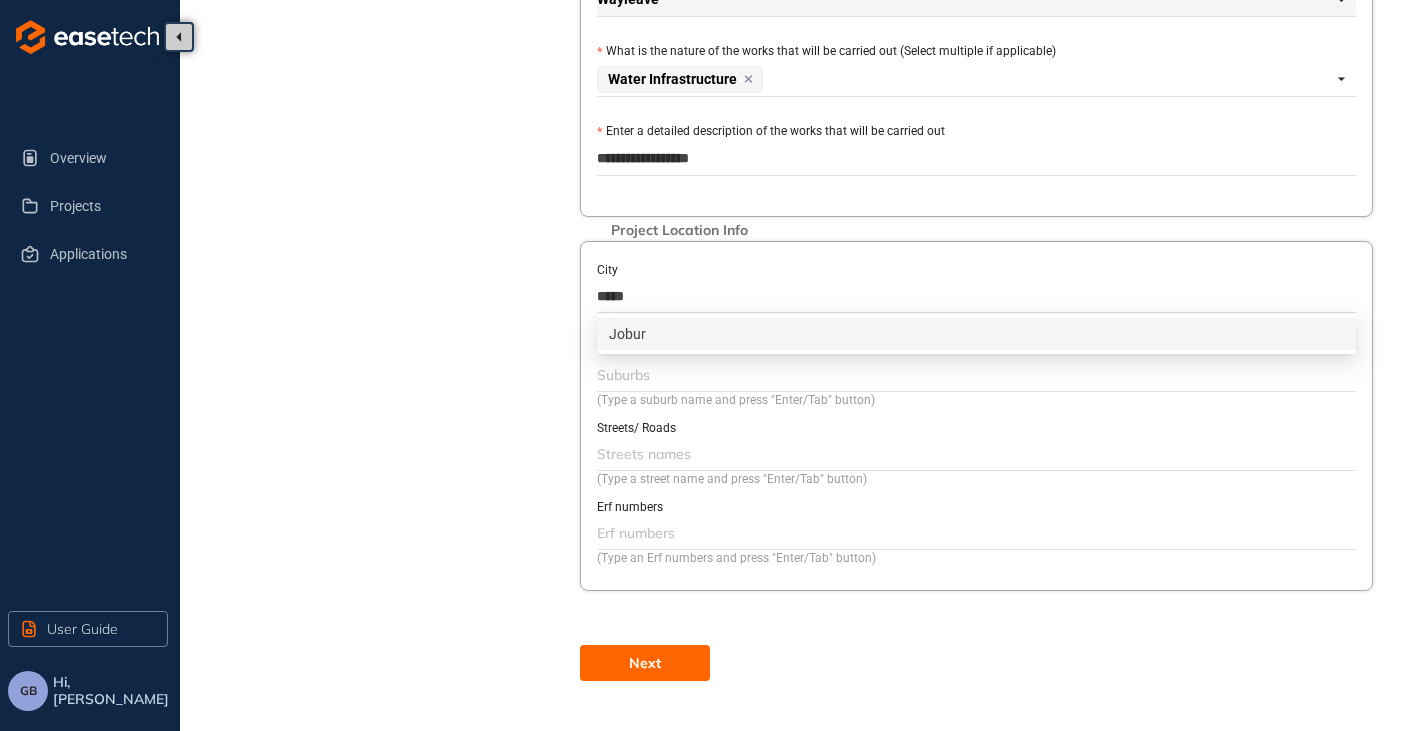 type on "******" 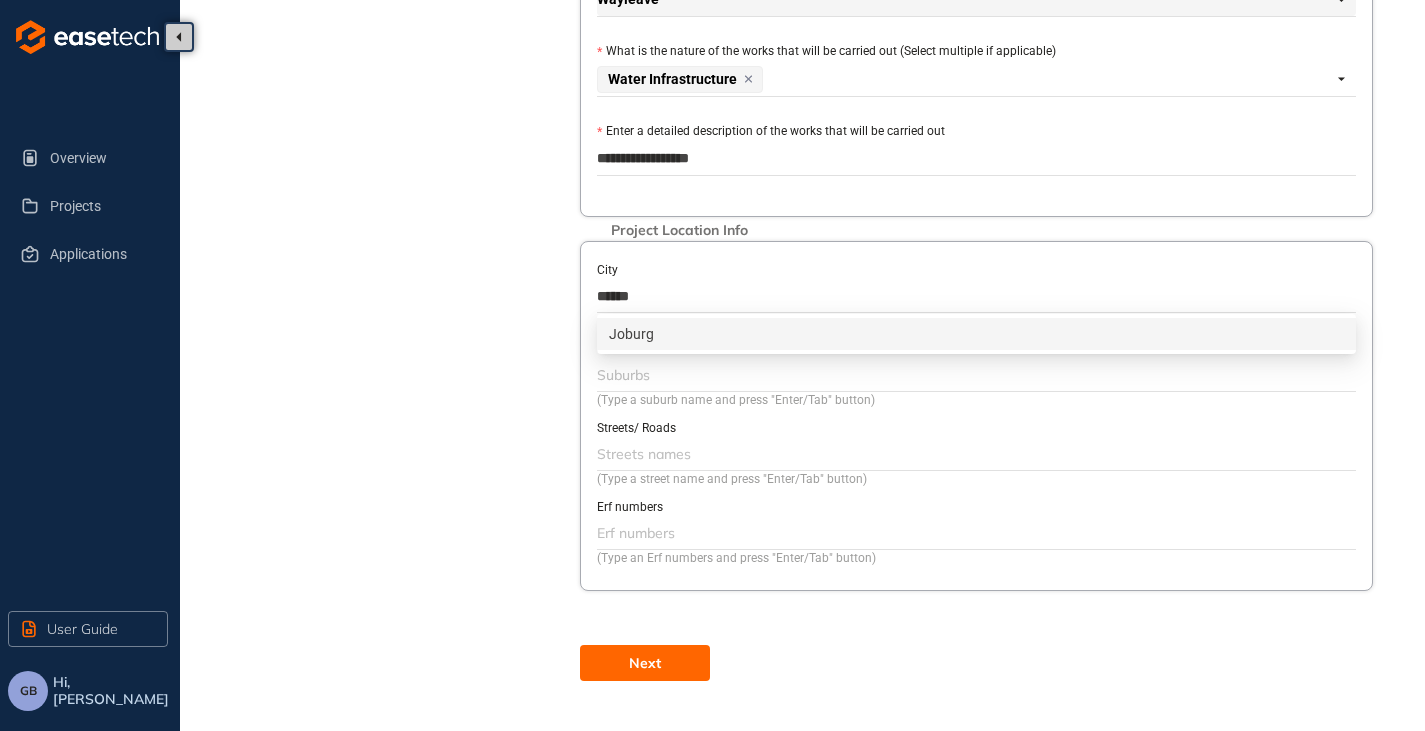 type 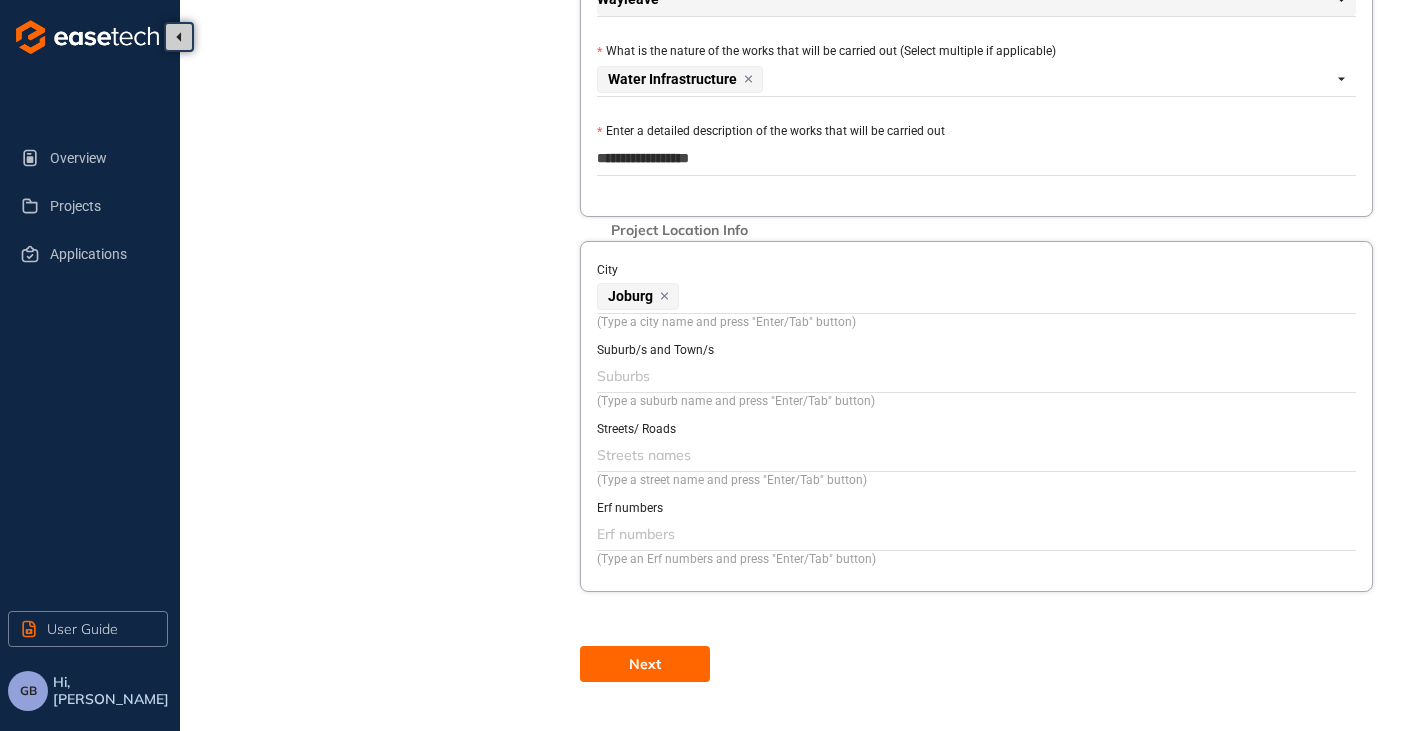 type on "*" 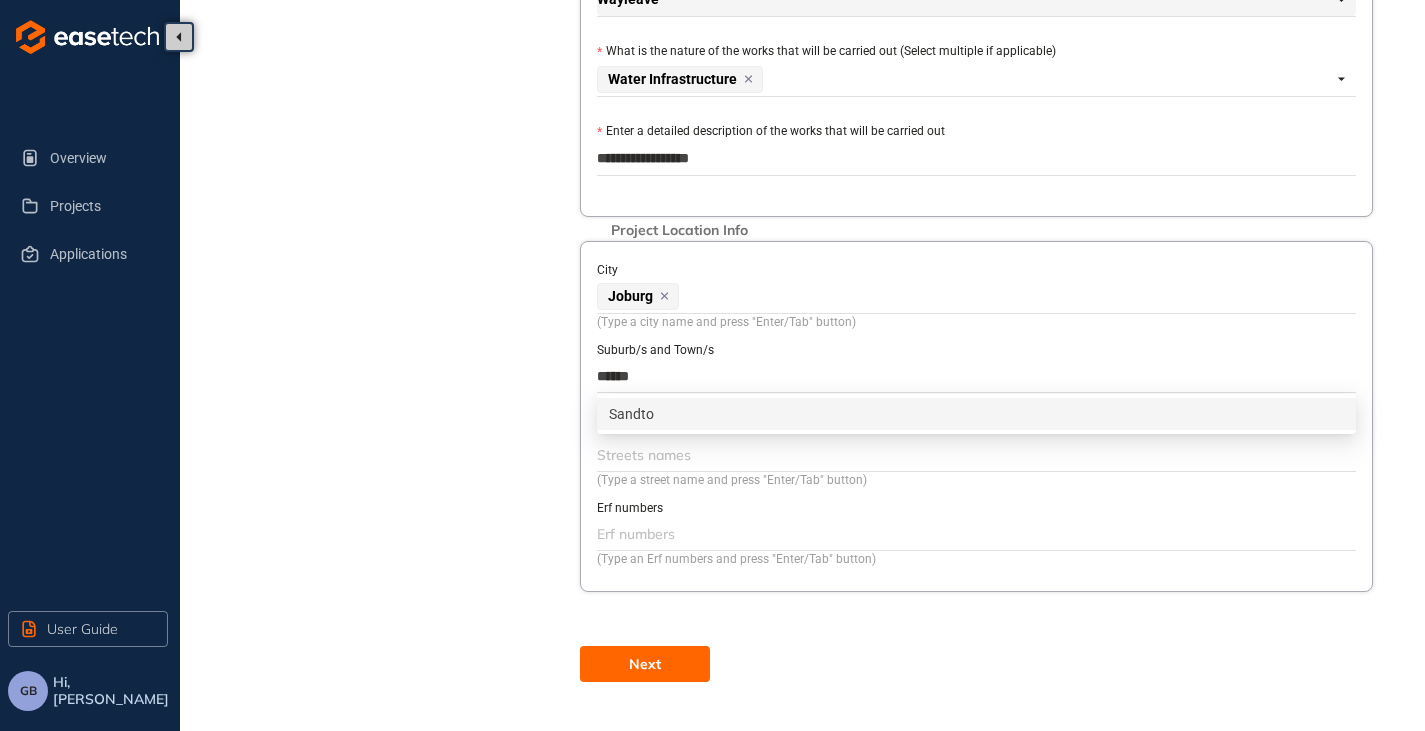 type on "*******" 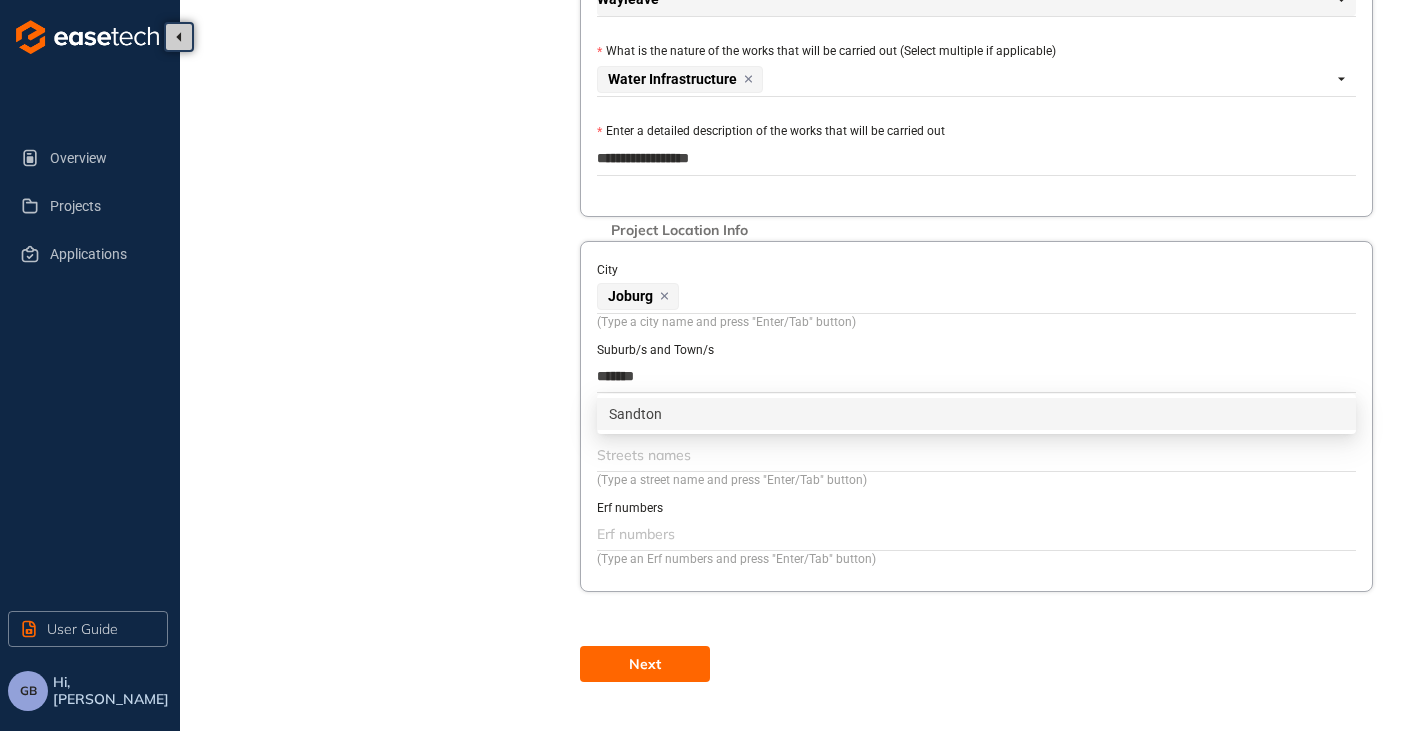 type 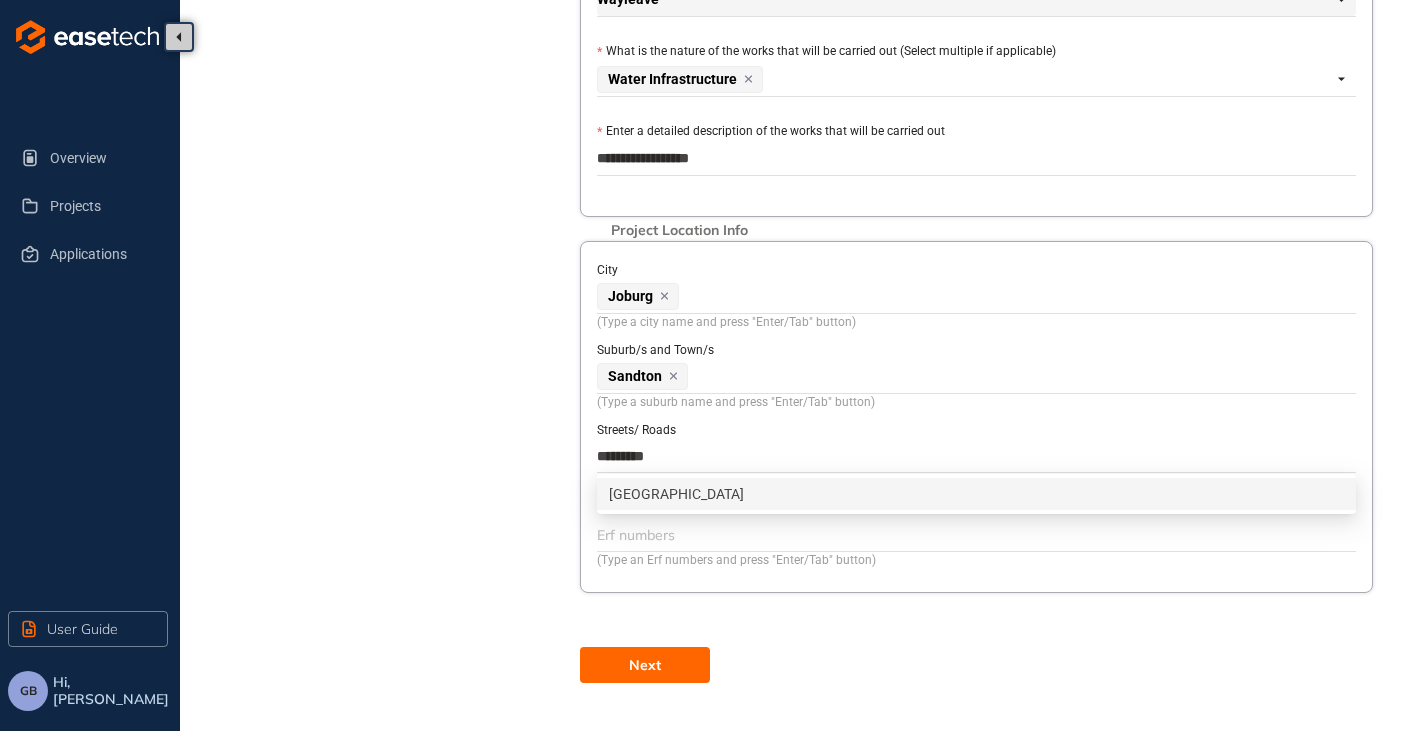 type on "*********" 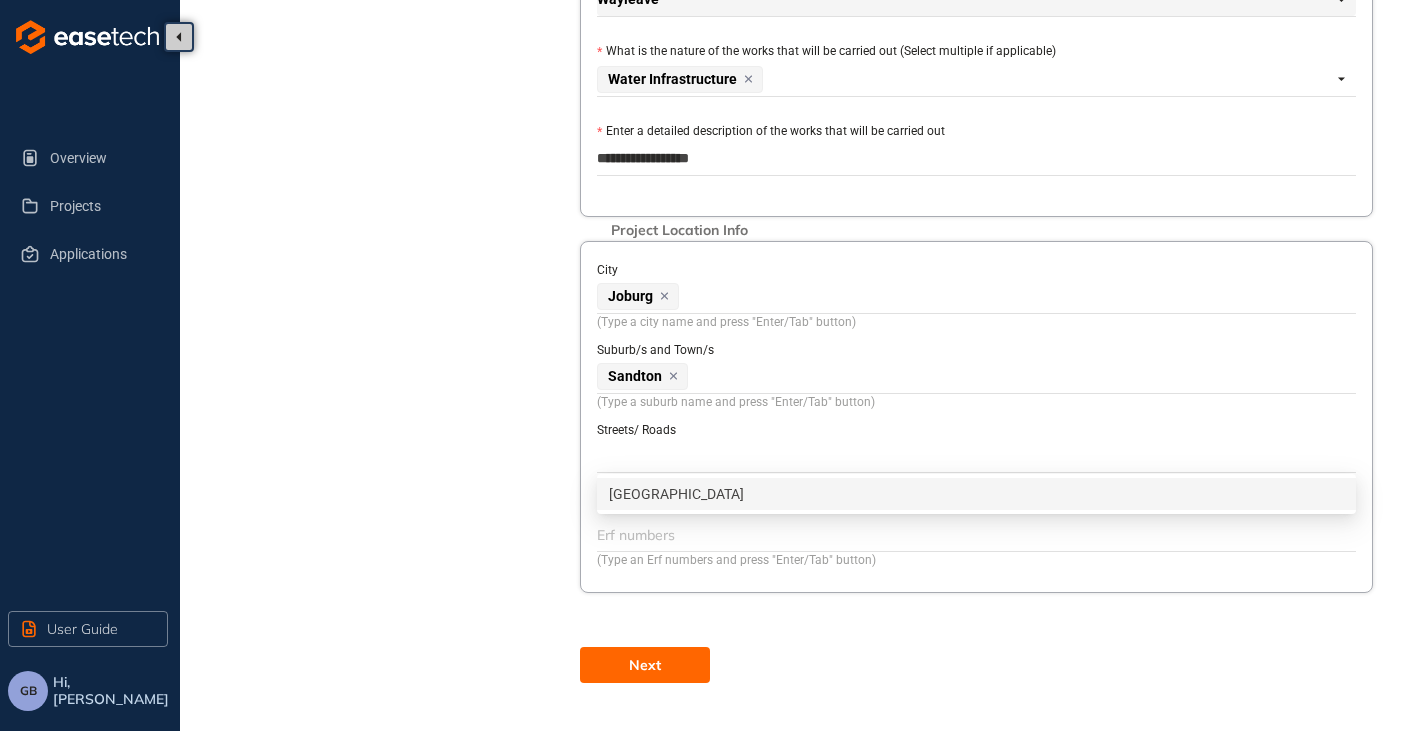 click on "Next" at bounding box center (645, 665) 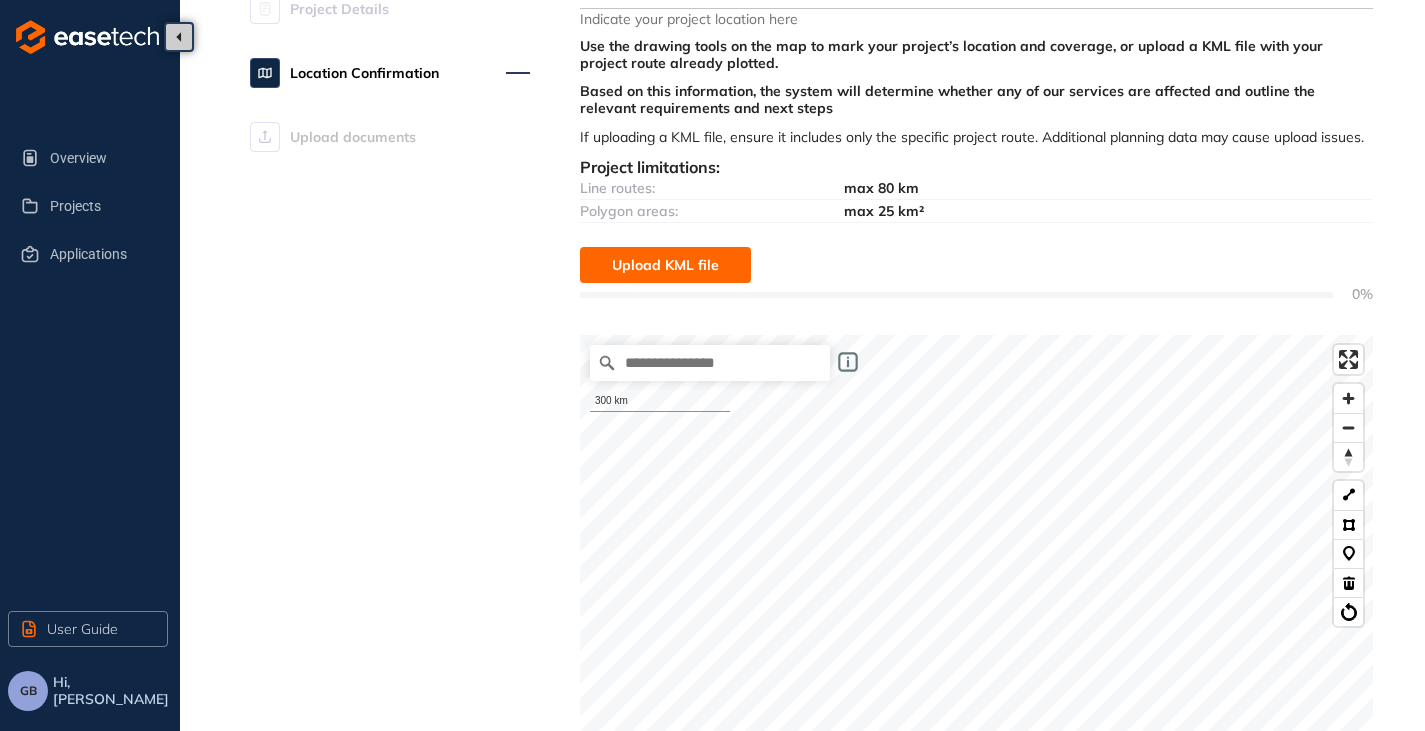scroll, scrollTop: 292, scrollLeft: 0, axis: vertical 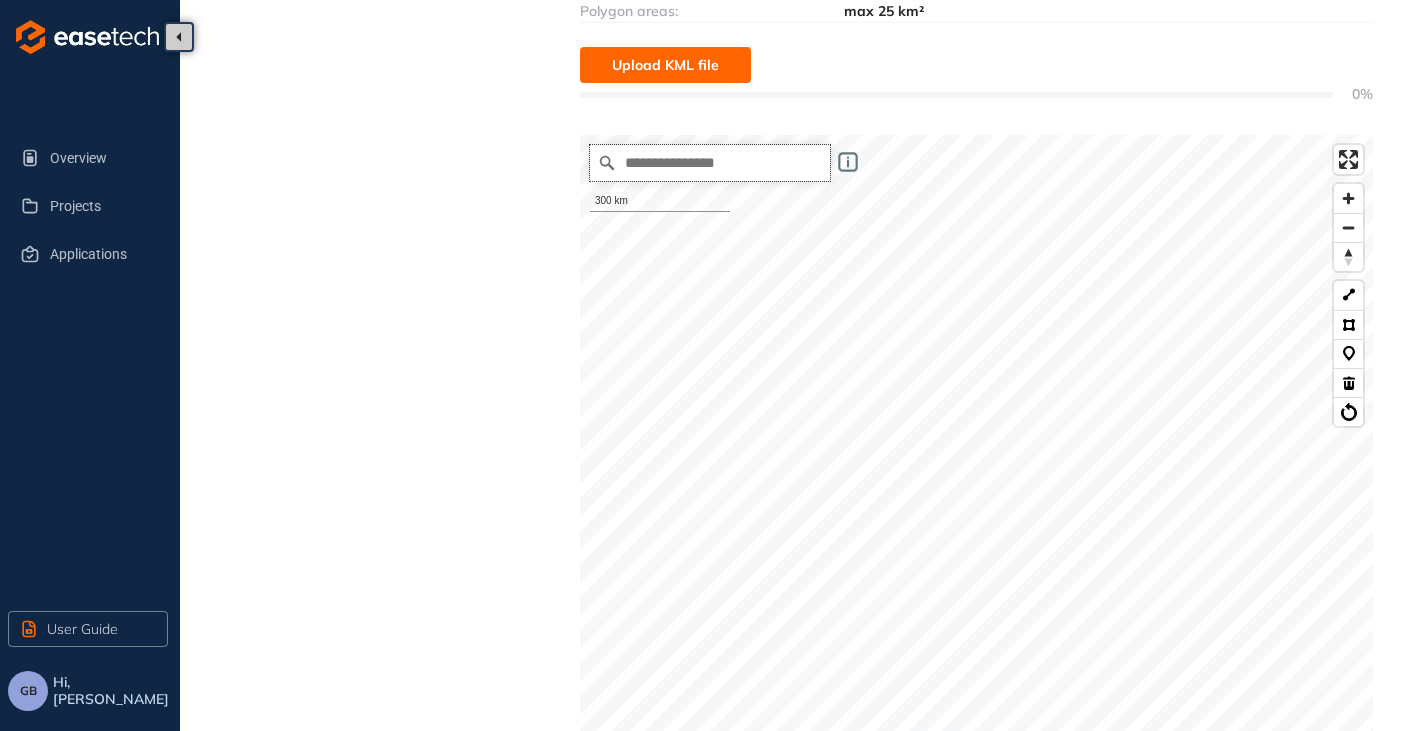click at bounding box center [710, 163] 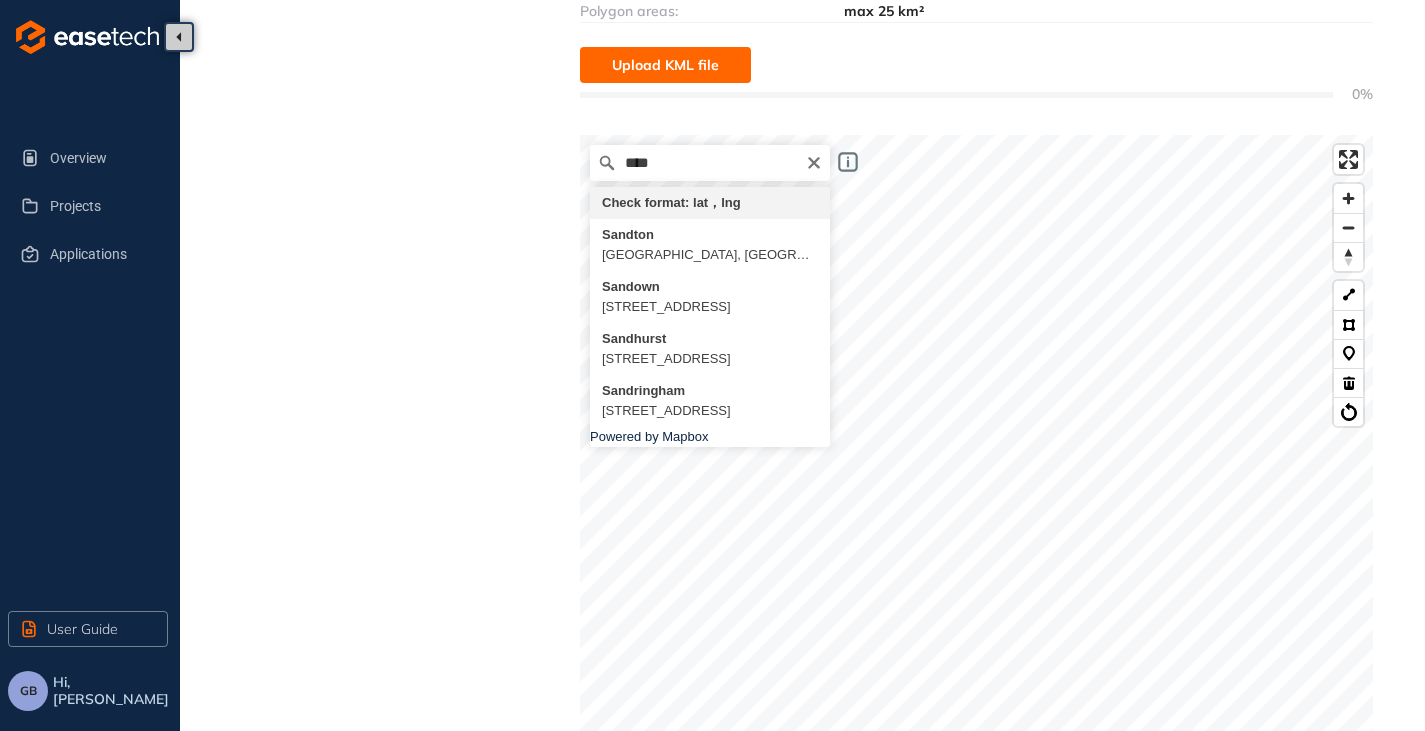type on "**********" 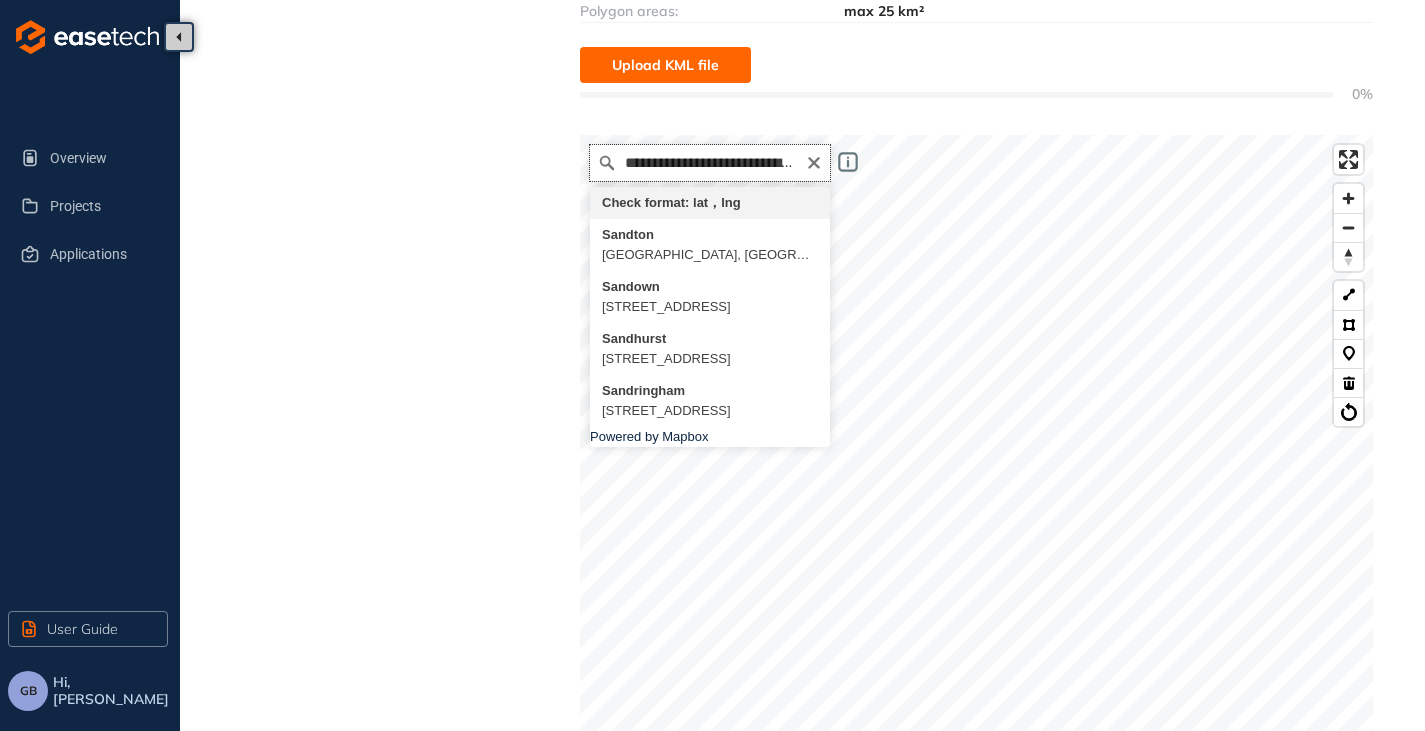 scroll, scrollTop: 0, scrollLeft: 0, axis: both 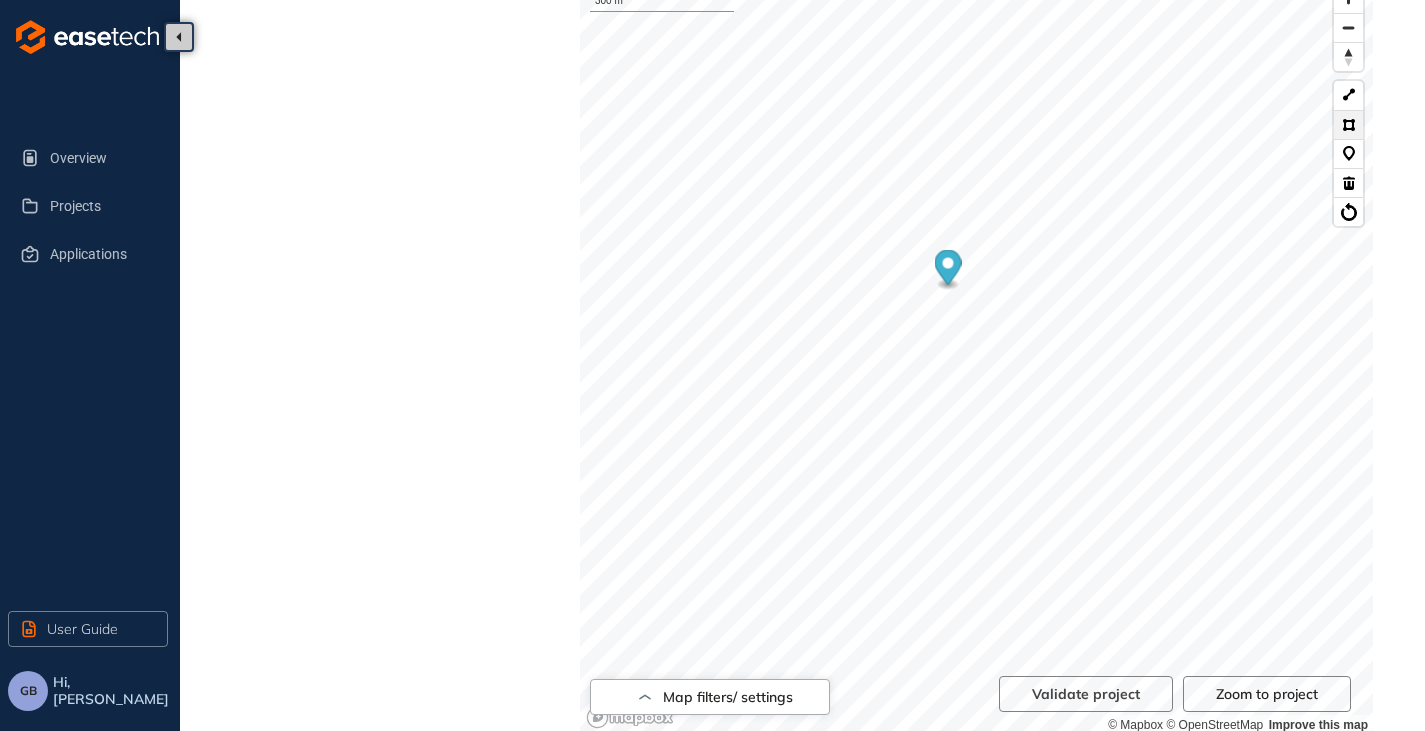 click at bounding box center [1348, 124] 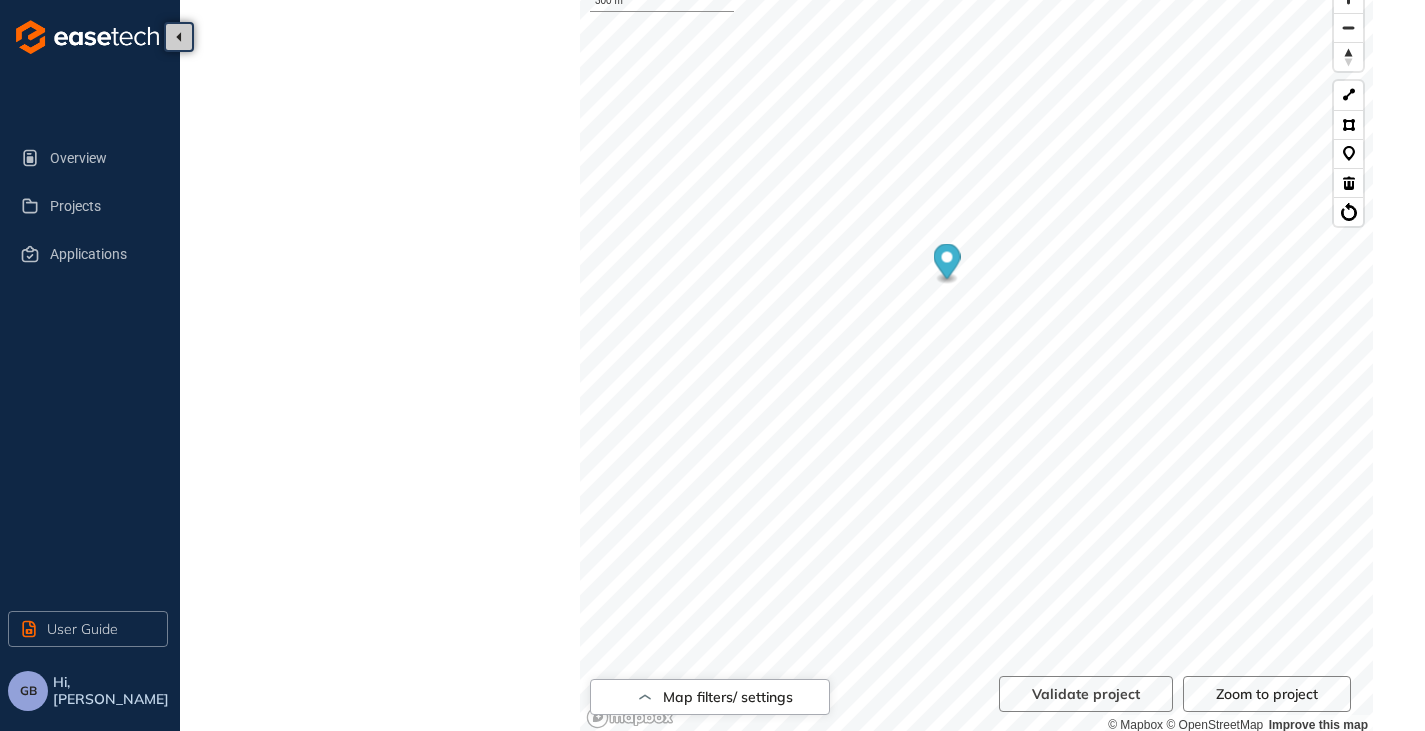 scroll, scrollTop: 684, scrollLeft: 0, axis: vertical 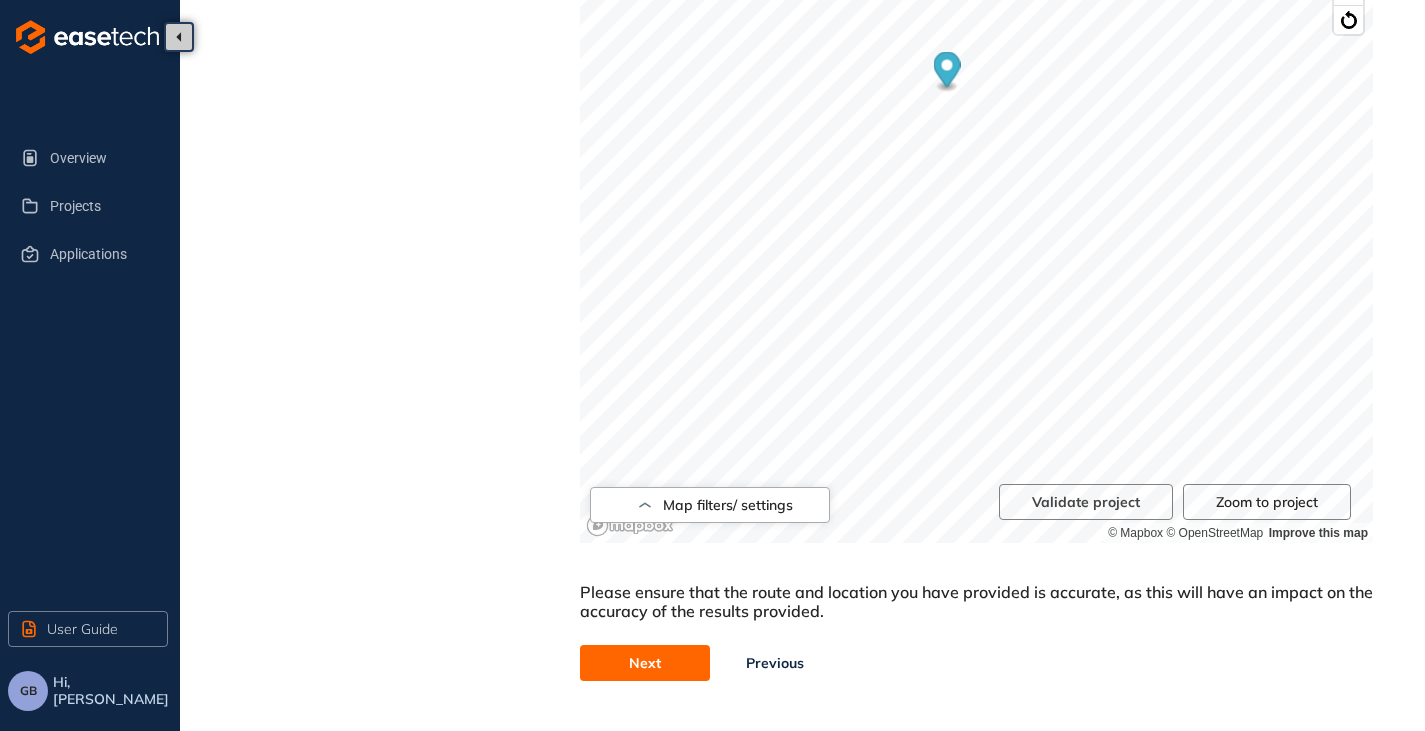 click on "Next" at bounding box center [645, 663] 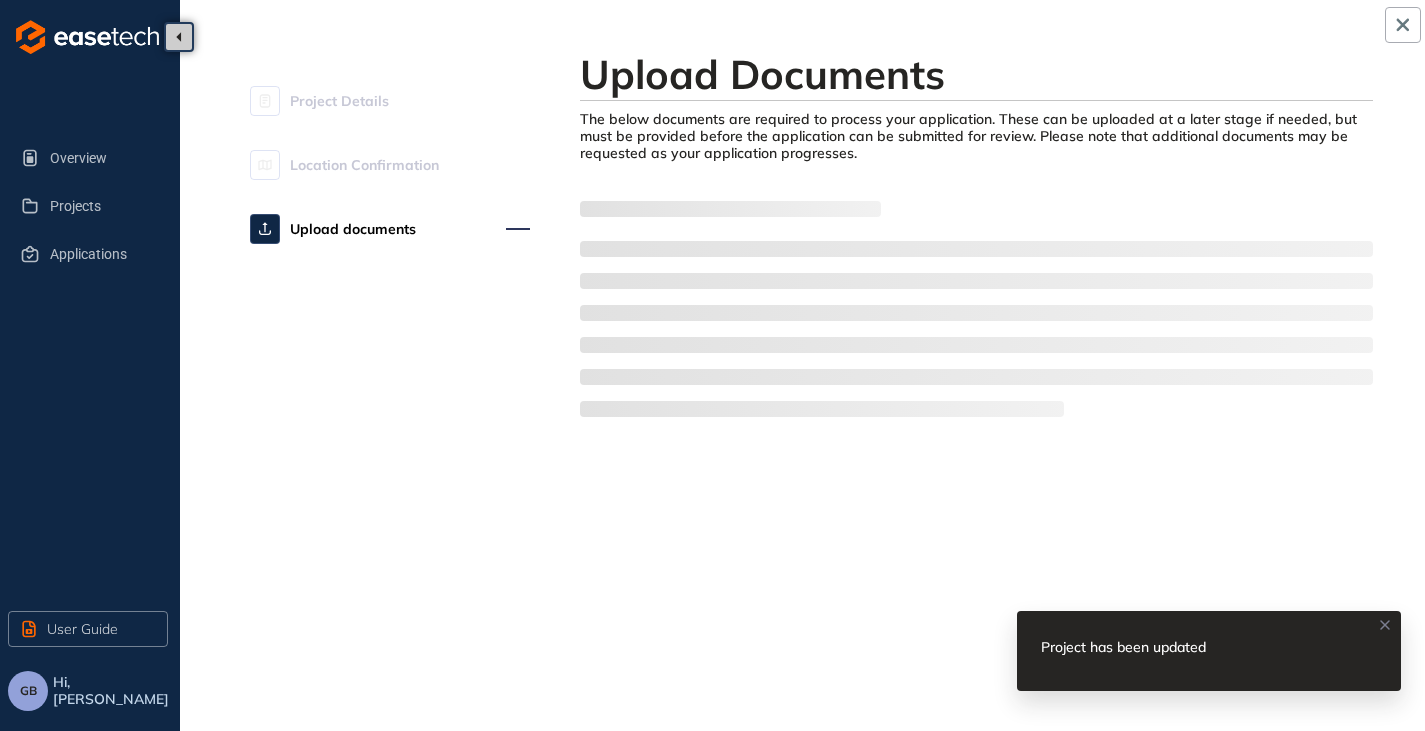 scroll, scrollTop: 0, scrollLeft: 0, axis: both 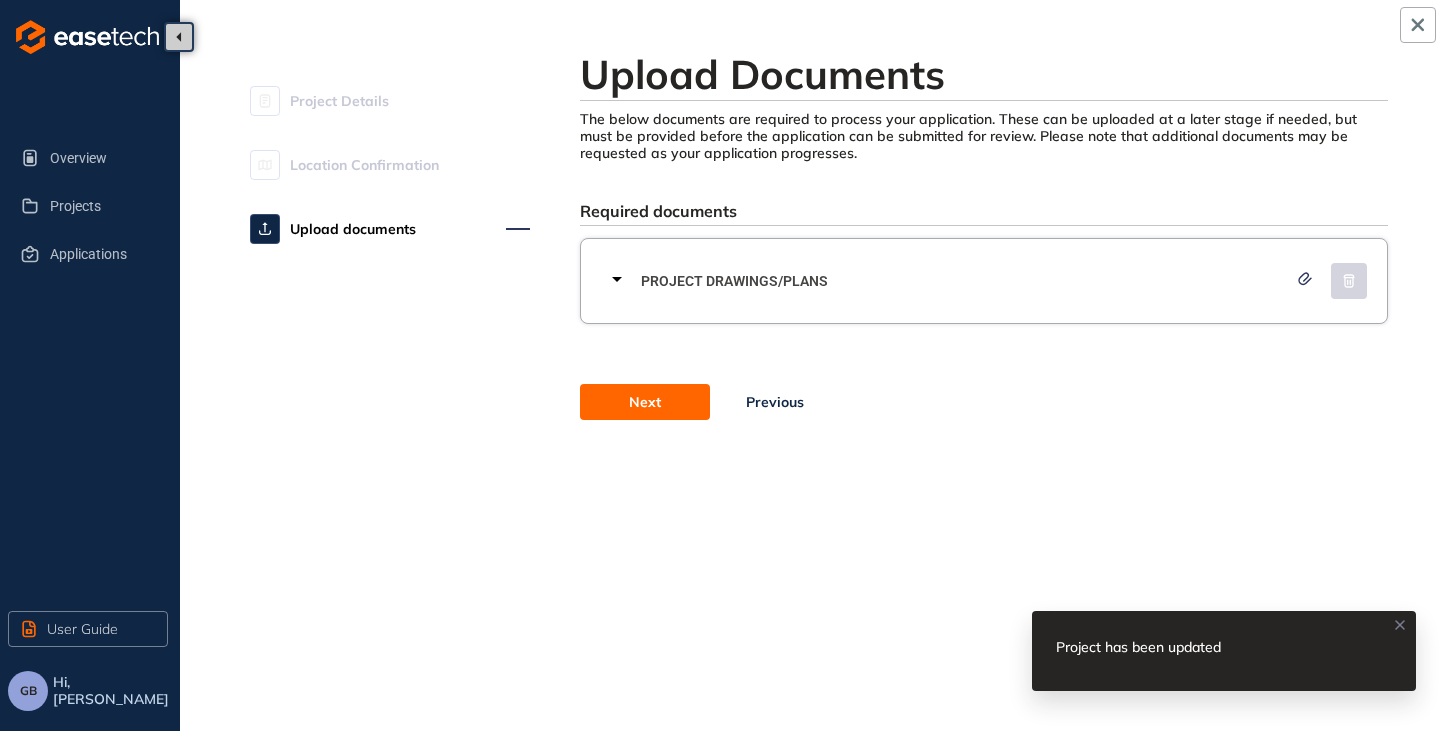 click on "Next" at bounding box center (645, 402) 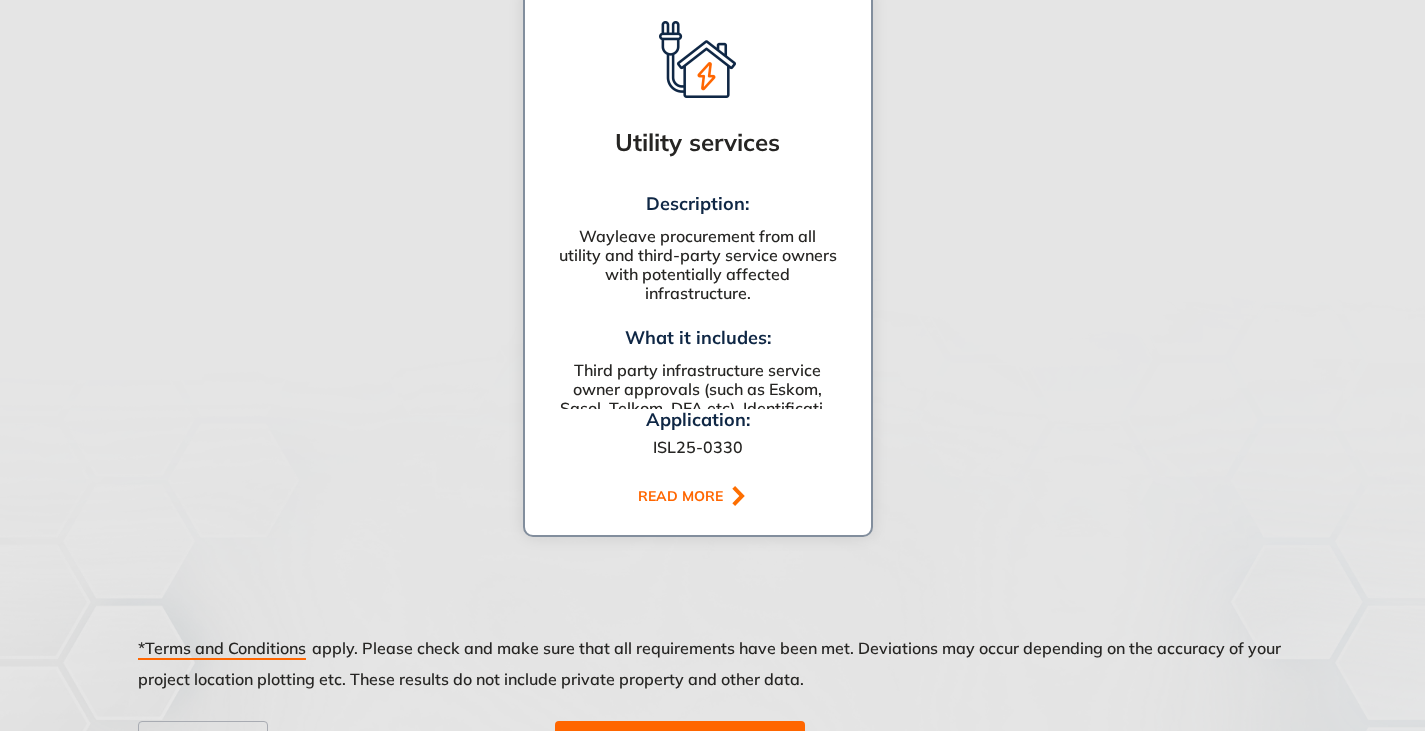 scroll, scrollTop: 1313, scrollLeft: 0, axis: vertical 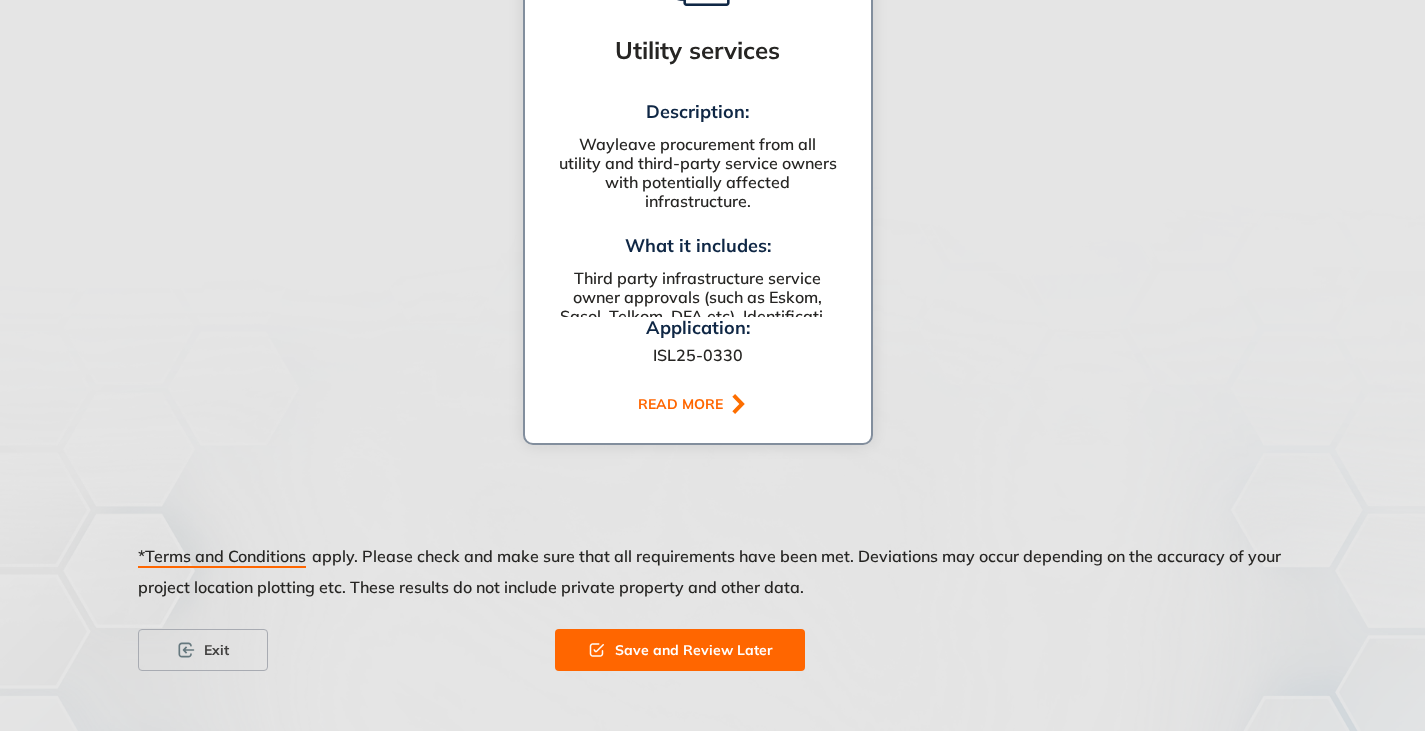 click on "Save and Review Later" at bounding box center [694, 650] 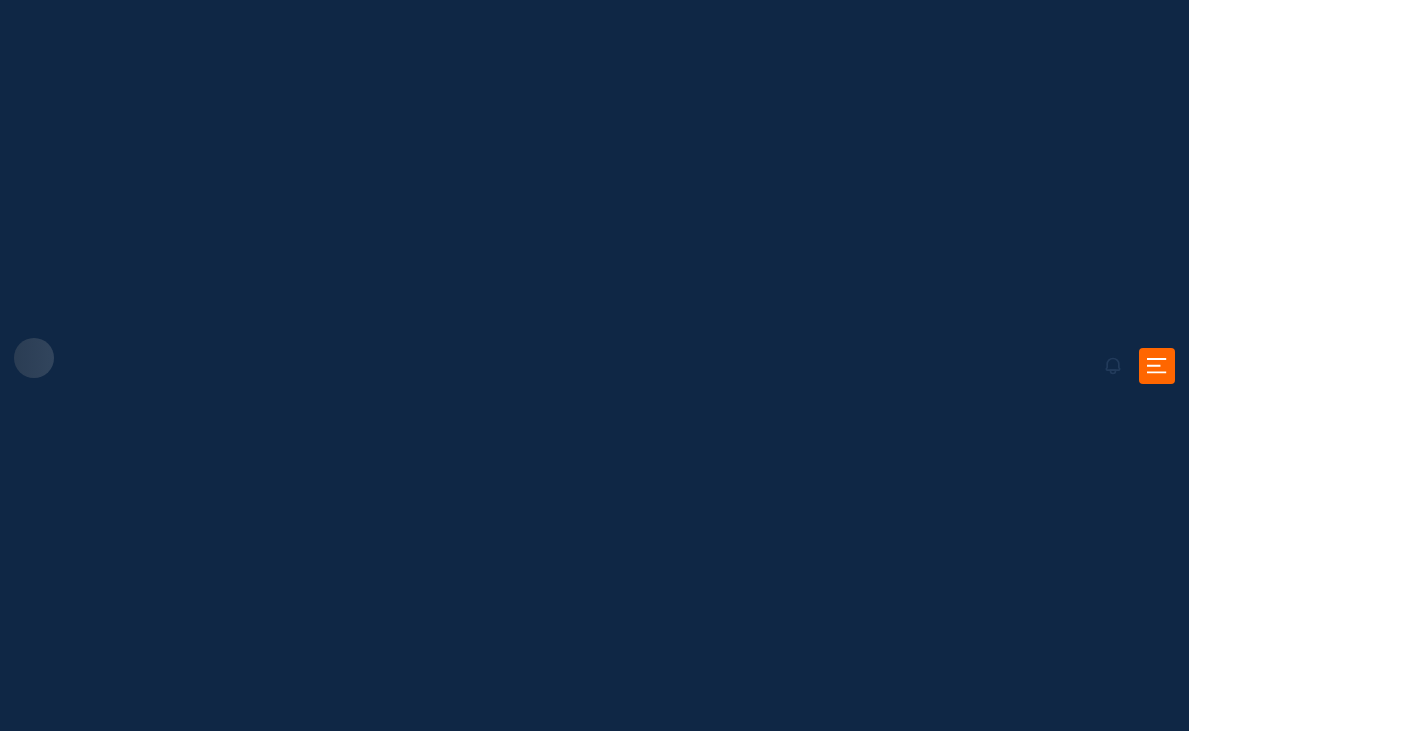 scroll, scrollTop: 0, scrollLeft: 0, axis: both 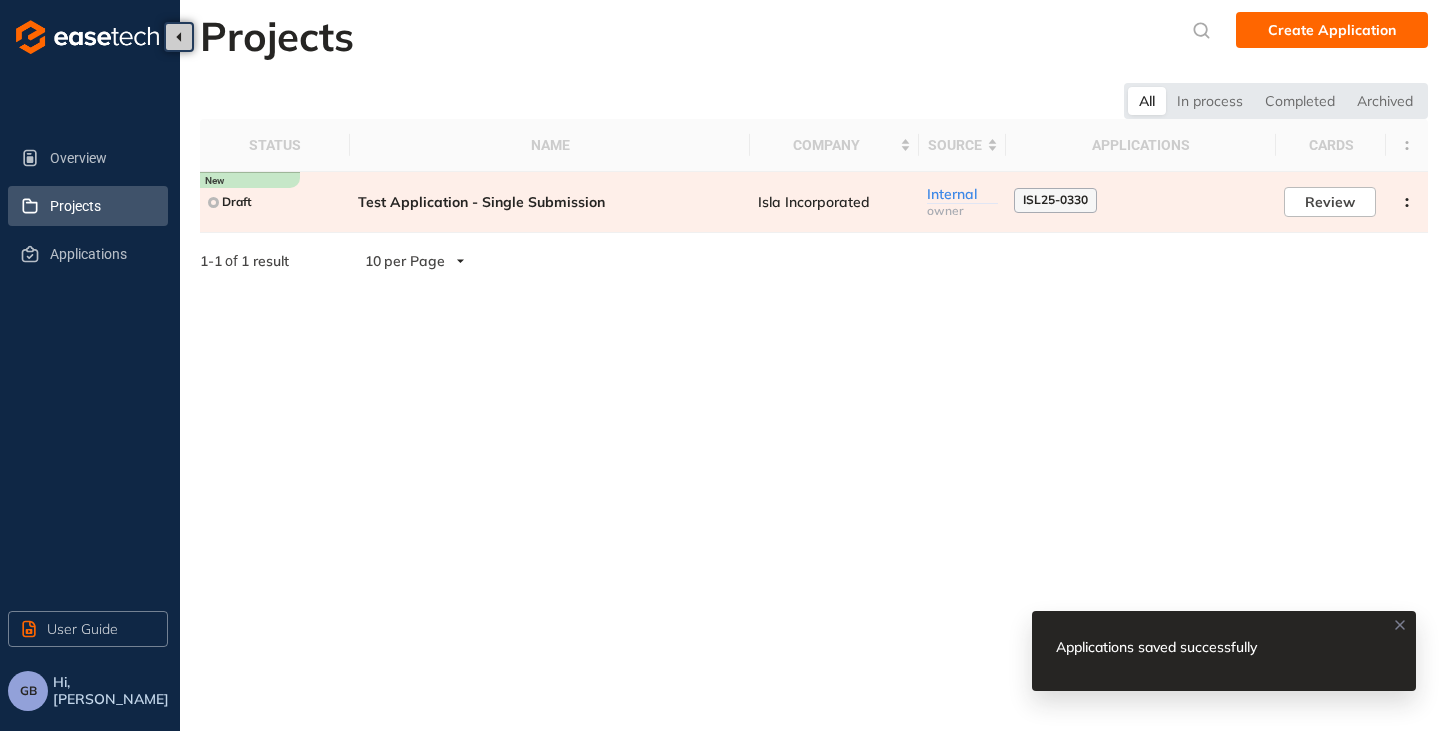 click on "Test Application - Single Submission" at bounding box center (550, 202) 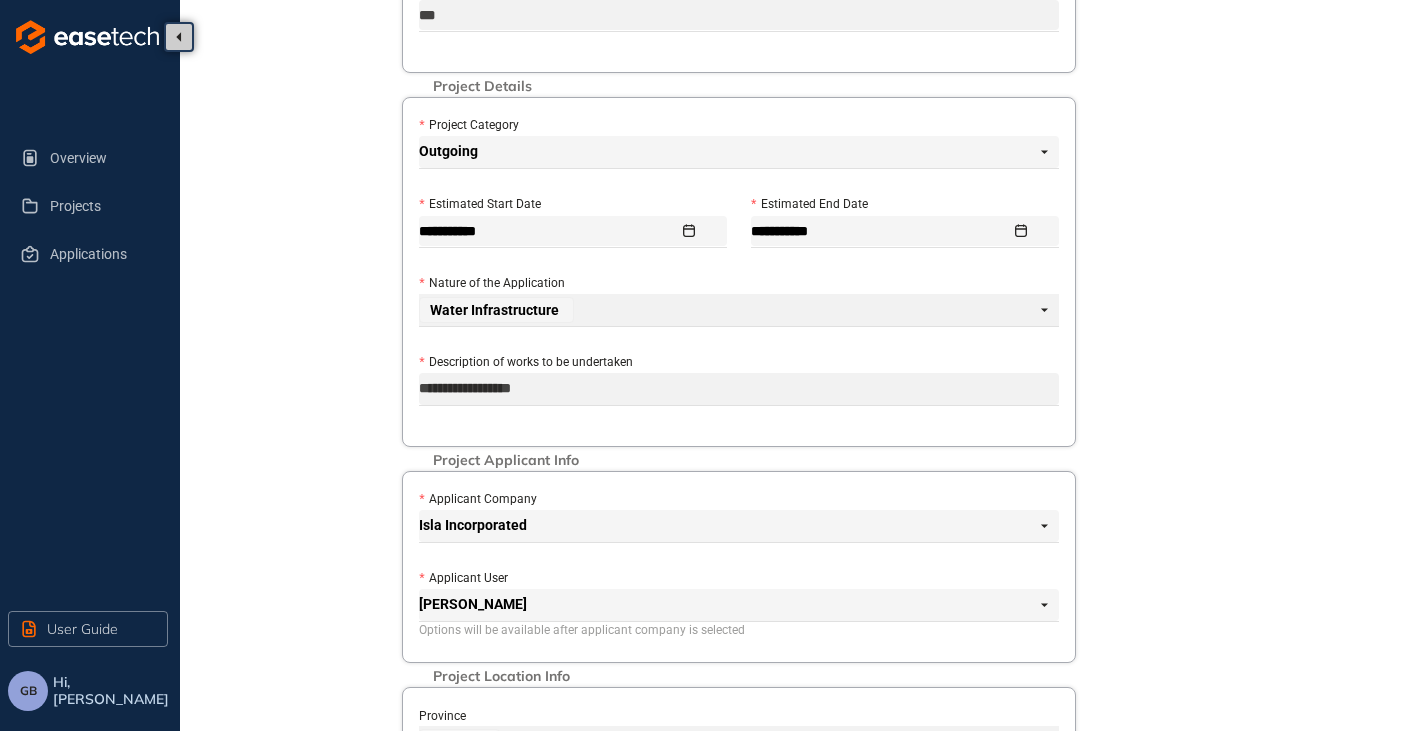 scroll, scrollTop: 0, scrollLeft: 0, axis: both 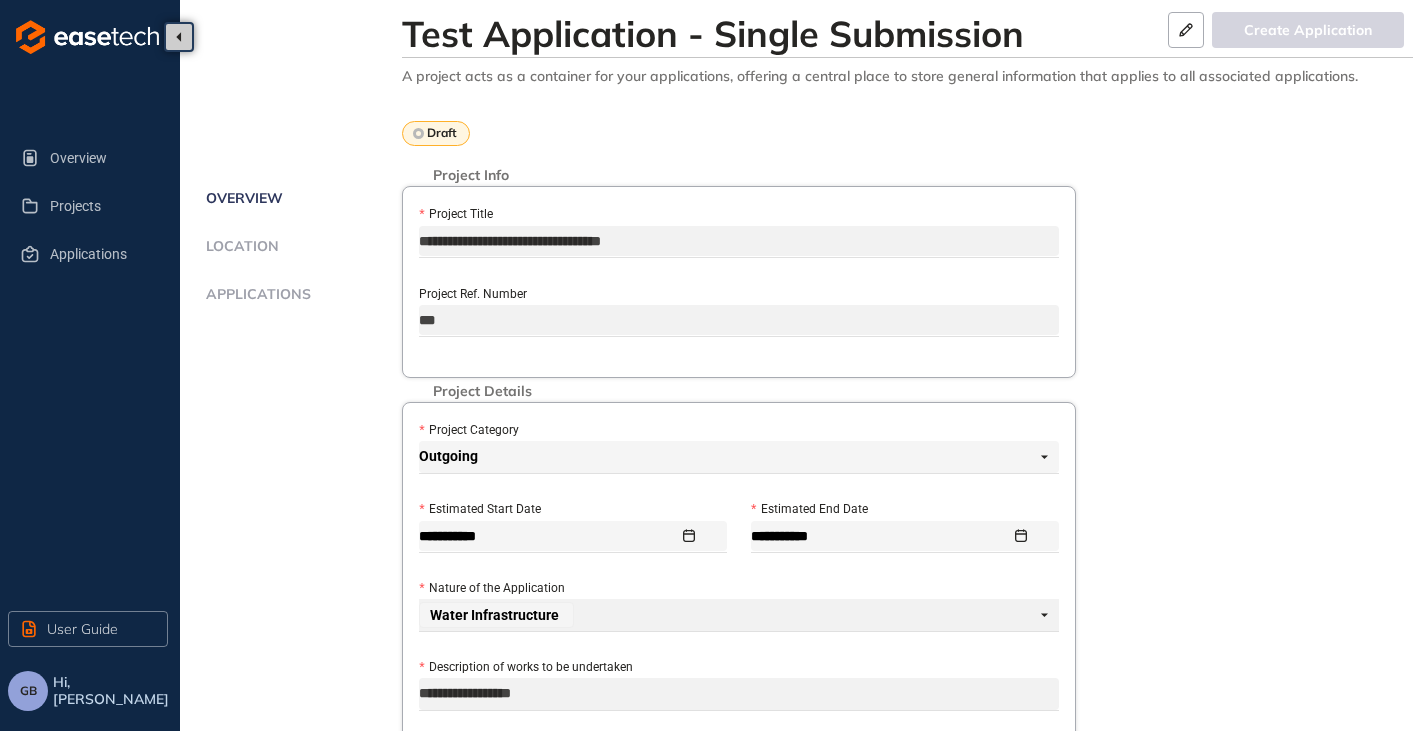 click on "Applications" at bounding box center (255, 294) 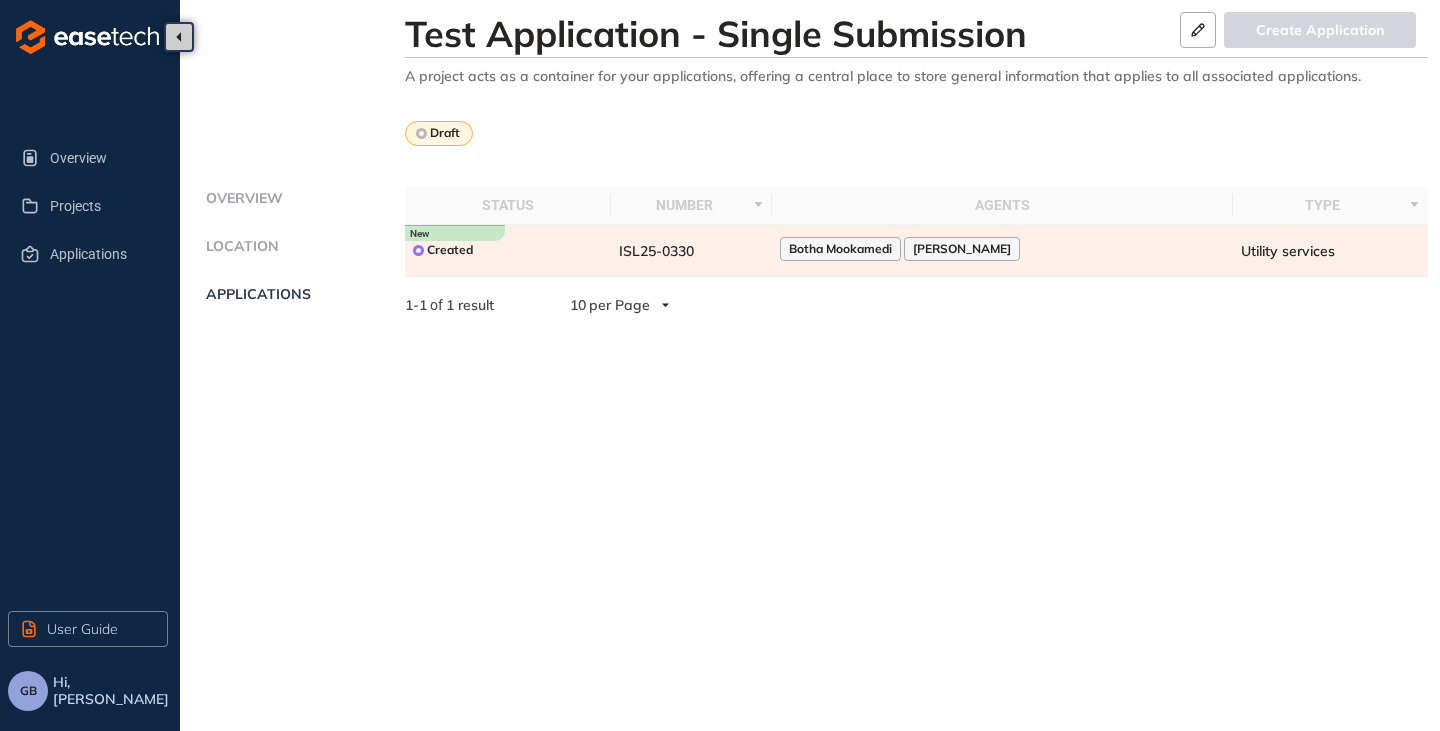 click on "ISL25-0330" at bounding box center (692, 251) 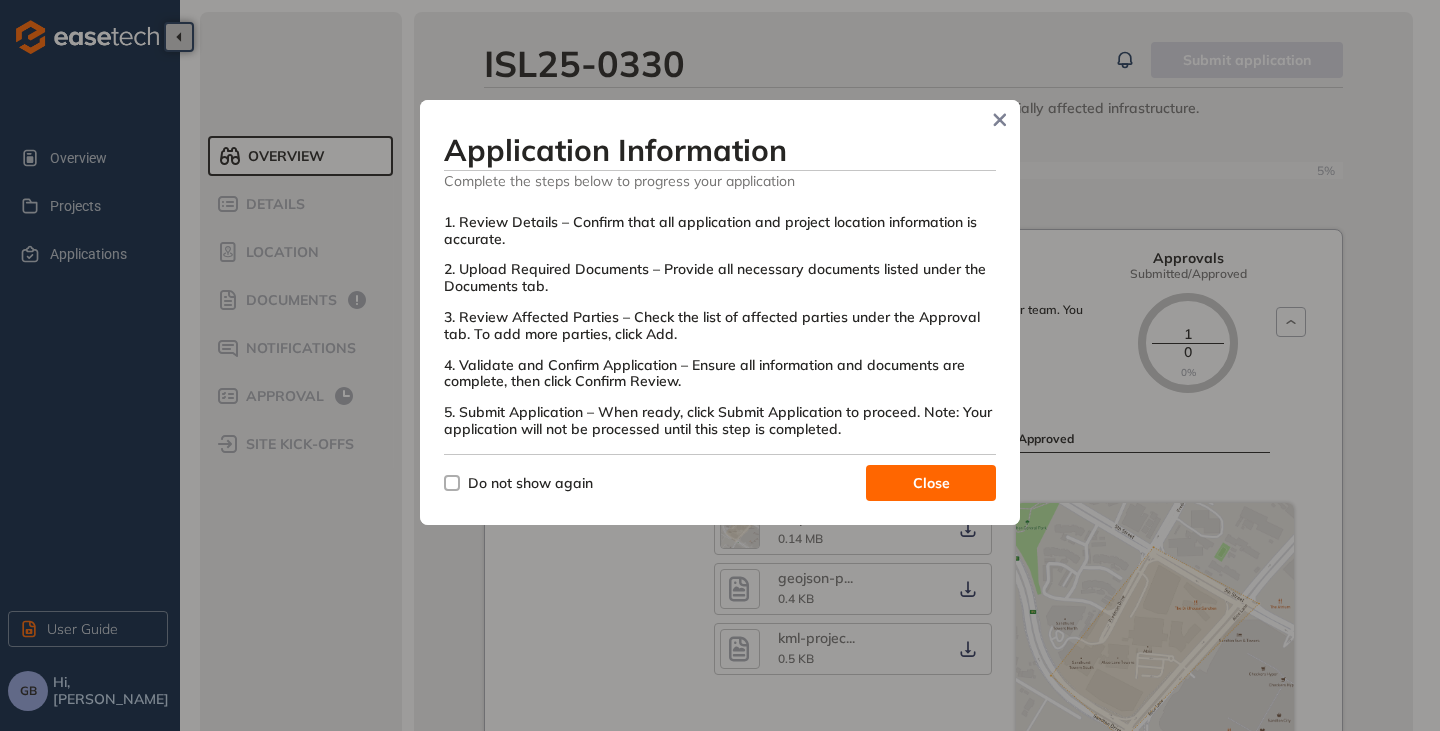 click on "Application Information Complete the steps below to progress your application 1. Review Details – Confirm that all application and project location information is accurate. 2. Upload Required Documents – Provide all necessary documents listed under the Documents tab. 3. Review Affected Parties – Check the list of affected parties under the Approval tab. To add more parties, click Add. 4. Validate and Confirm Application – Ensure all information and documents are complete, then click Confirm Review. 5. Submit Application – When ready, click Submit Application to proceed. Note: Your application will not be processed until this step is completed. Do not show again Close" at bounding box center (720, 365) 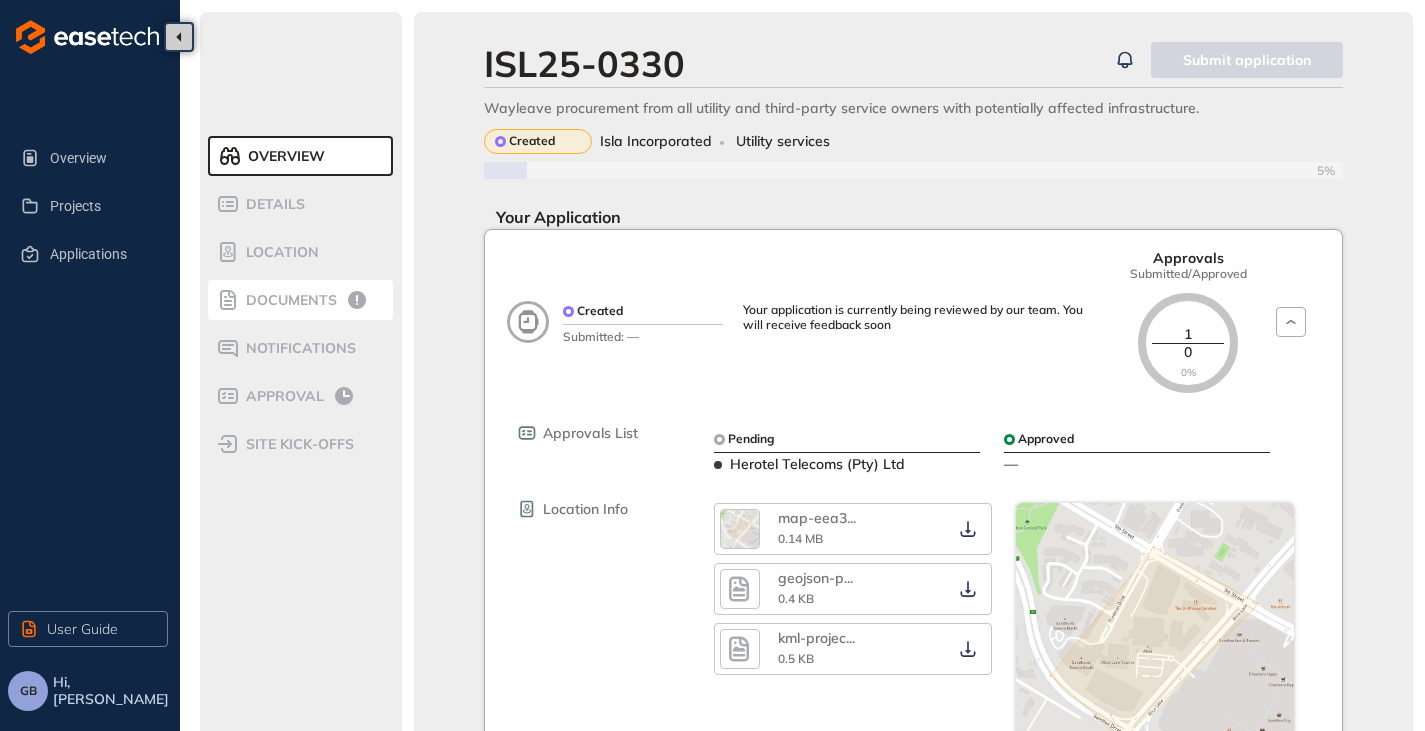 click on "Documents" at bounding box center (288, 300) 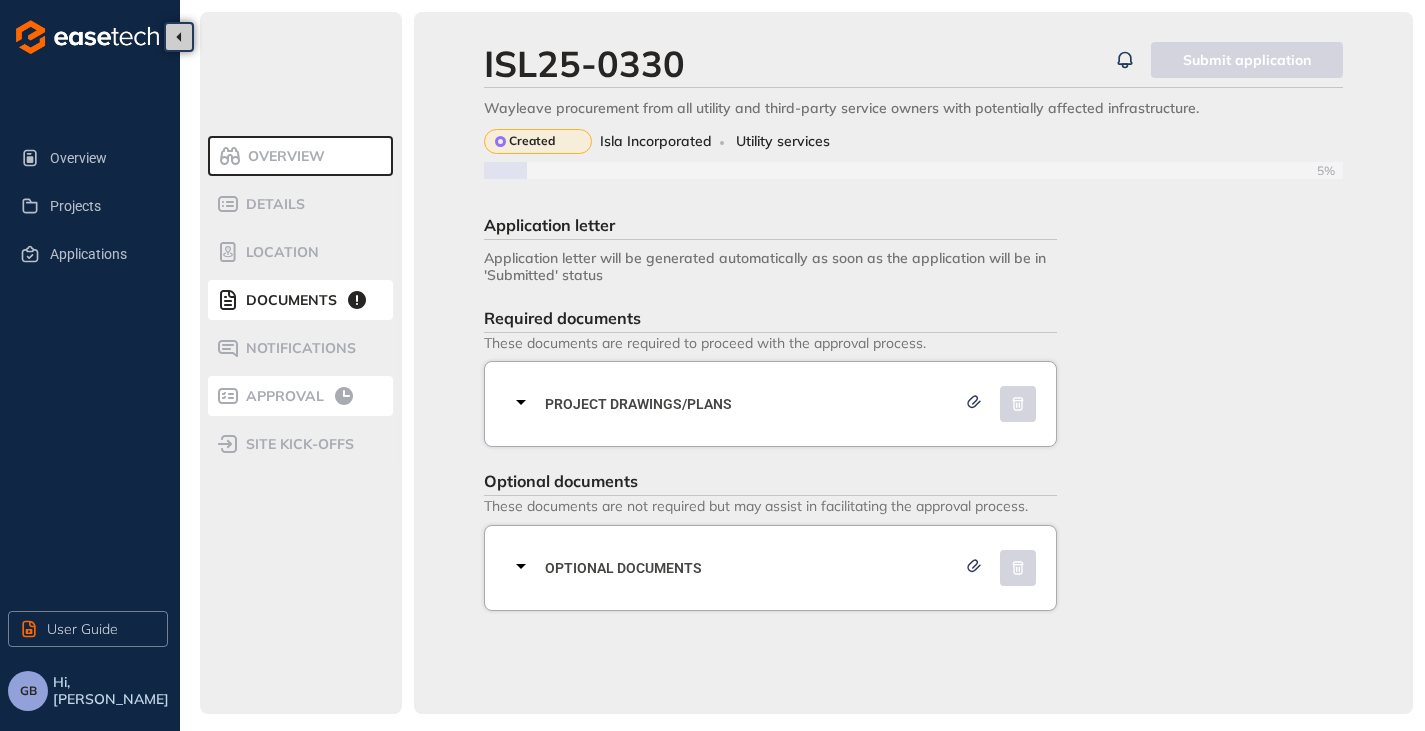 click on "Approval" at bounding box center (300, 396) 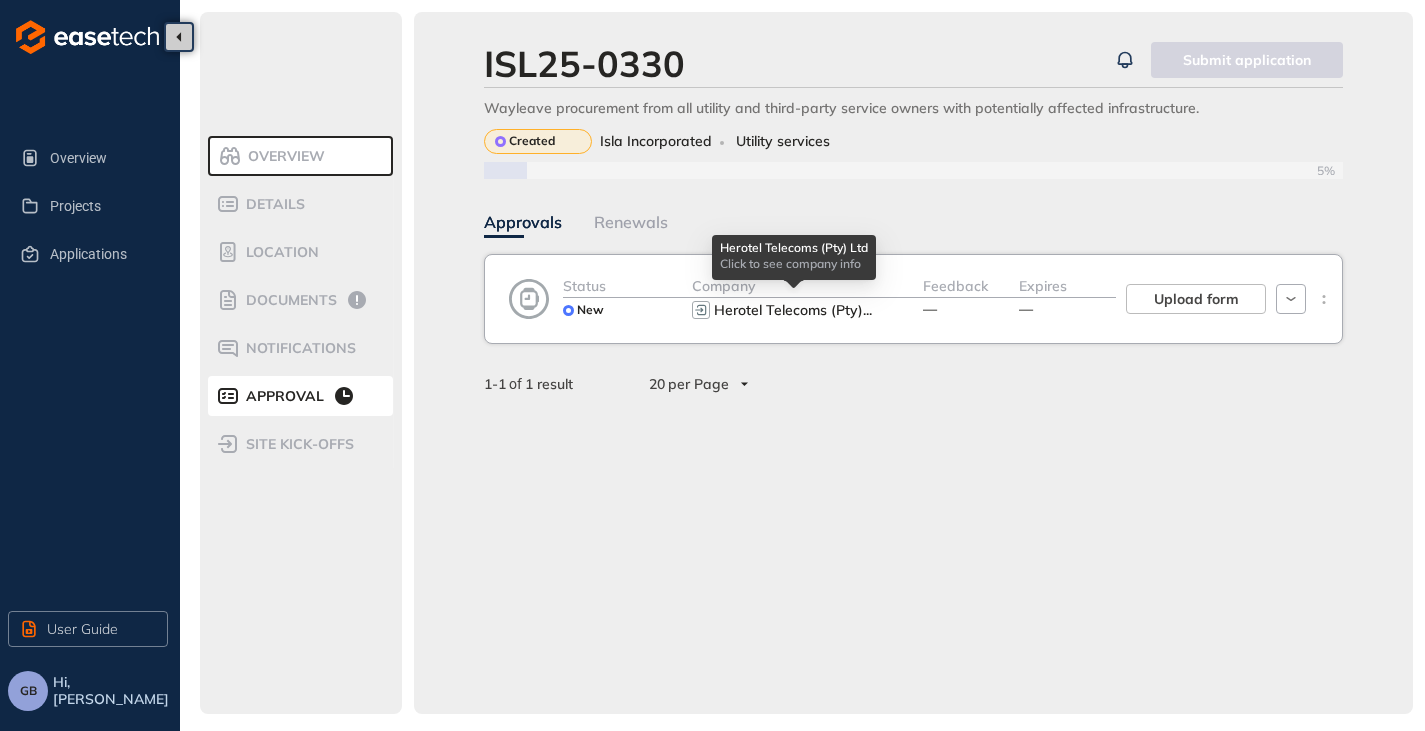 click on "Herotel Telecoms (Pty)" at bounding box center (788, 310) 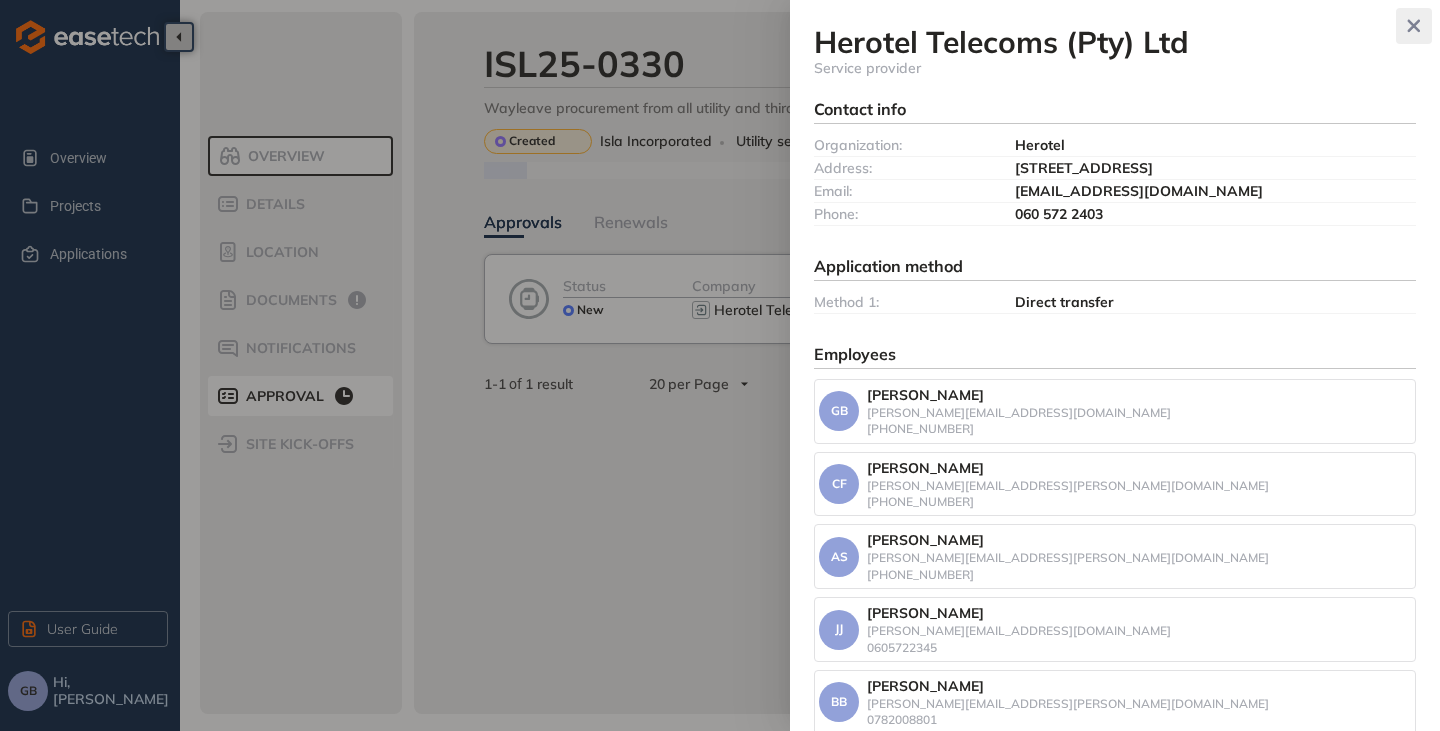 click 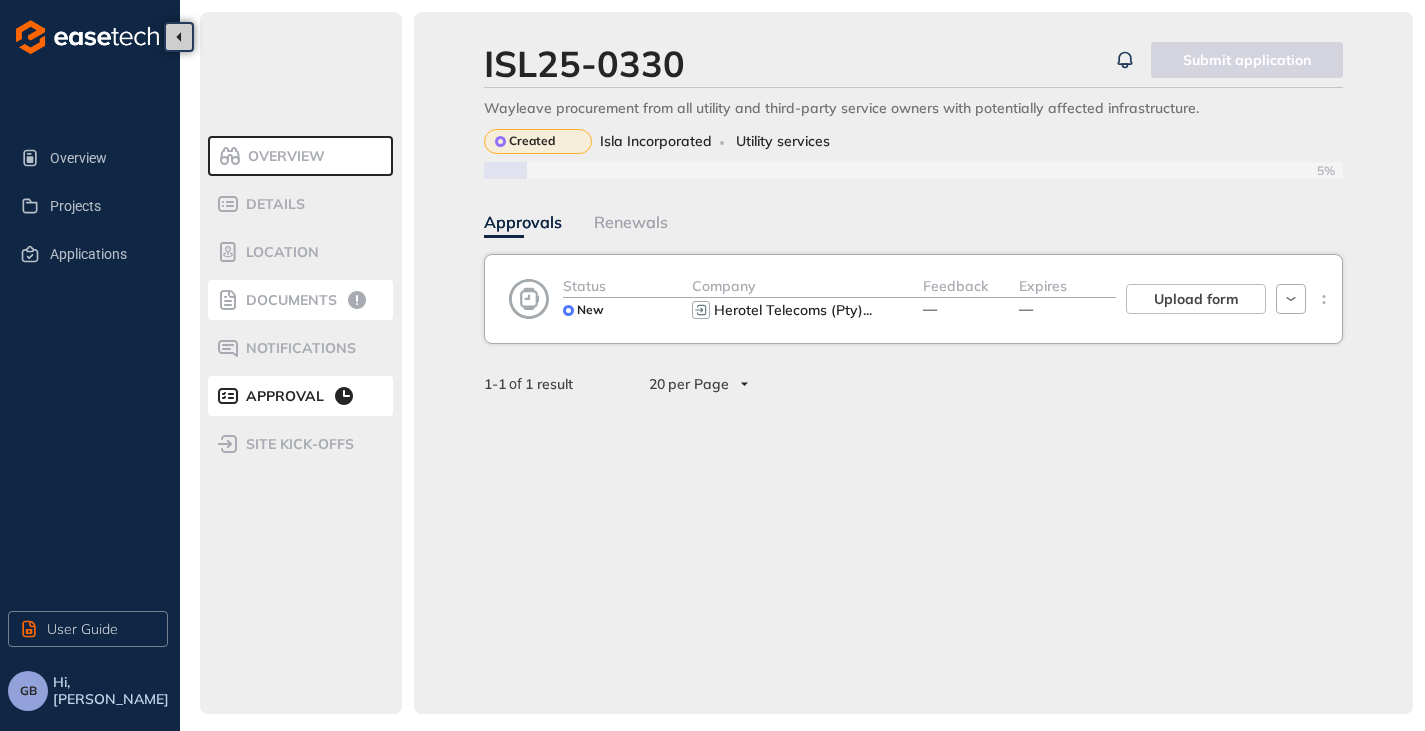 click on "Documents" at bounding box center (288, 300) 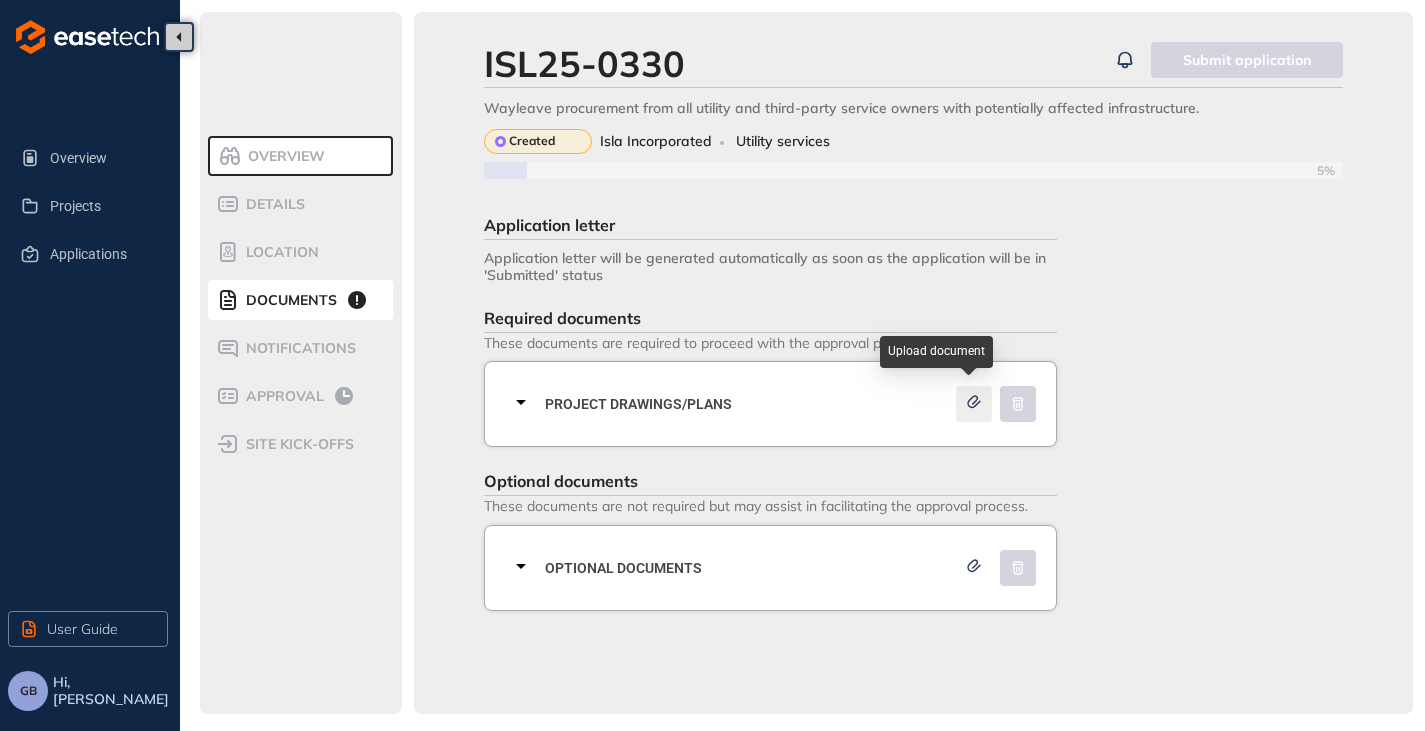 click at bounding box center (974, 404) 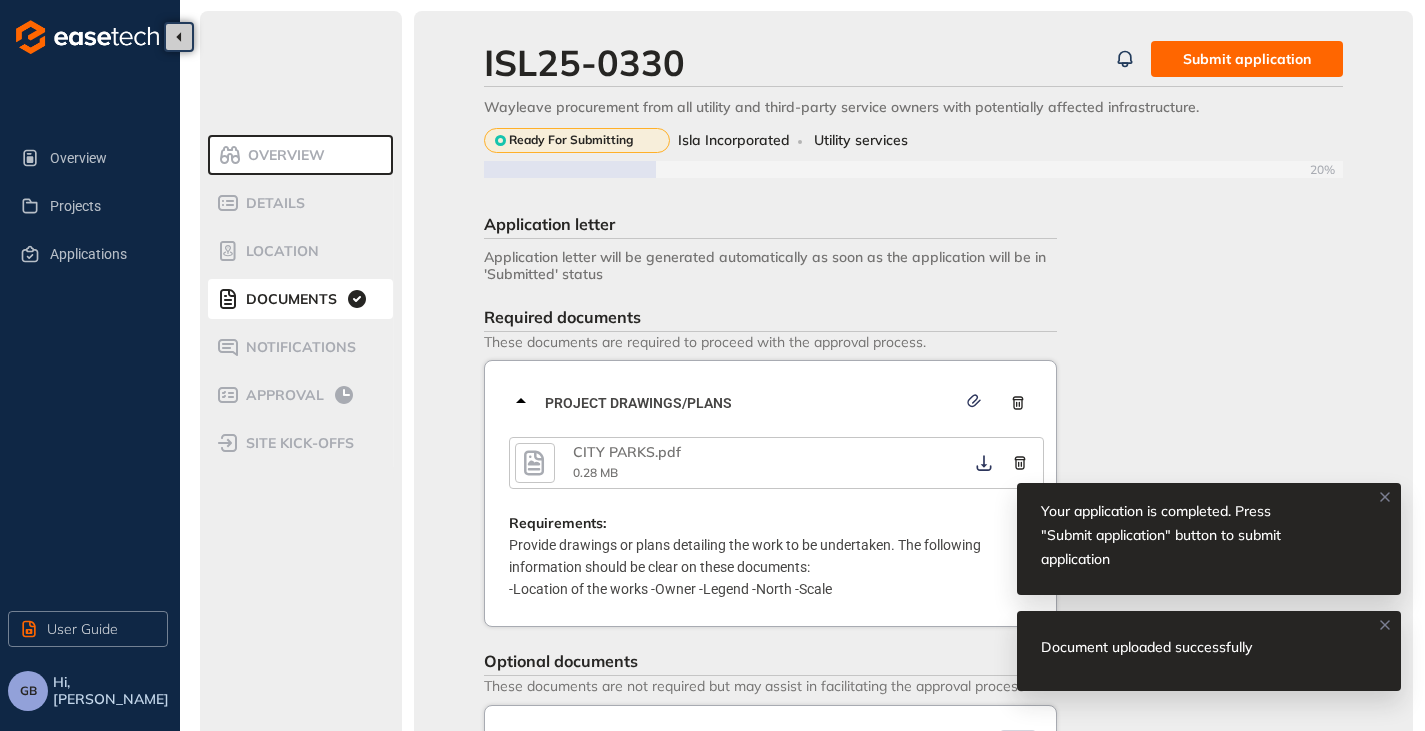 scroll, scrollTop: 0, scrollLeft: 0, axis: both 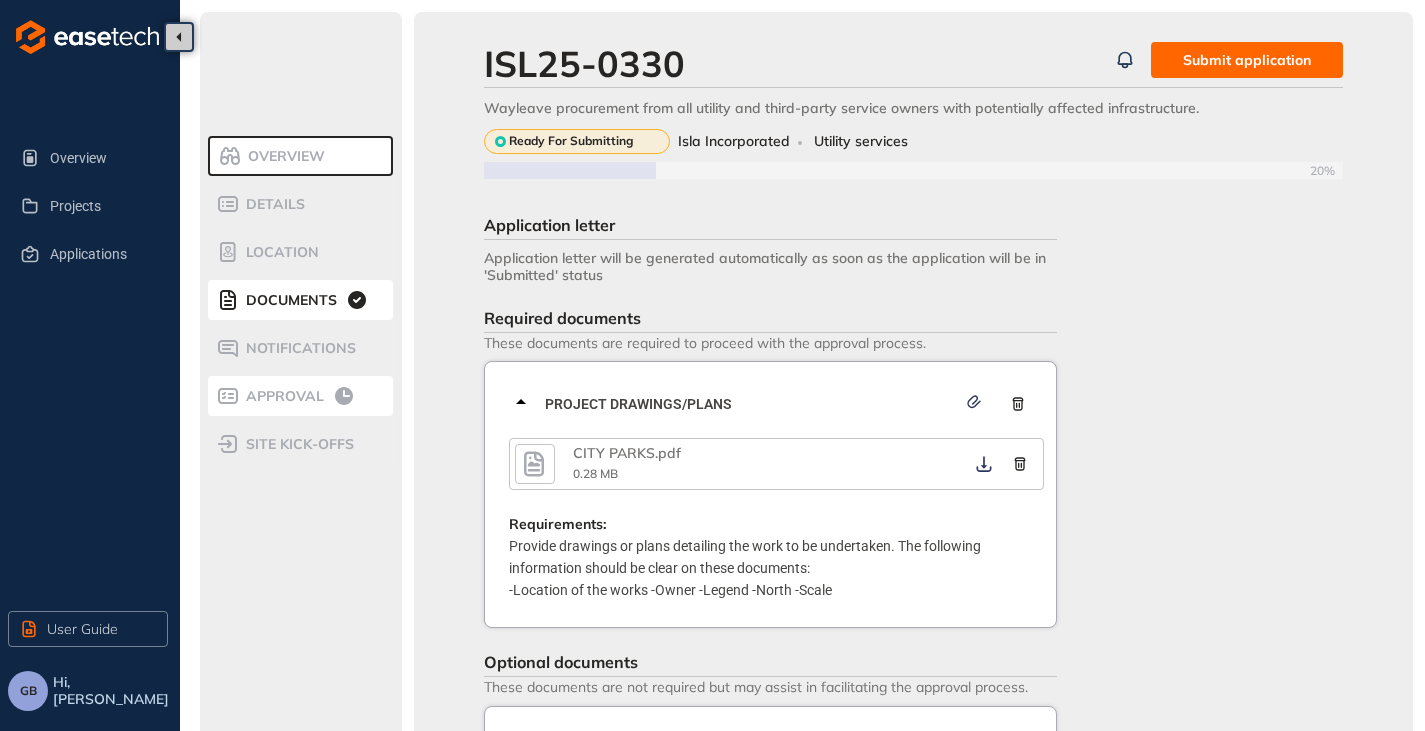 click on "Approval" at bounding box center [301, 396] 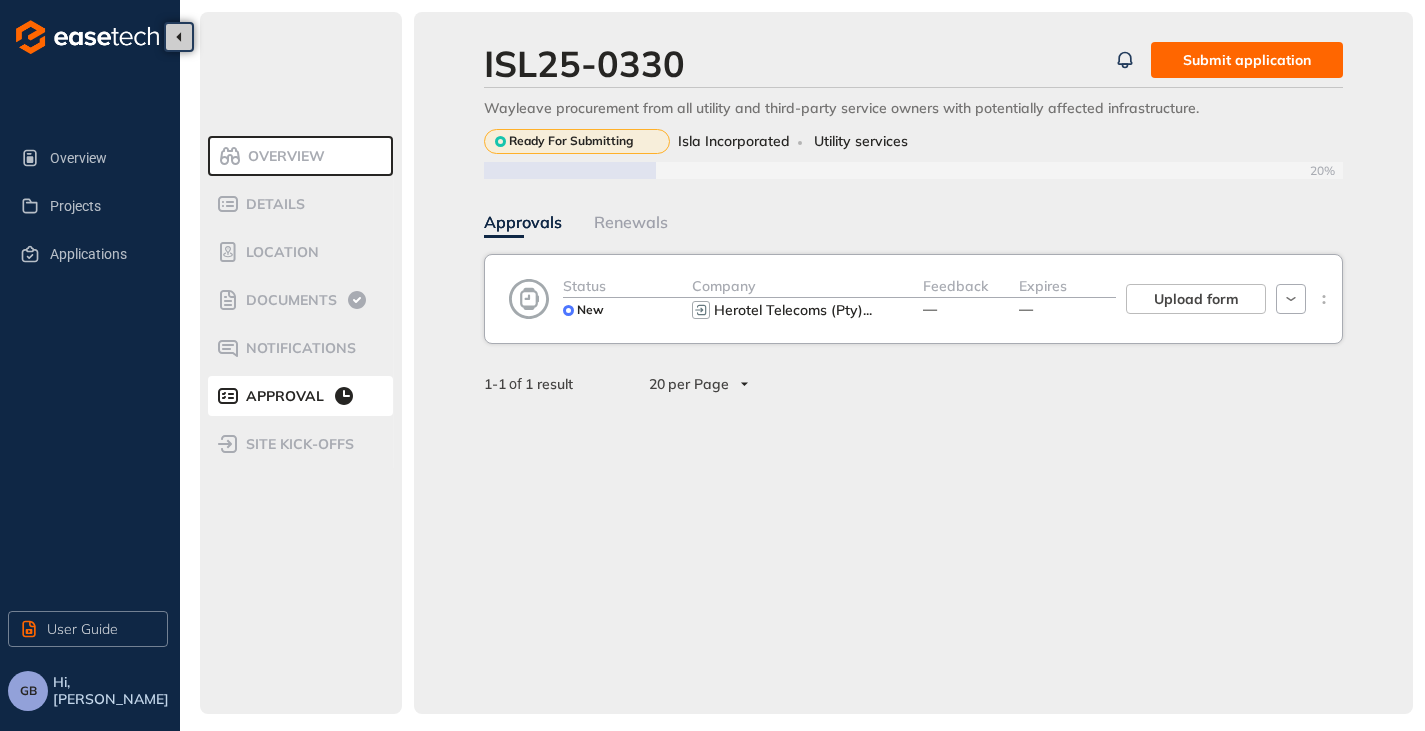 click on "Submit application" at bounding box center (1247, 60) 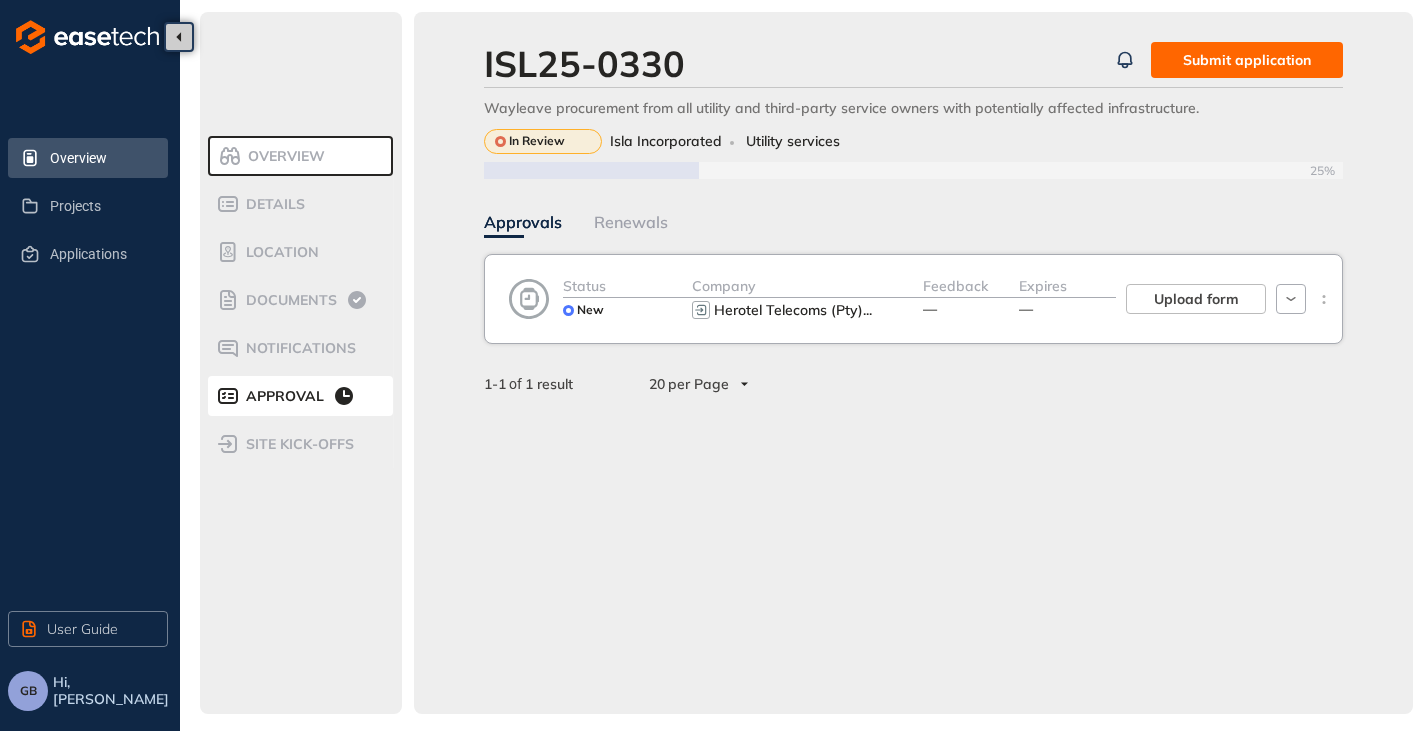 click 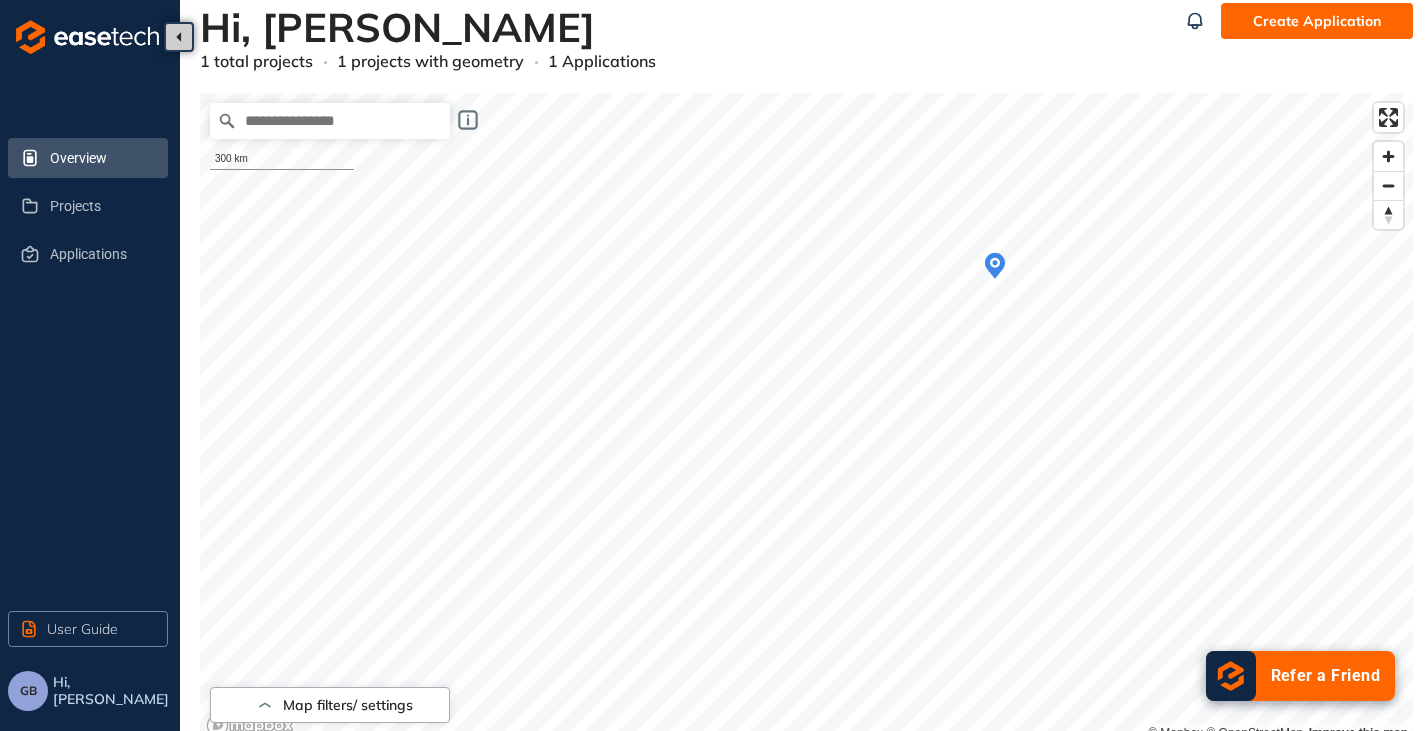 scroll, scrollTop: 0, scrollLeft: 0, axis: both 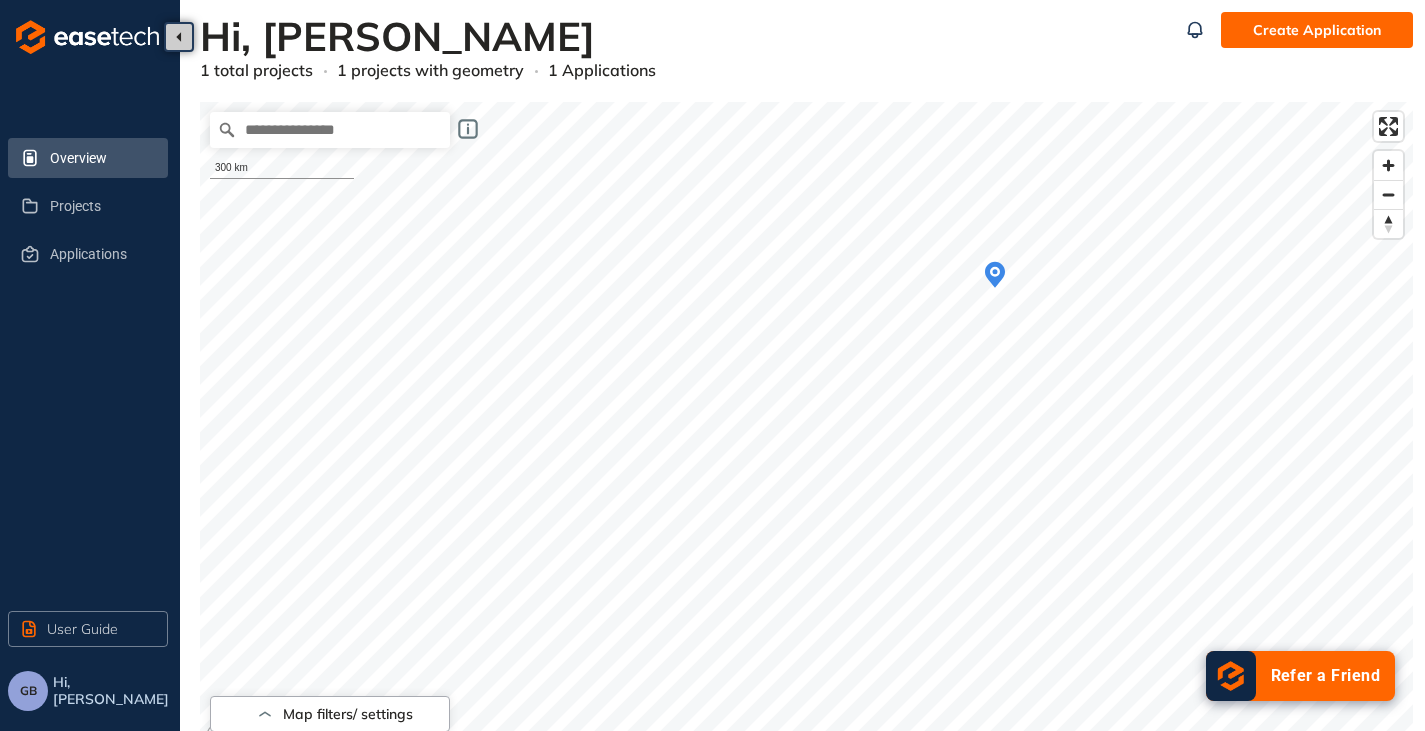 click on "GB" at bounding box center [28, 691] 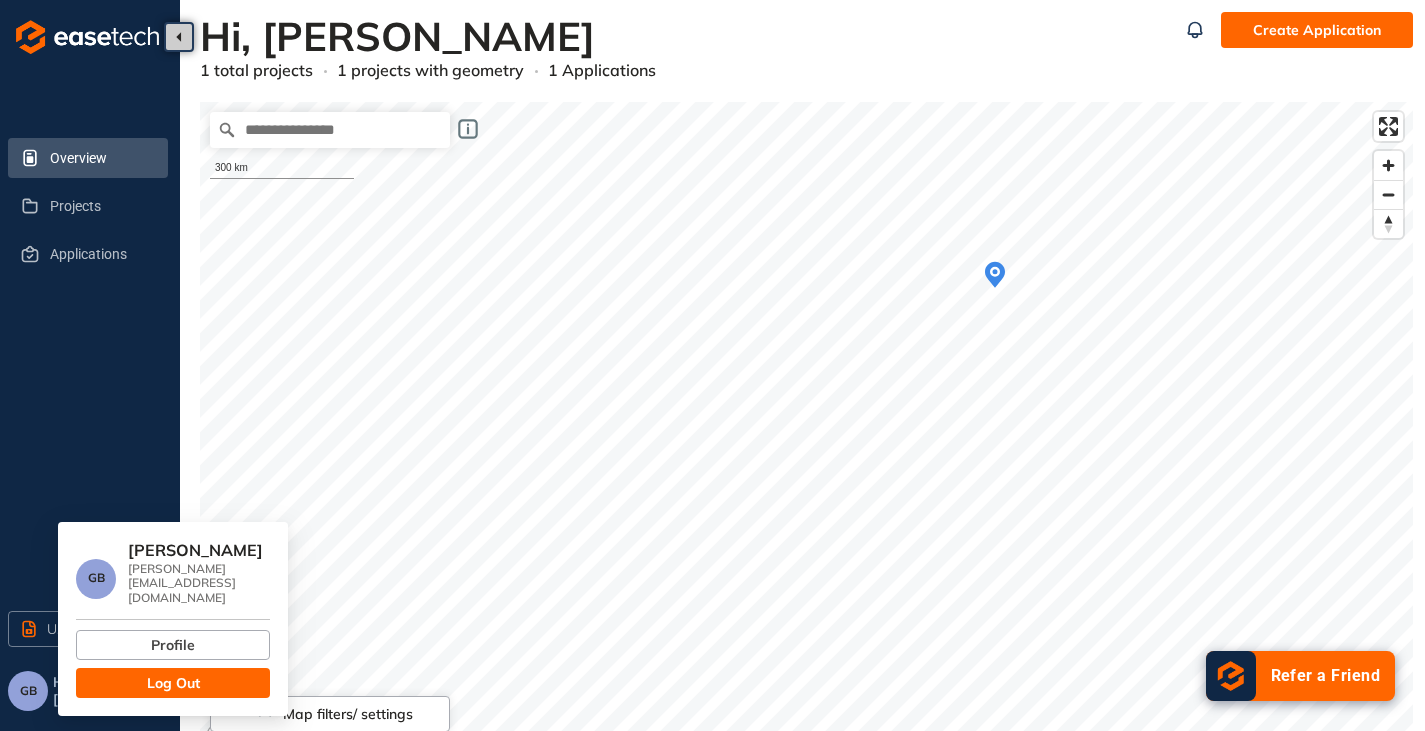 click on "Log Out" at bounding box center [173, 683] 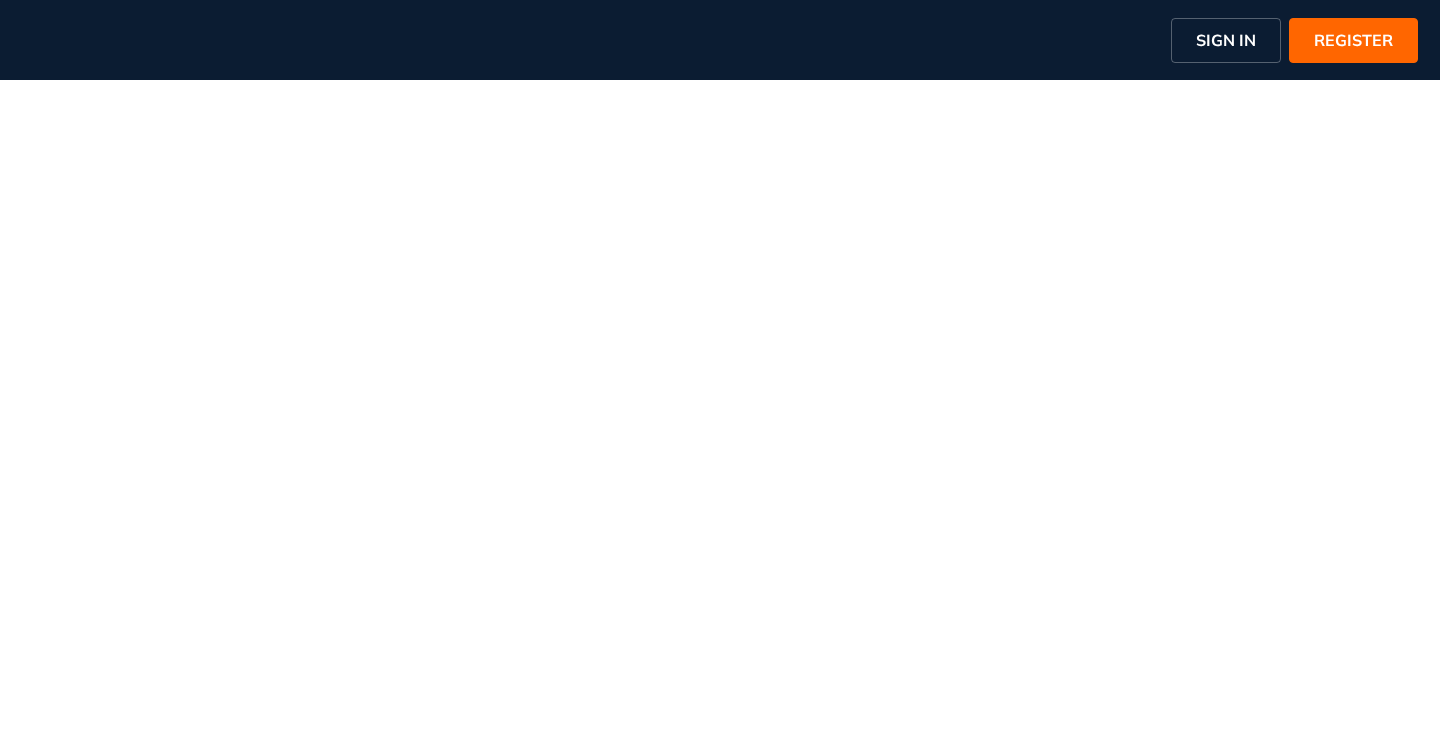 scroll, scrollTop: 0, scrollLeft: 0, axis: both 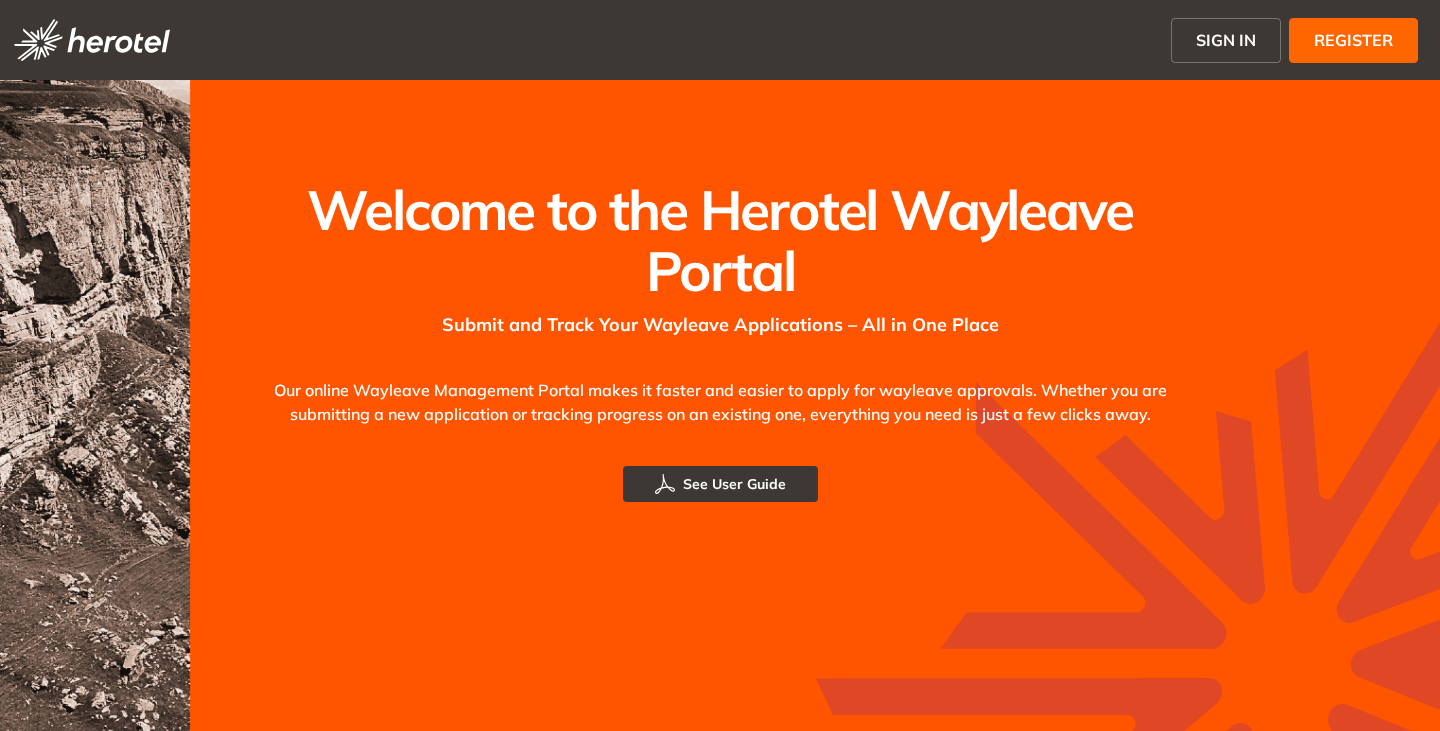 click on "SIGN IN" at bounding box center (1226, 40) 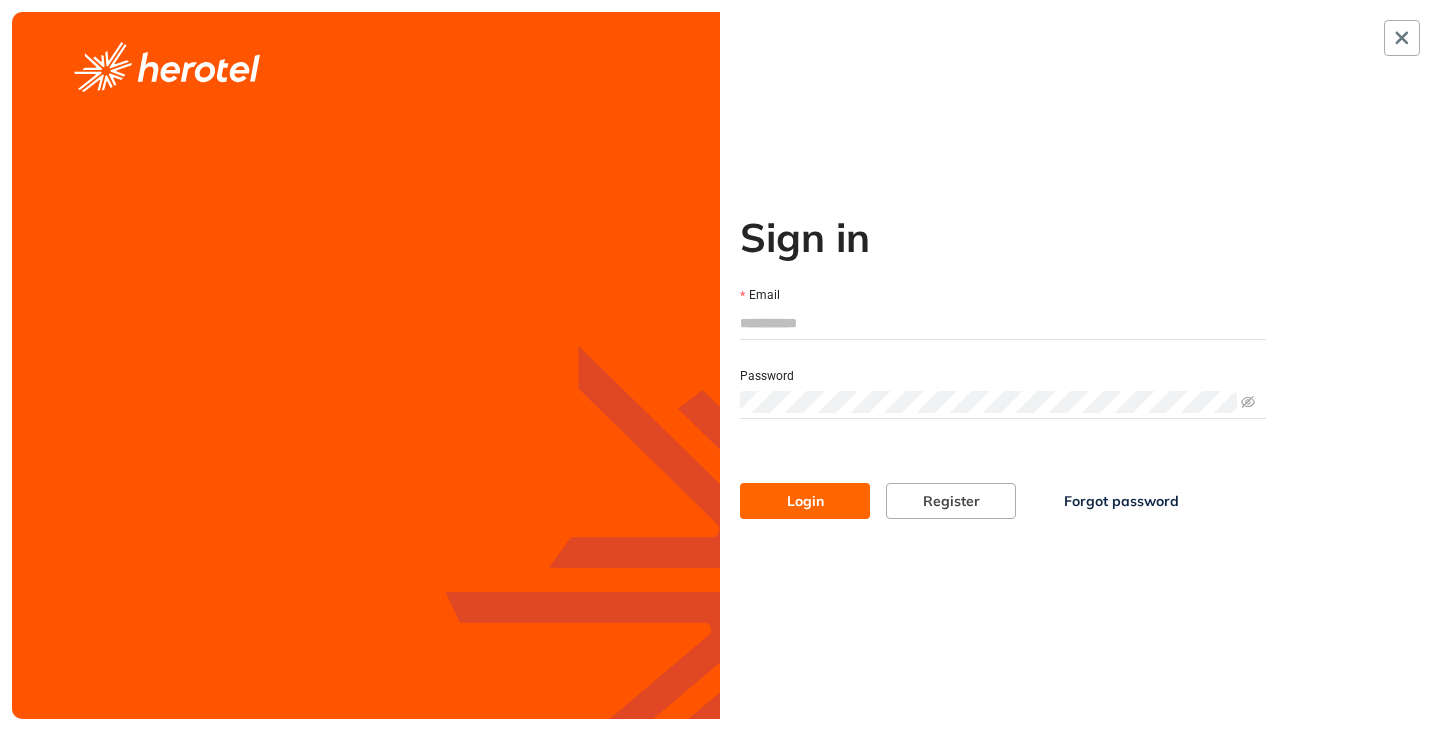 click on "Email" at bounding box center [1003, 323] 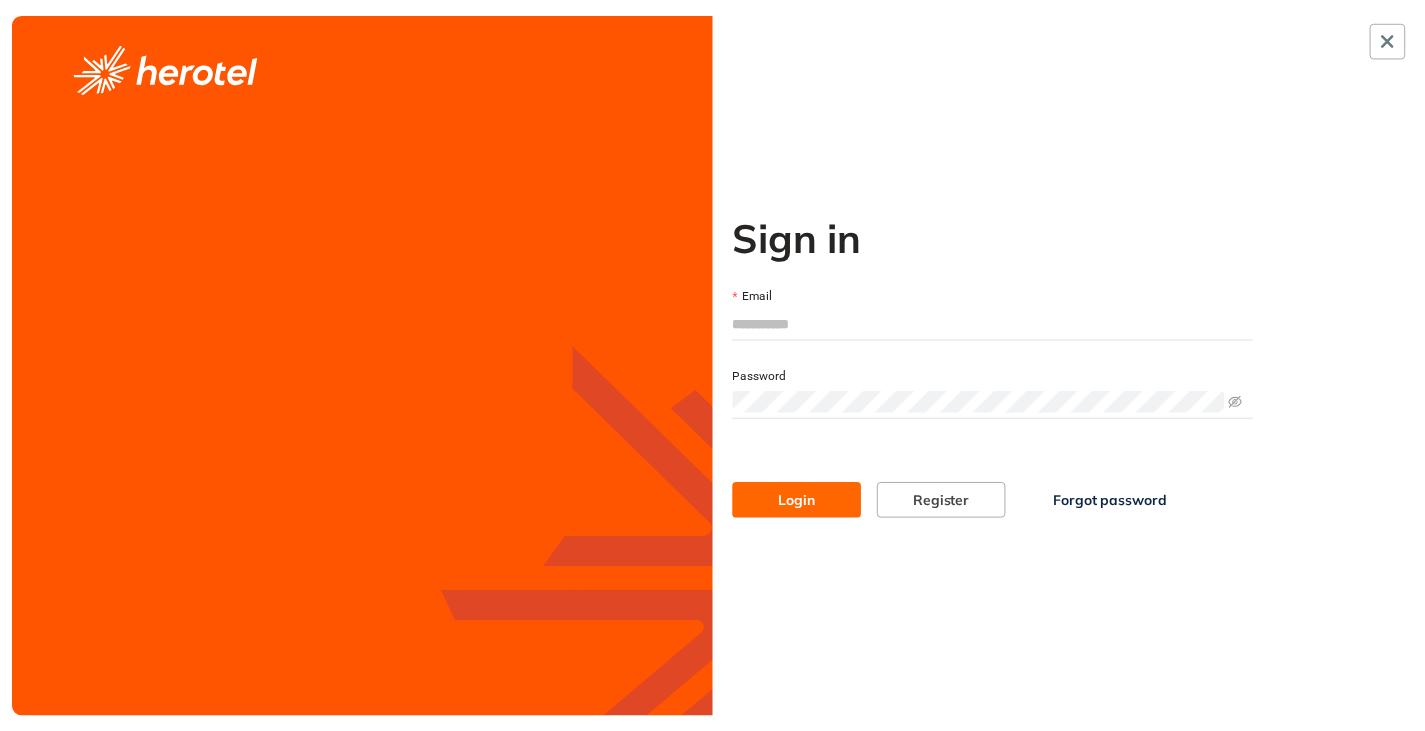 scroll, scrollTop: 0, scrollLeft: 0, axis: both 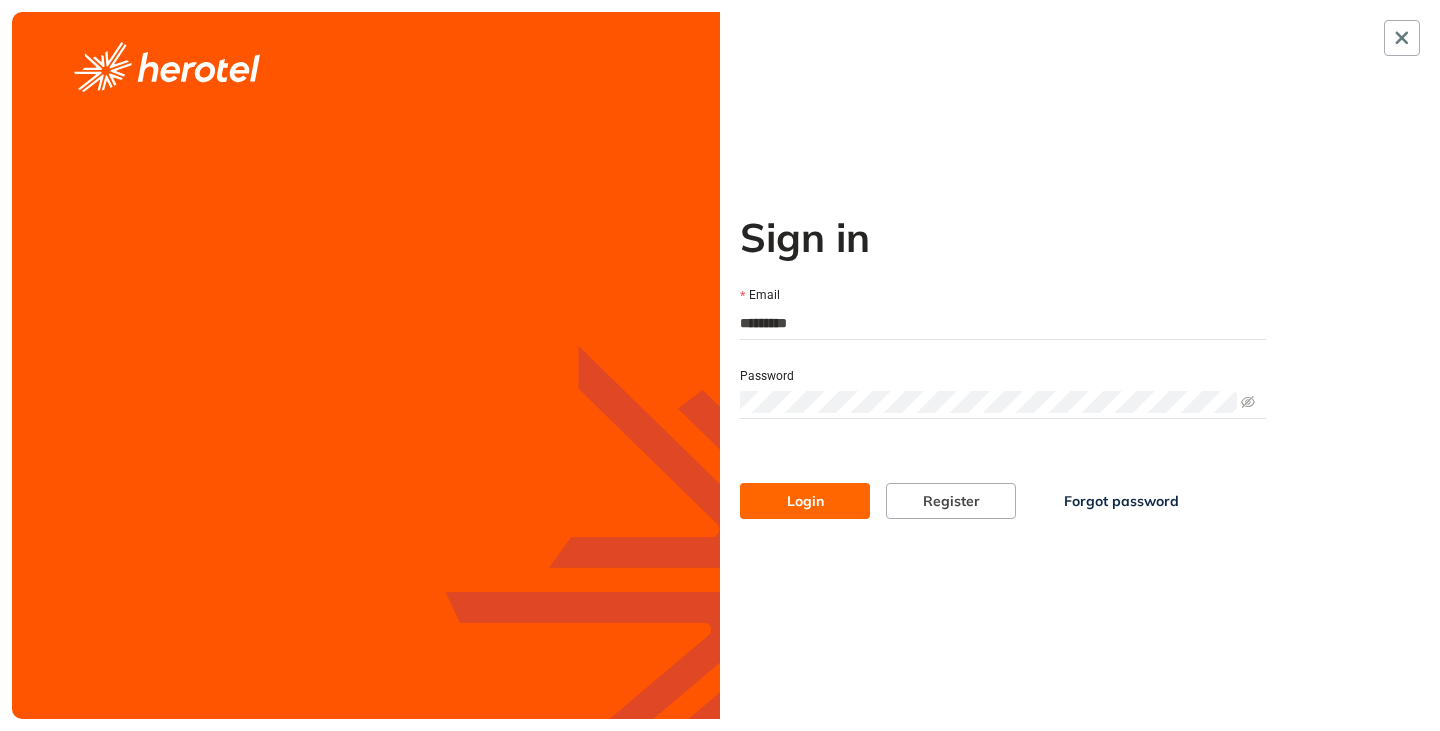 type on "**********" 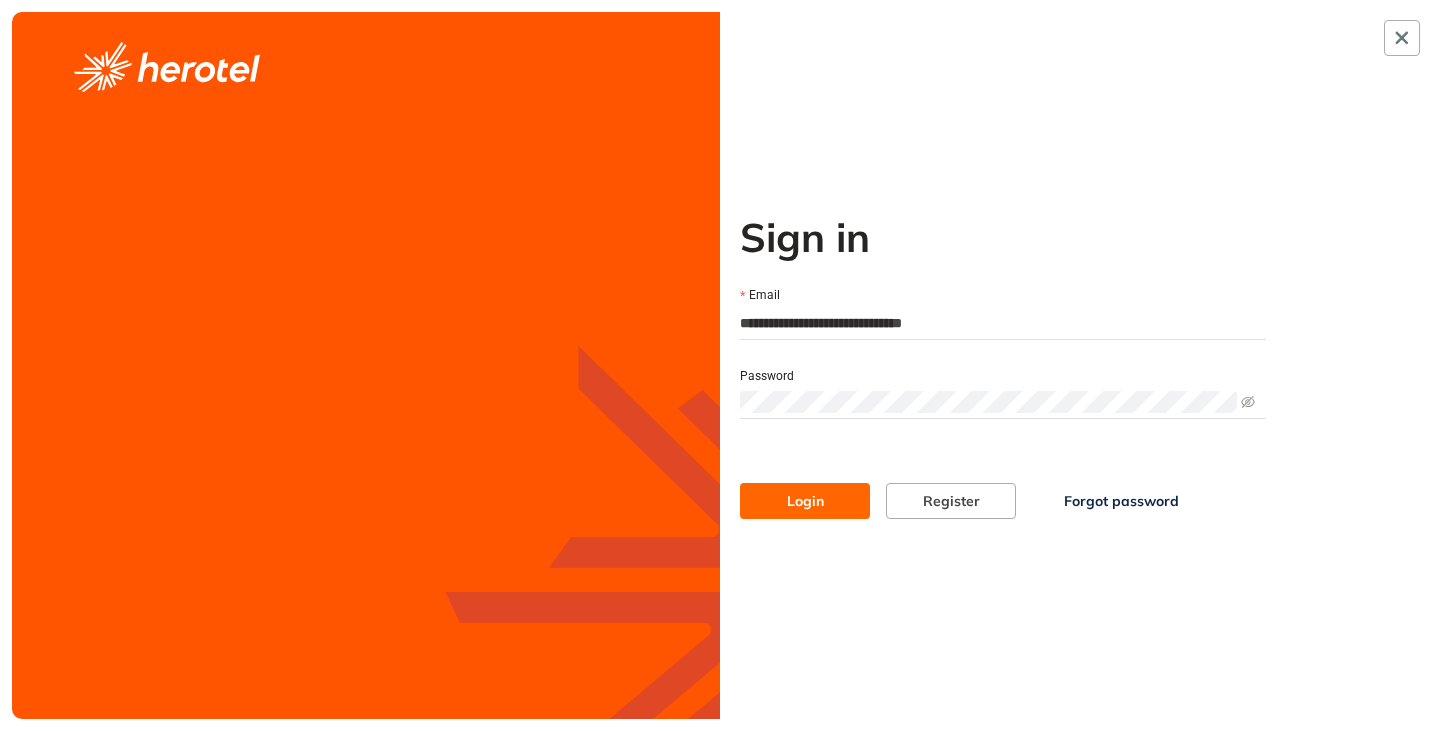 click on "Login" at bounding box center (805, 501) 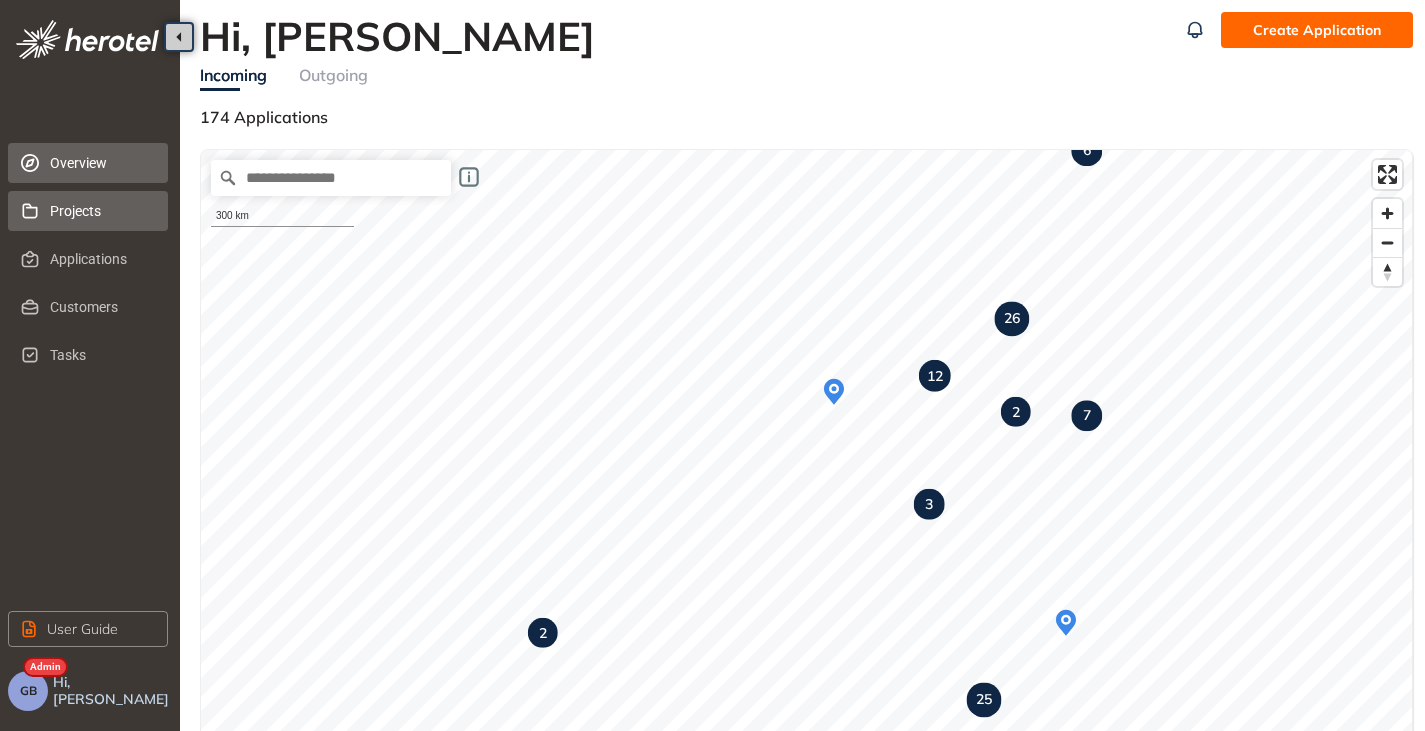 click on "Projects" at bounding box center (101, 211) 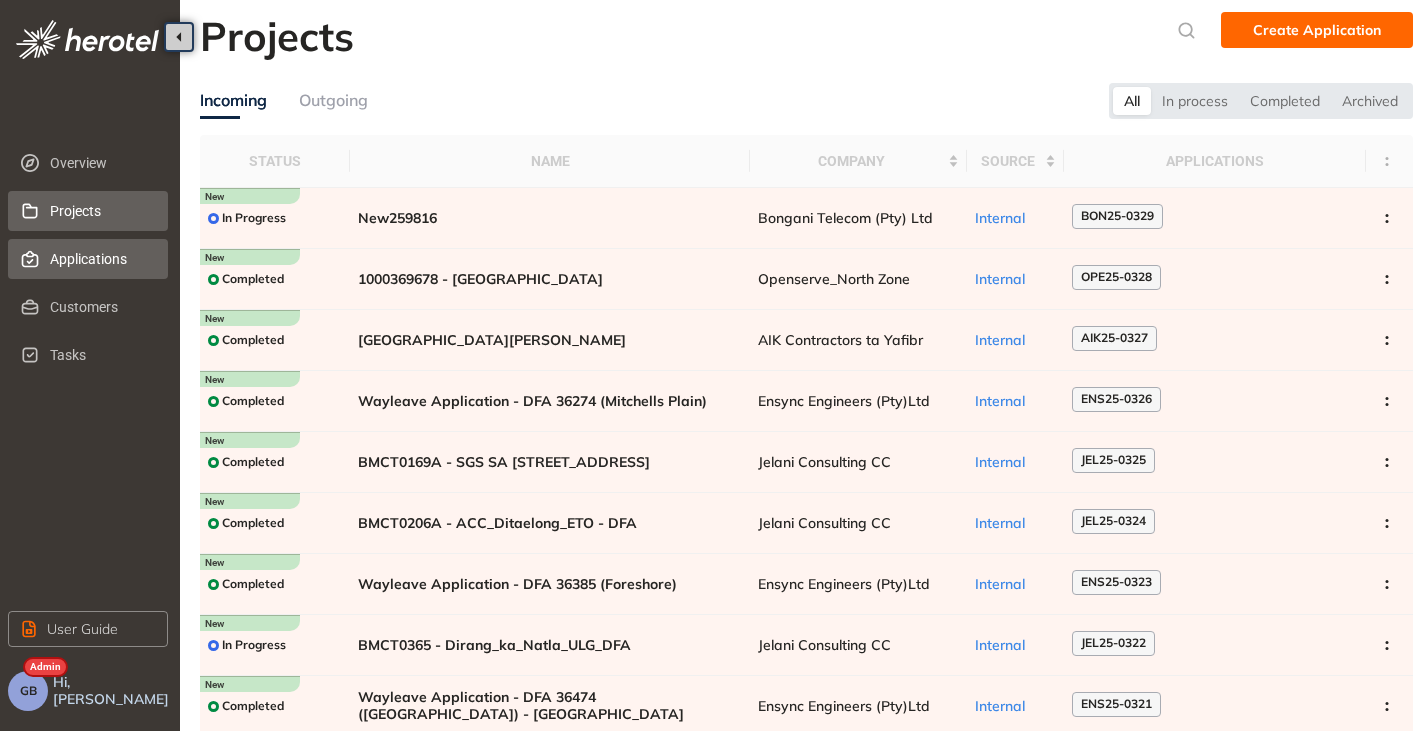 click on "Applications" at bounding box center [101, 259] 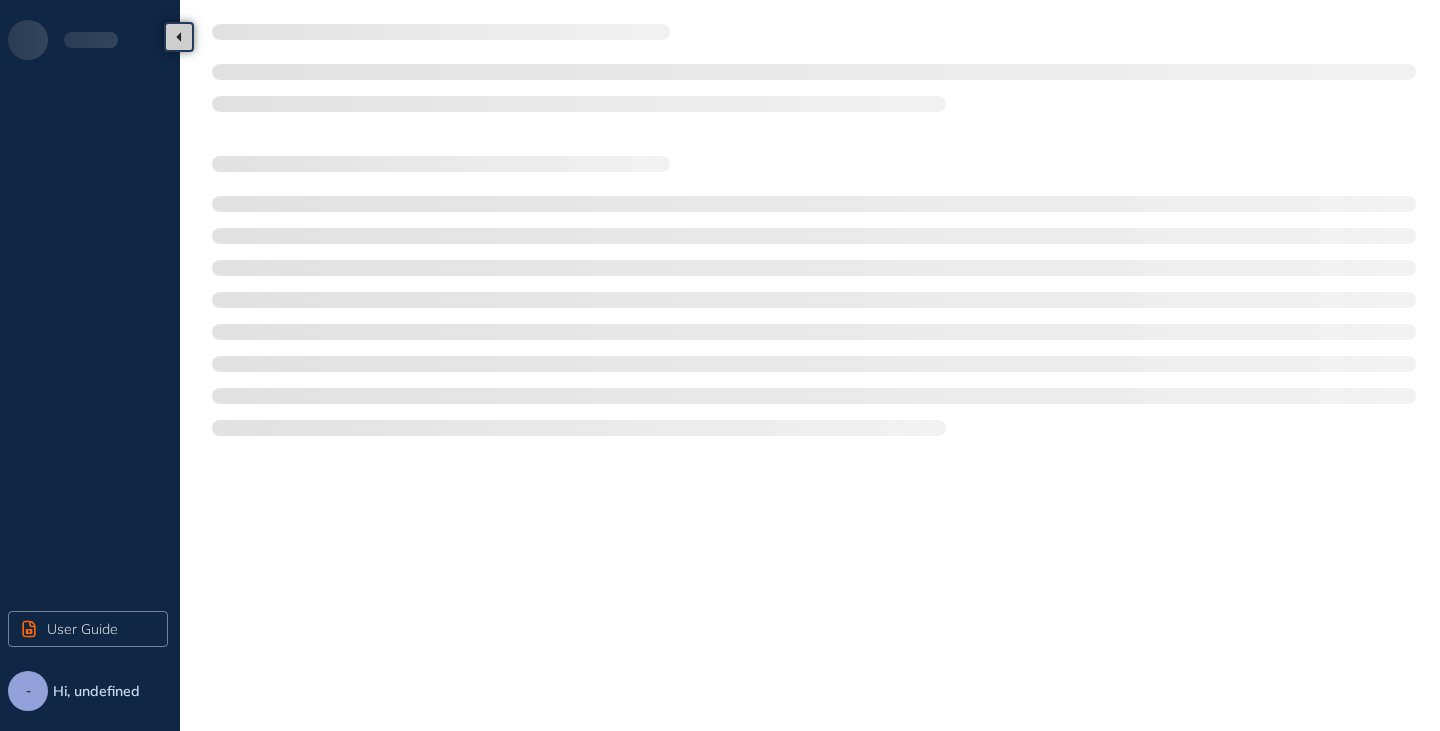 scroll, scrollTop: 0, scrollLeft: 0, axis: both 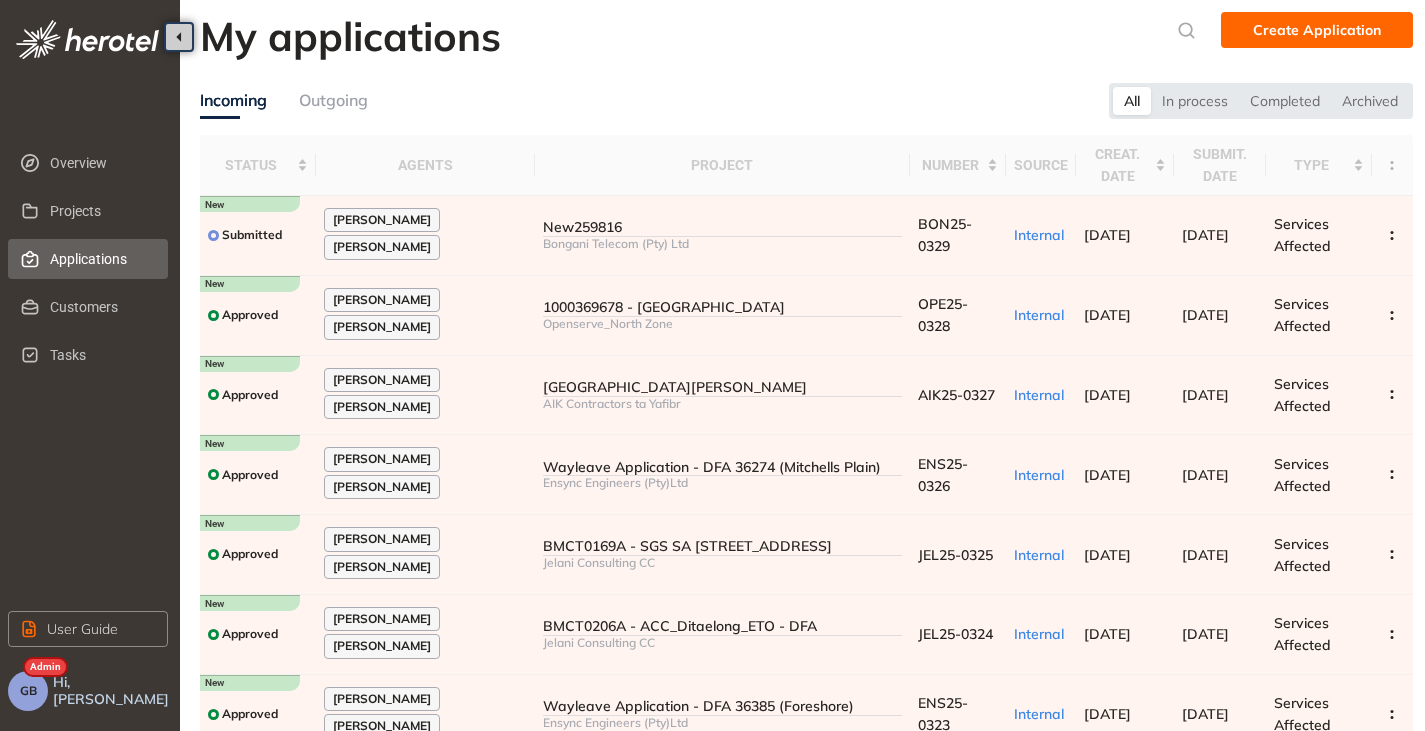 click on "Outgoing" at bounding box center [333, 100] 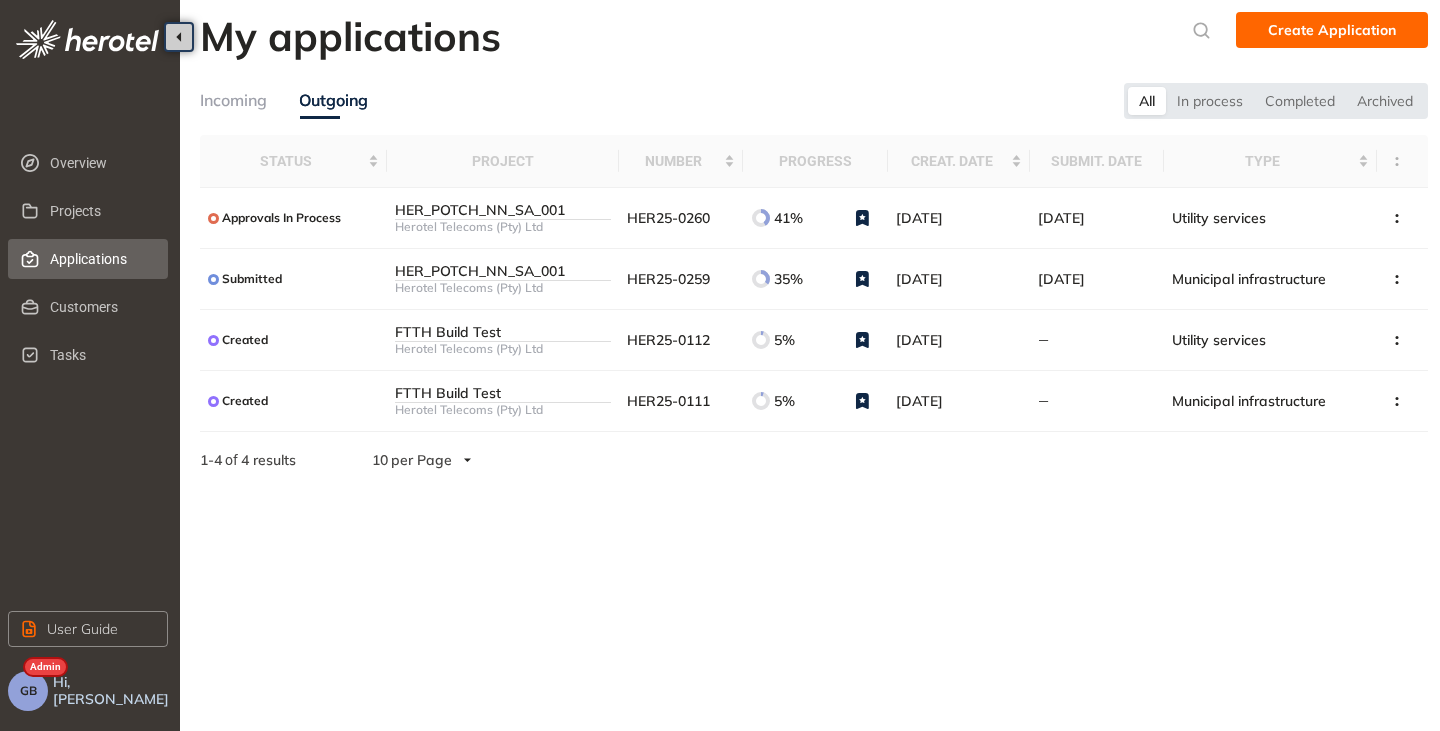 click on "Incoming" at bounding box center (233, 100) 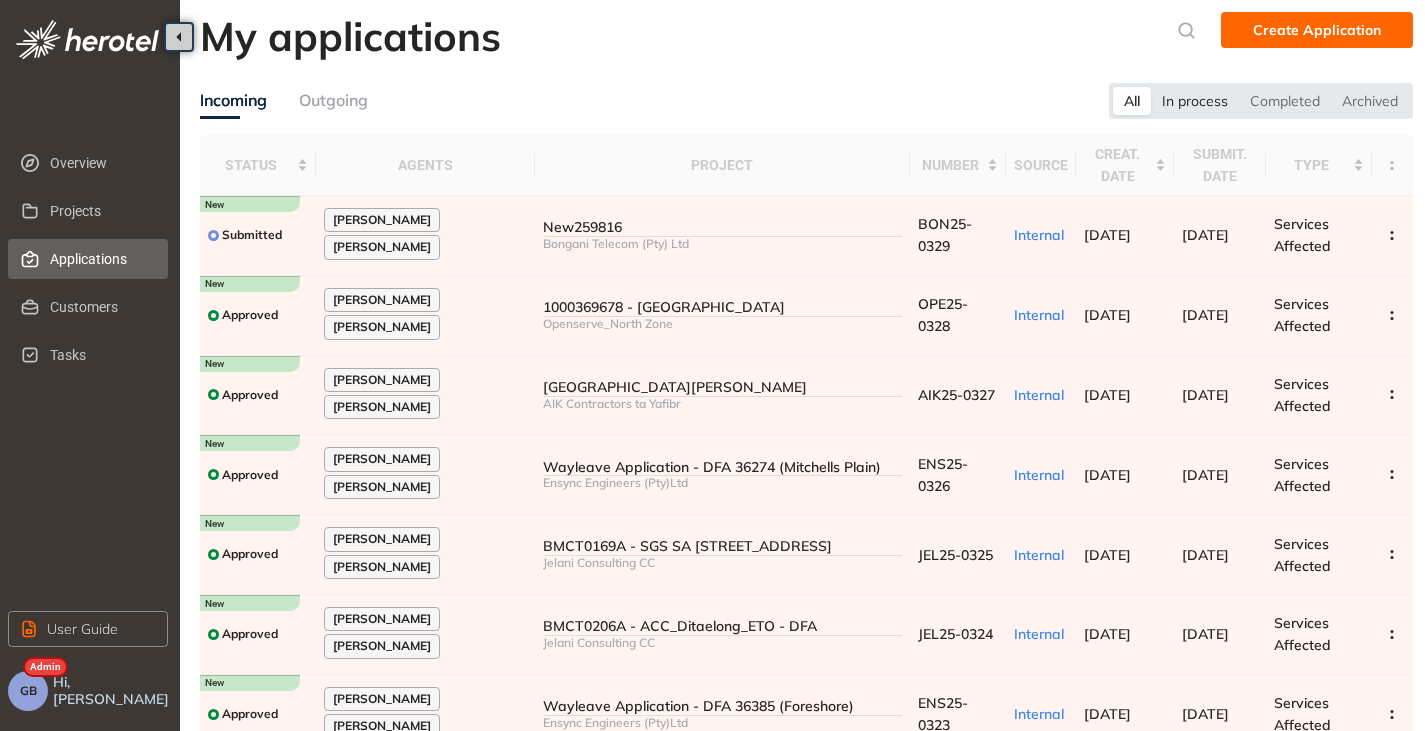 click on "In process" at bounding box center (1195, 101) 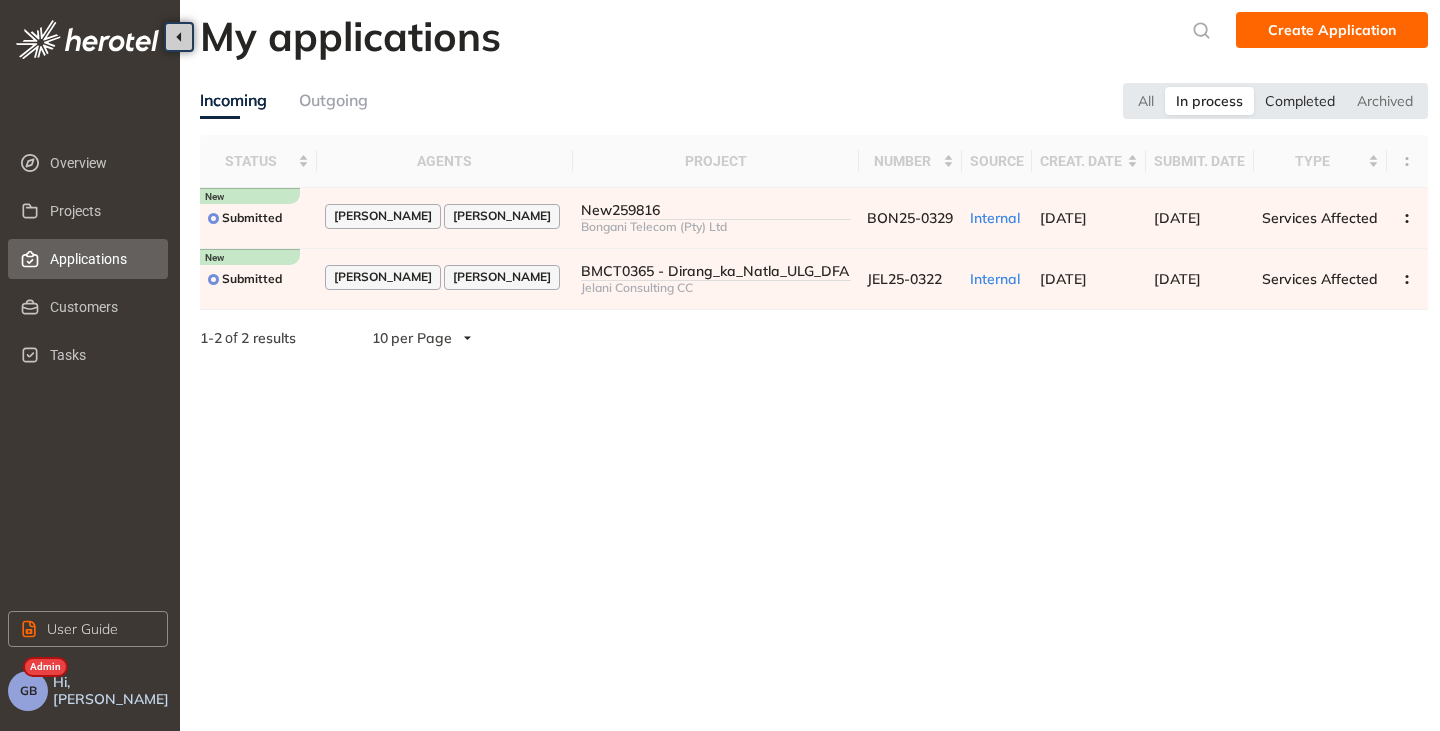 click on "Completed" at bounding box center [1300, 101] 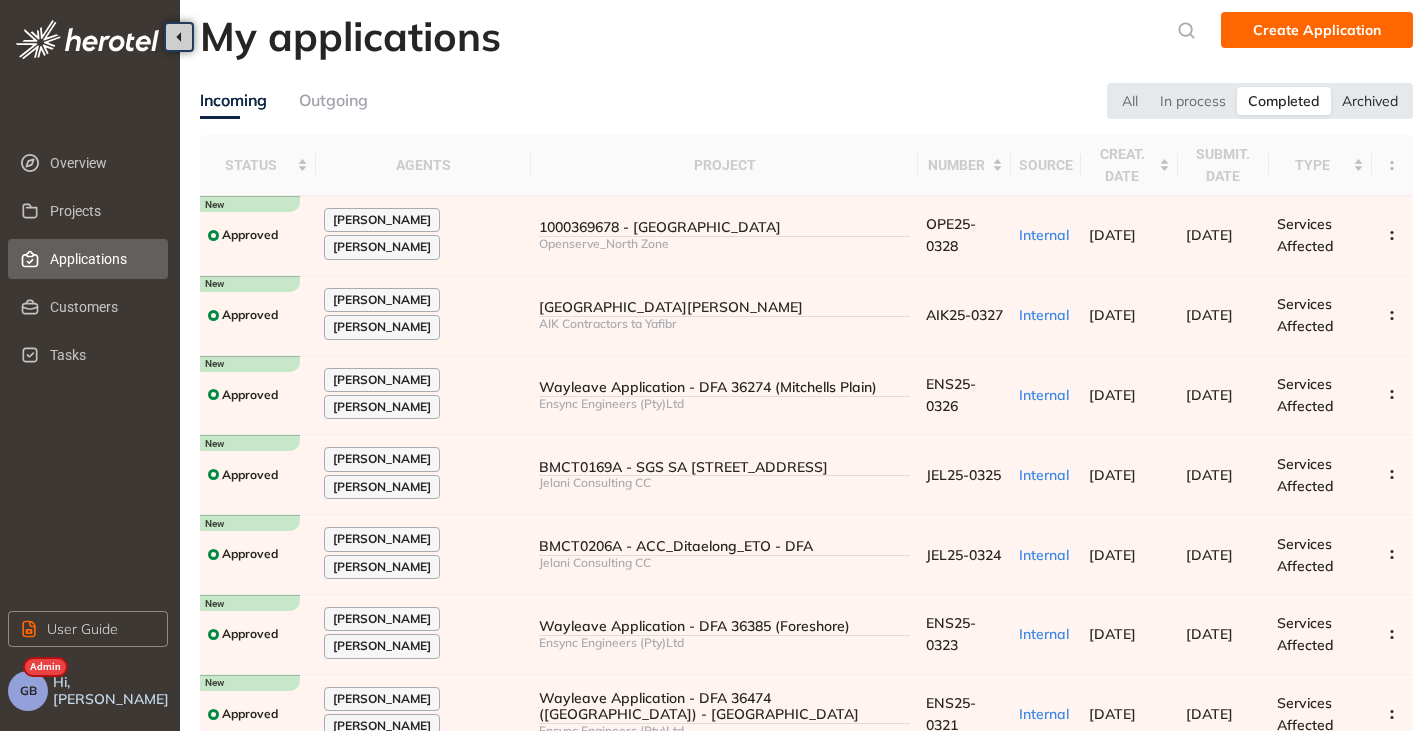 click on "Archived" at bounding box center [1370, 101] 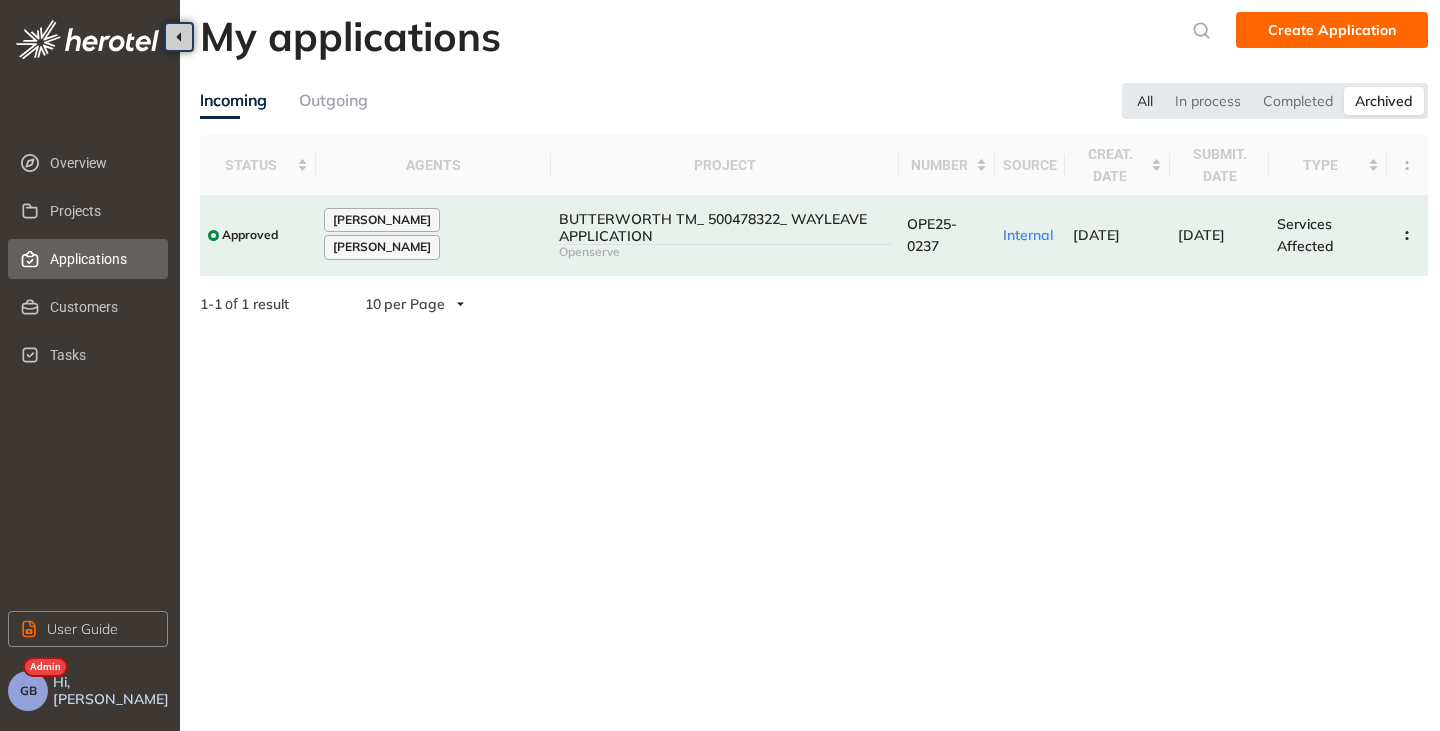 click on "All" at bounding box center (1145, 101) 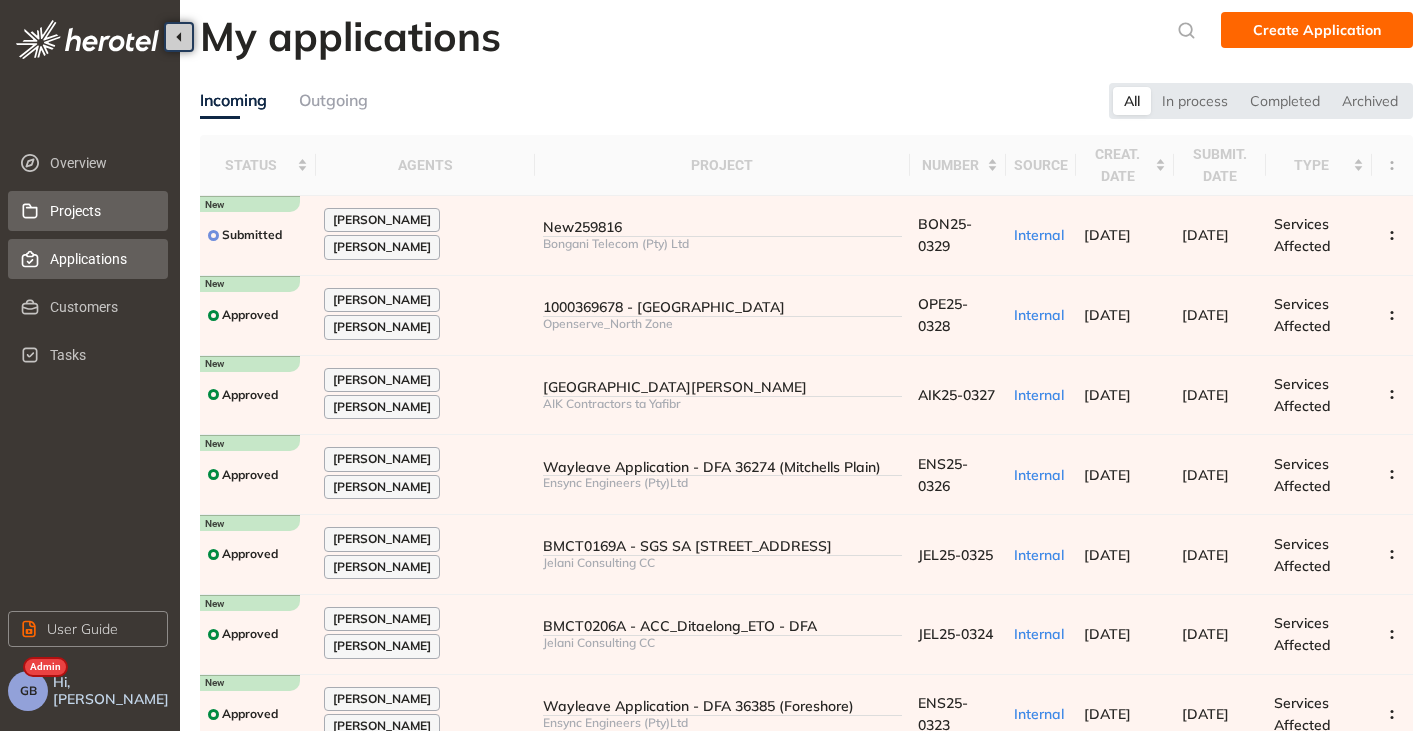 click on "Projects" at bounding box center [101, 211] 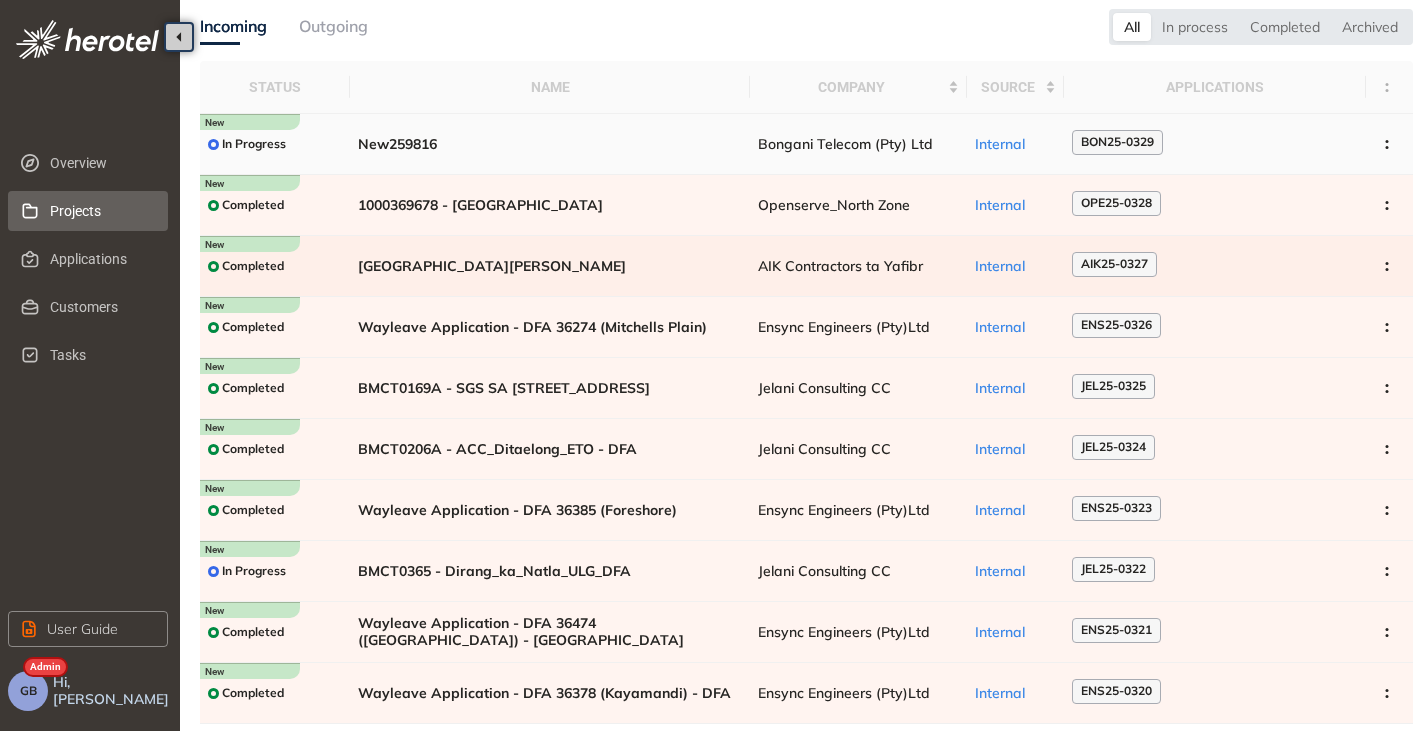 scroll, scrollTop: 0, scrollLeft: 0, axis: both 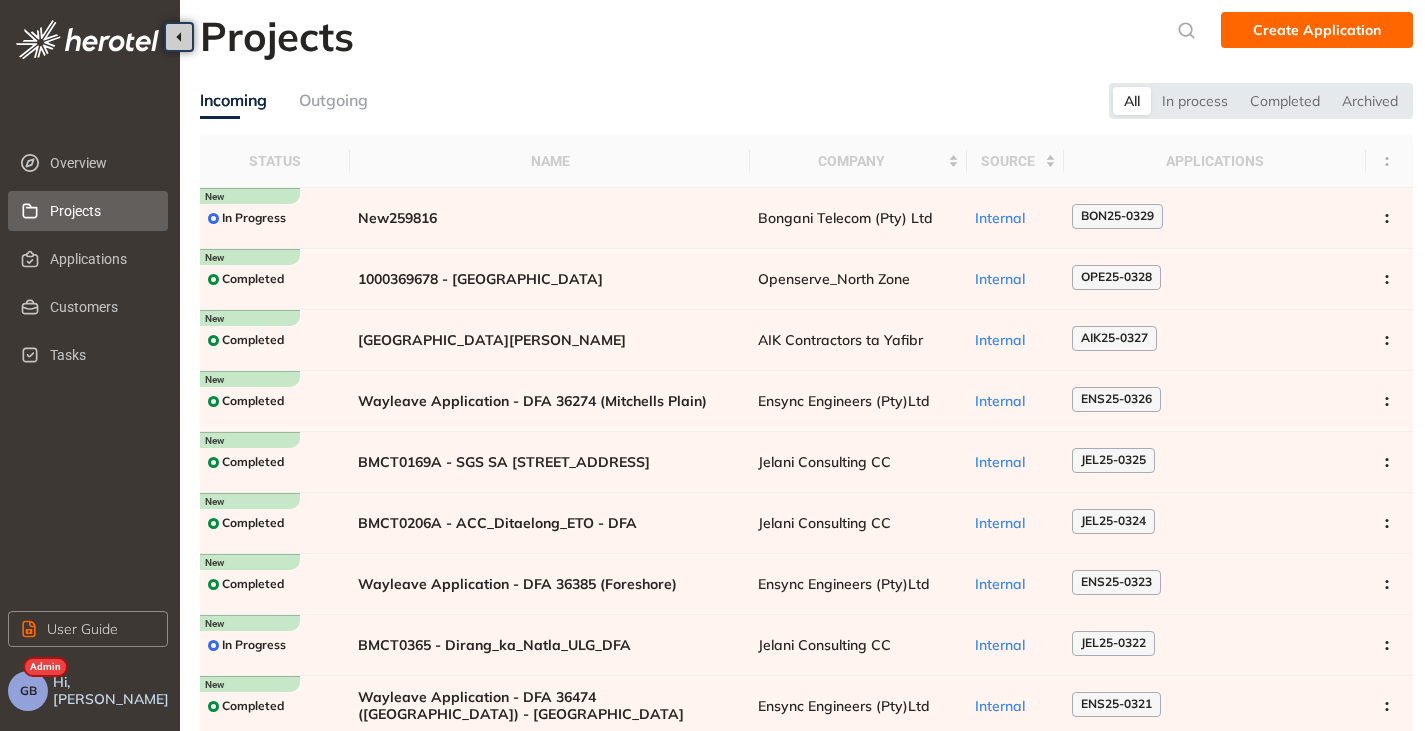 click on "Outgoing" at bounding box center (333, 100) 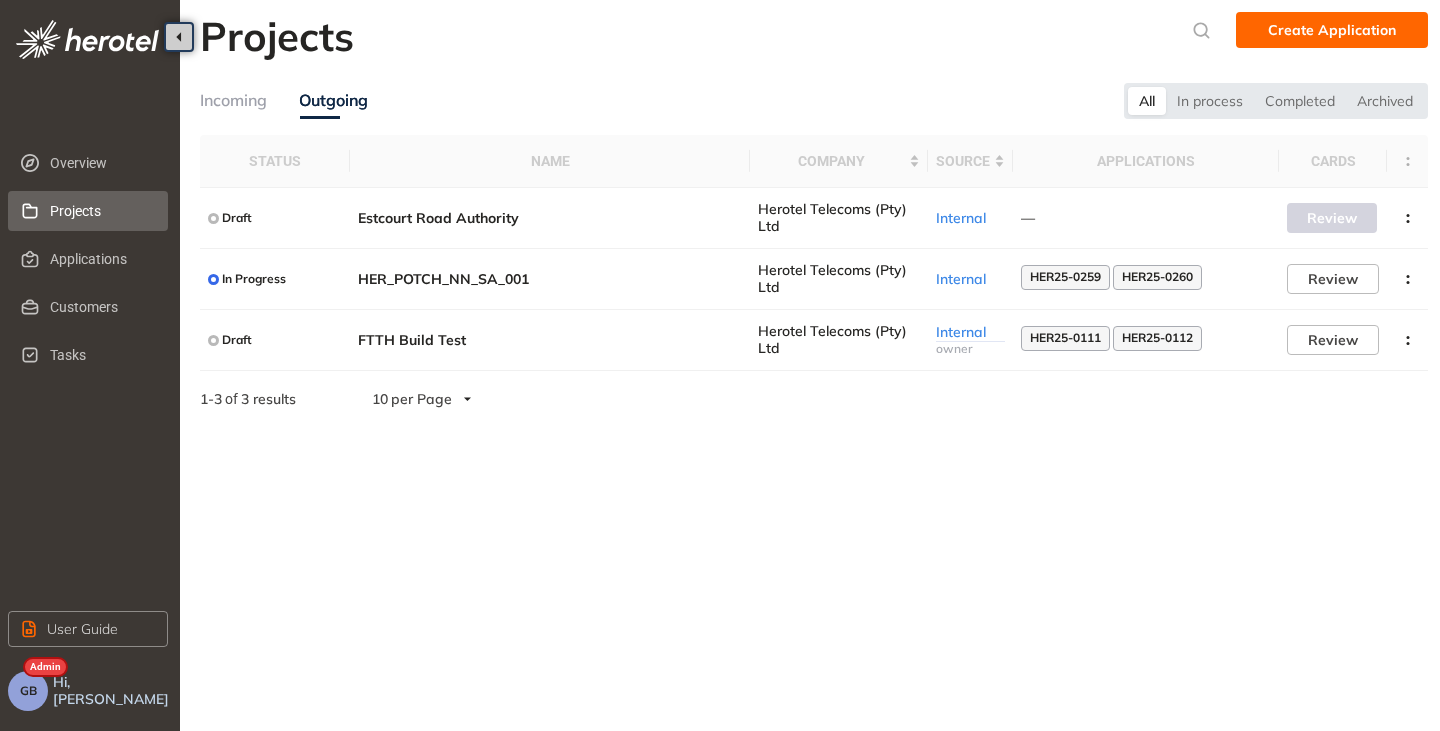 click on "Incoming" at bounding box center [233, 100] 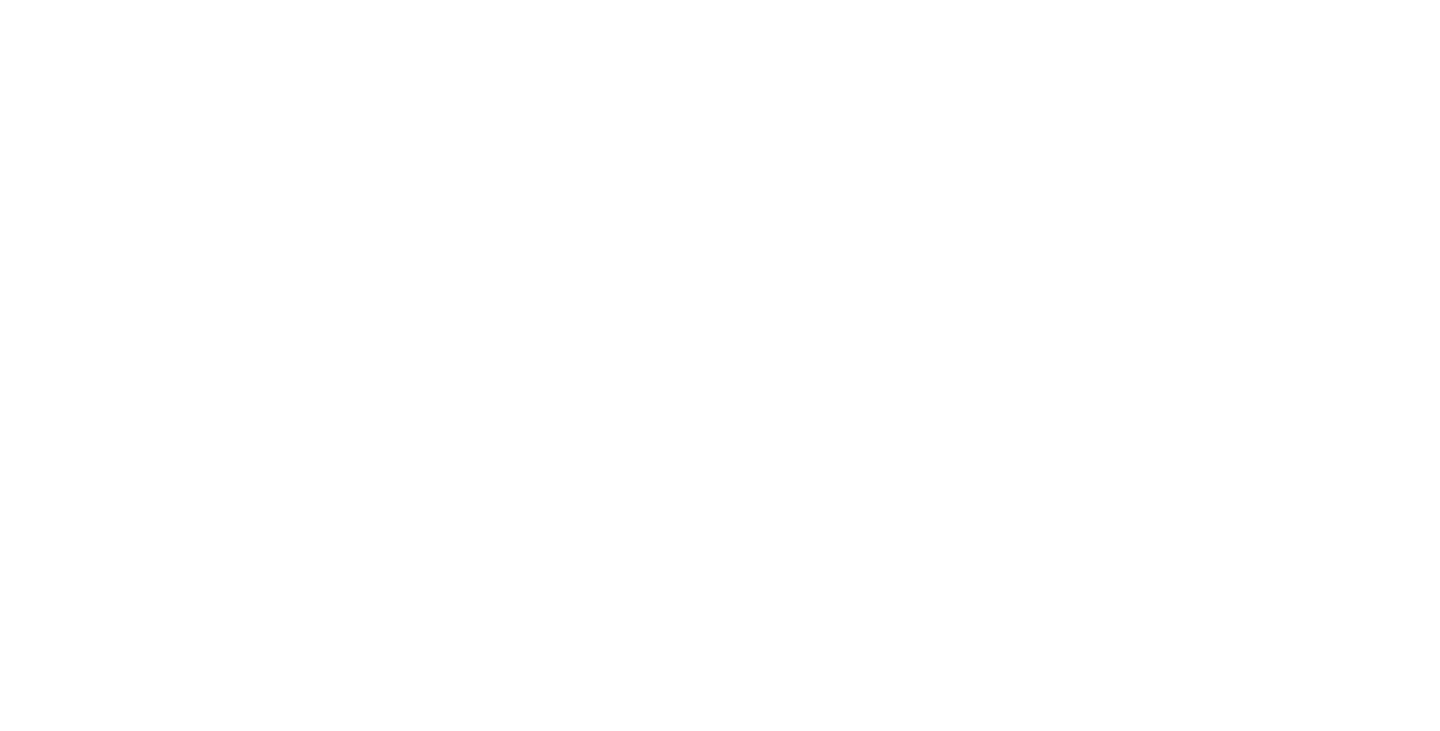 scroll, scrollTop: 0, scrollLeft: 0, axis: both 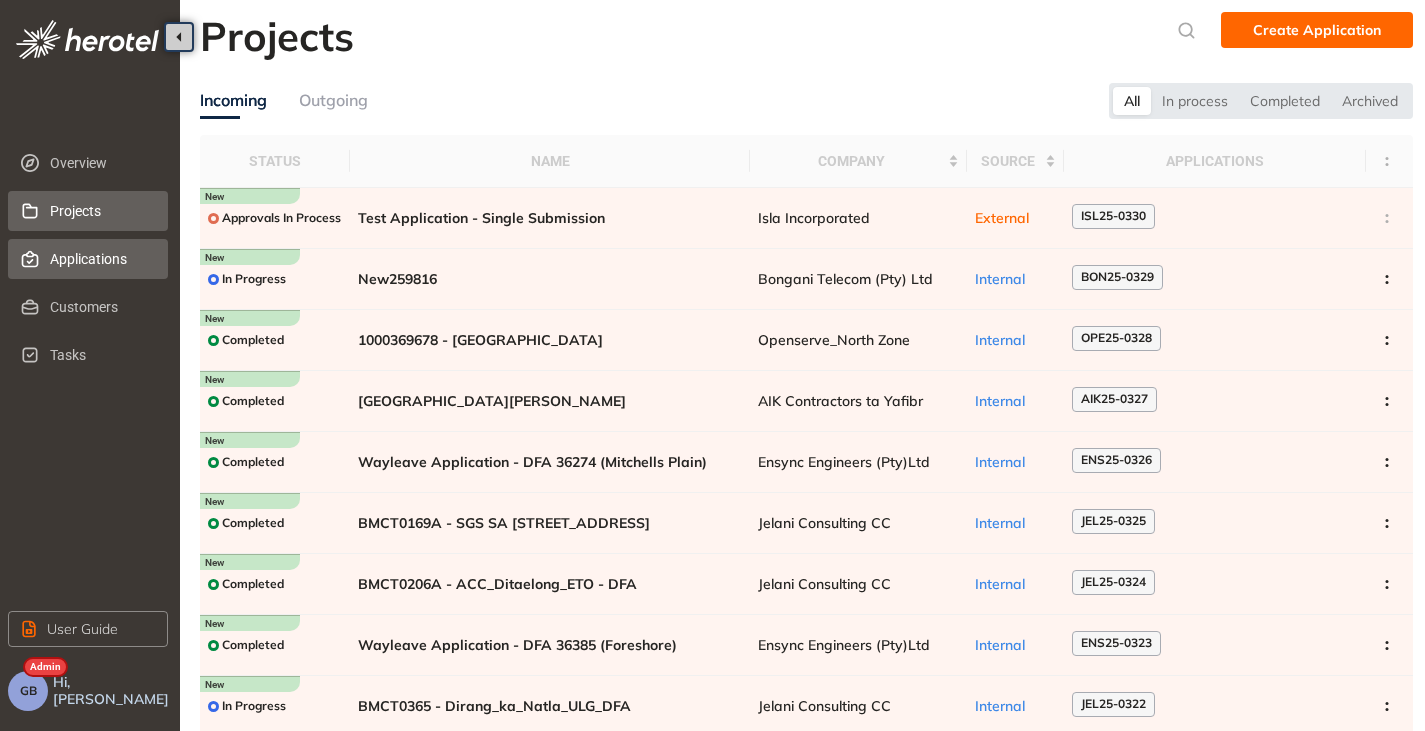 click on "Applications" at bounding box center [101, 259] 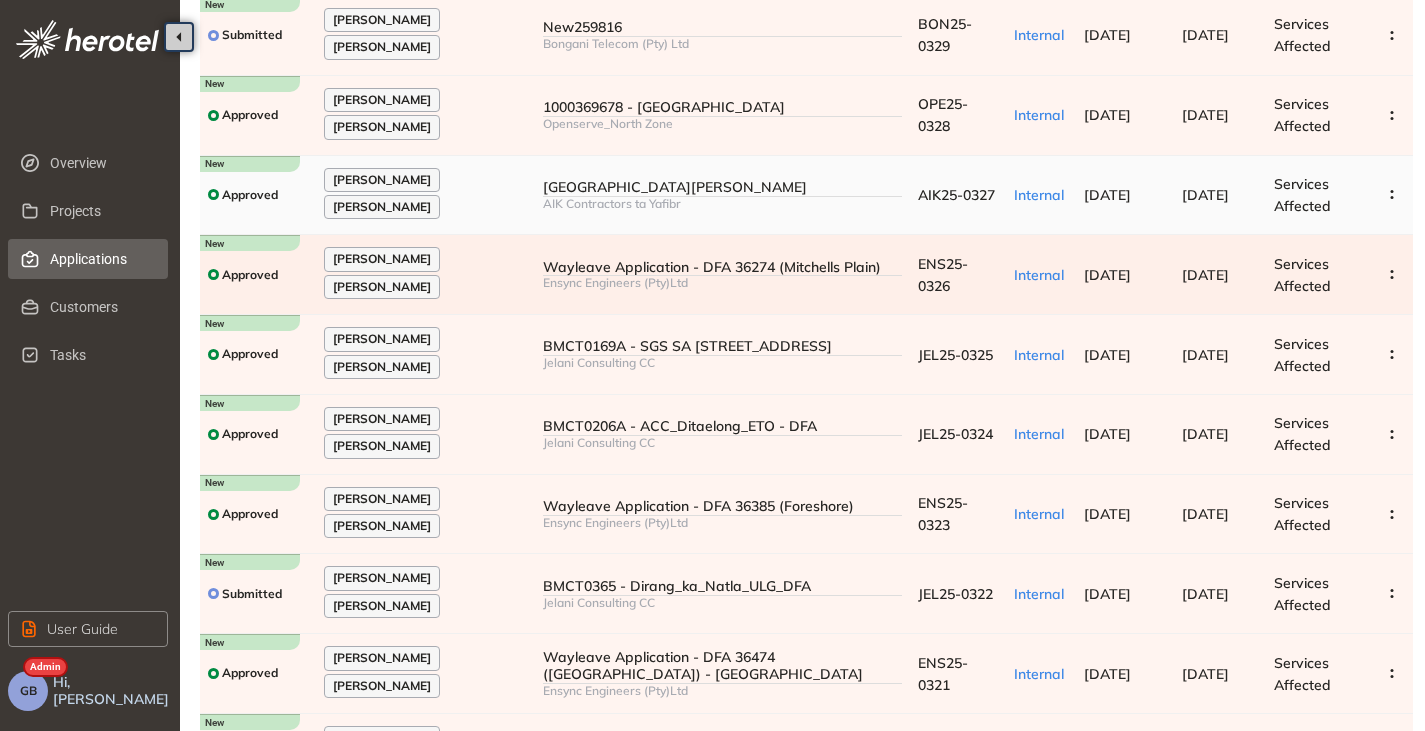 scroll, scrollTop: 0, scrollLeft: 0, axis: both 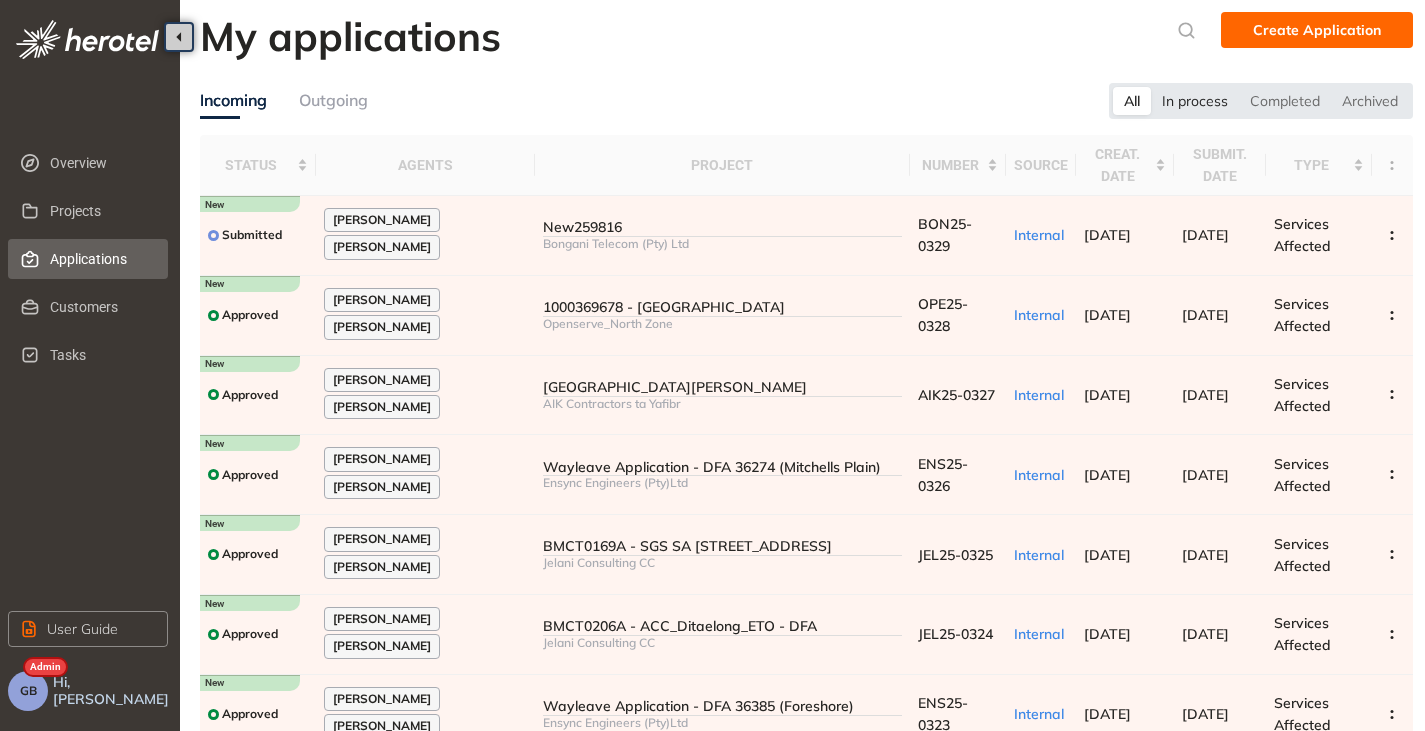 click on "In process" at bounding box center [1195, 101] 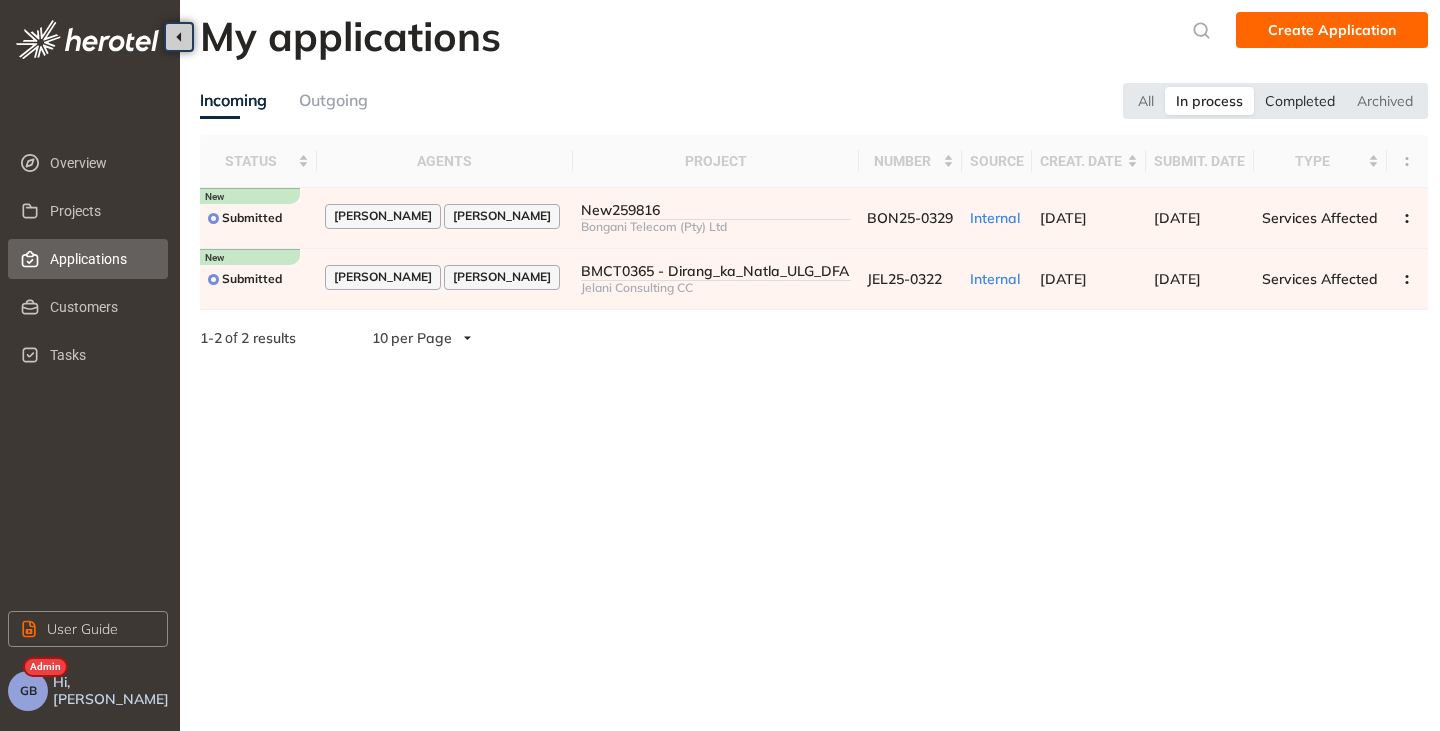 click on "Completed" at bounding box center (1300, 101) 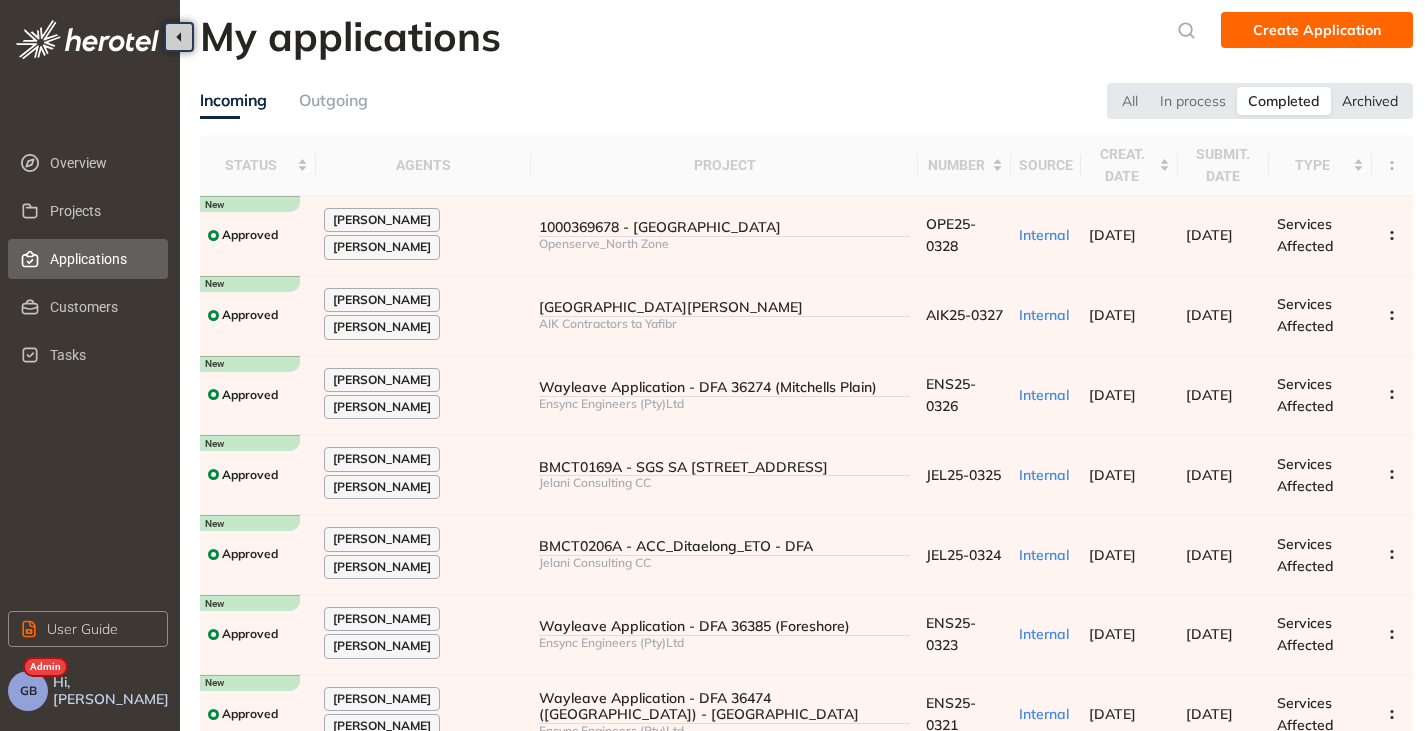 click on "Archived" at bounding box center [1370, 101] 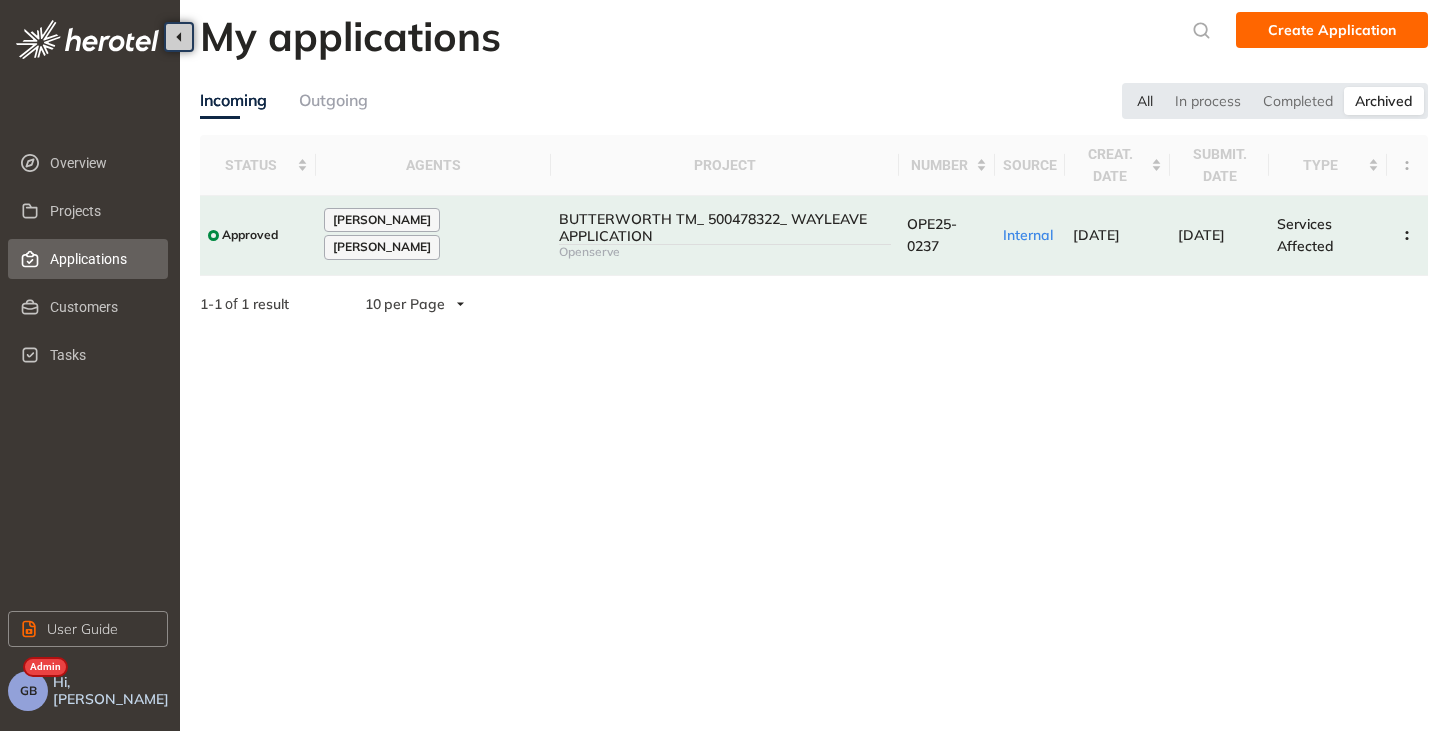 drag, startPoint x: 1138, startPoint y: 101, endPoint x: 1130, endPoint y: 108, distance: 10.630146 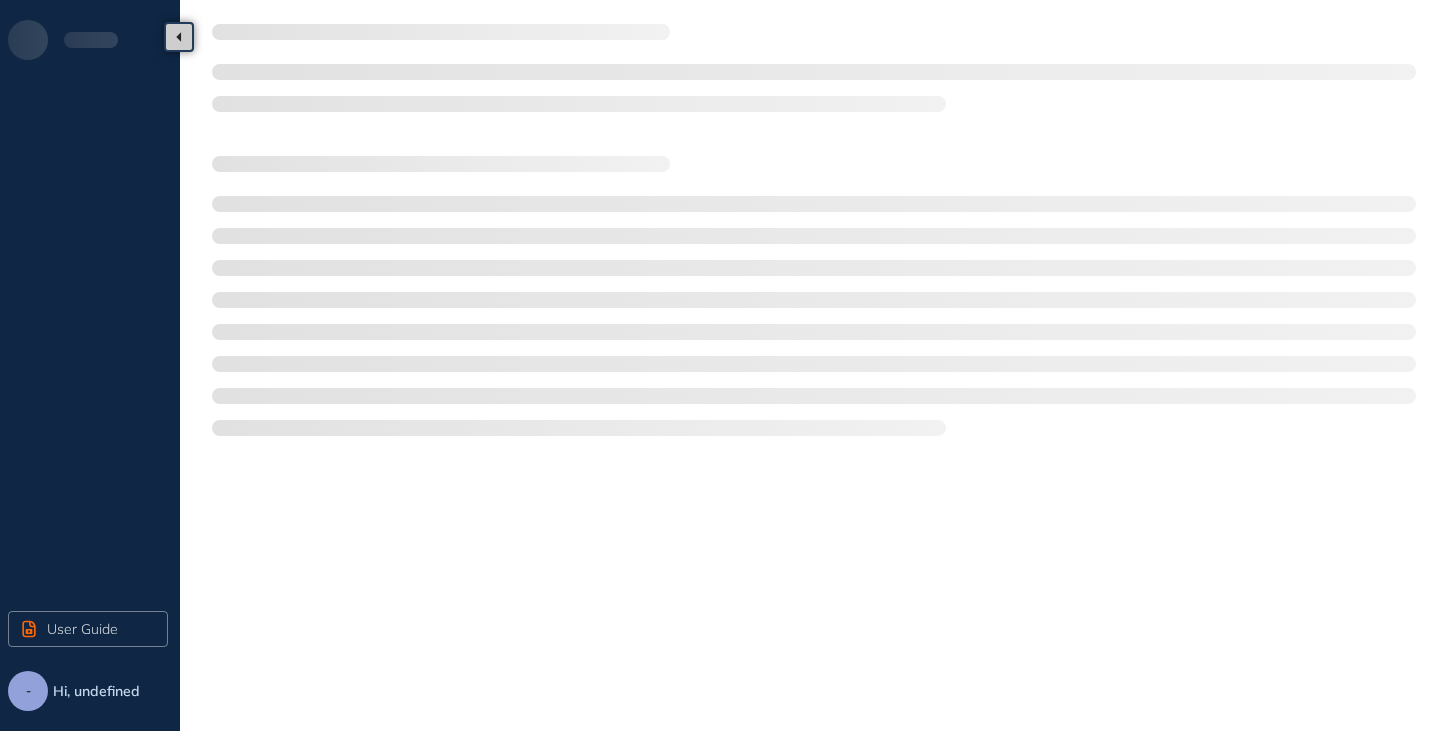 scroll, scrollTop: 0, scrollLeft: 0, axis: both 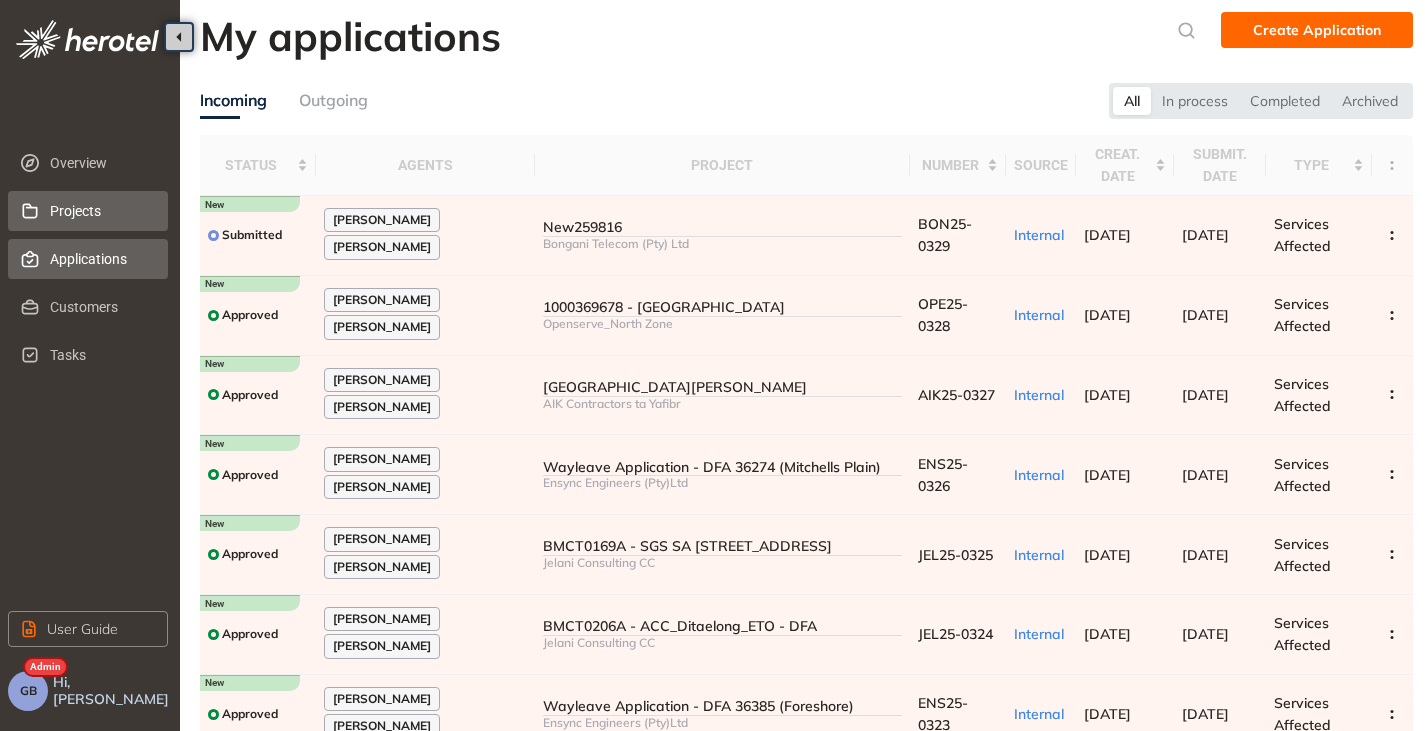 click on "Projects" at bounding box center [101, 211] 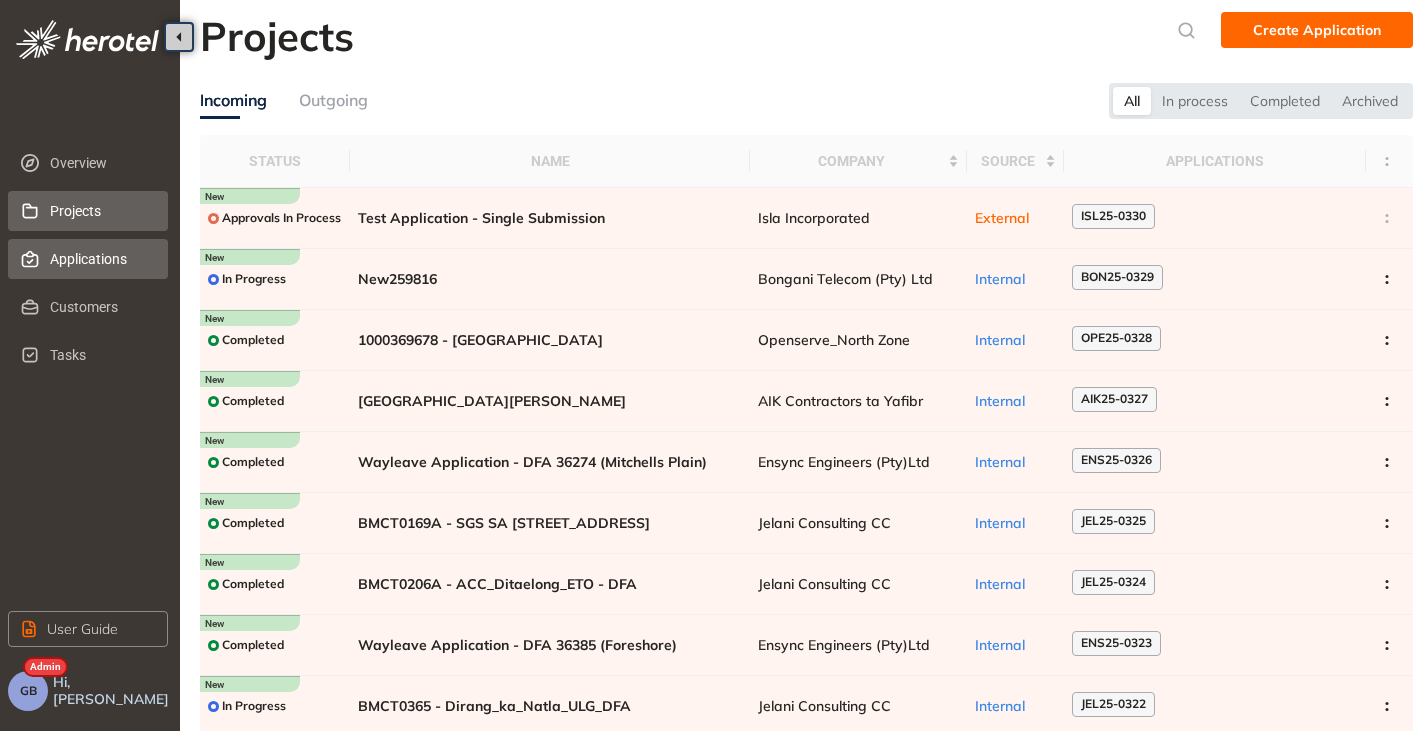 click 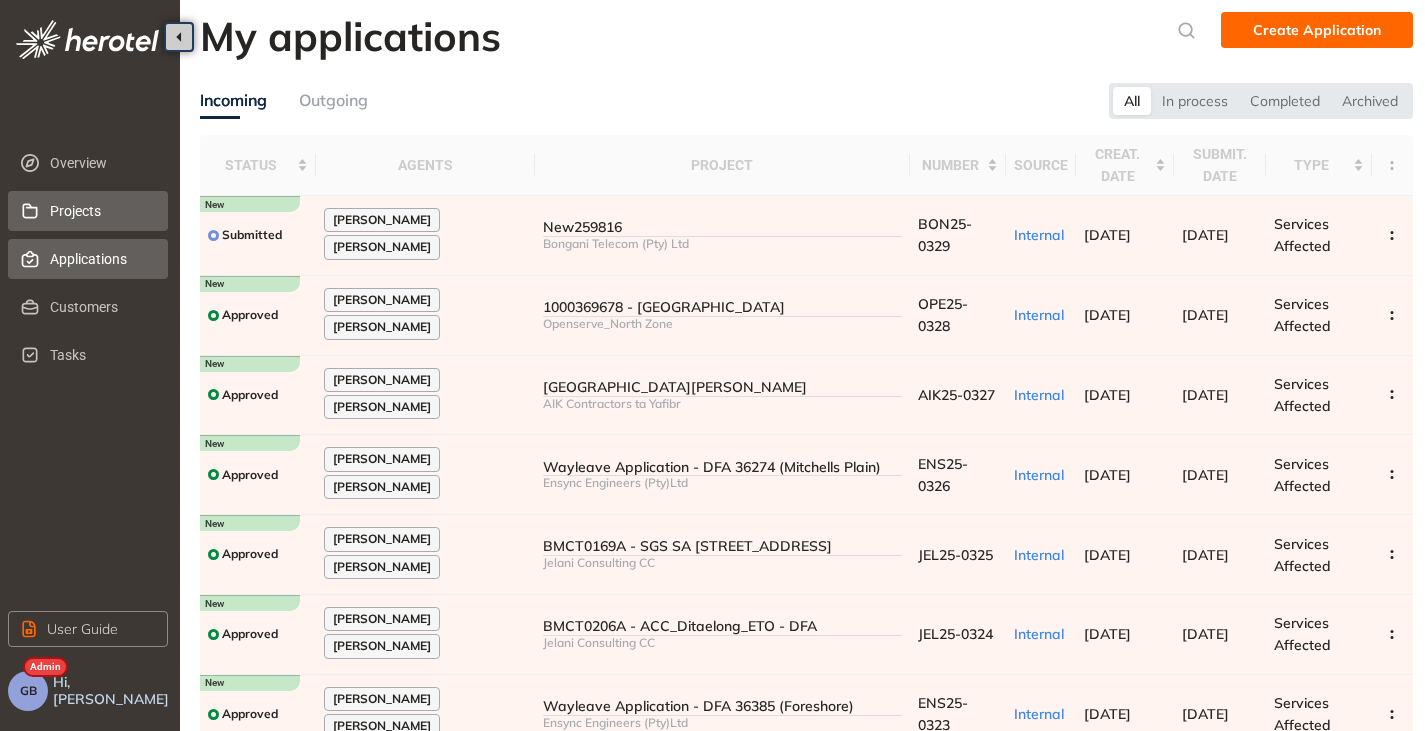 click on "Projects" at bounding box center [101, 211] 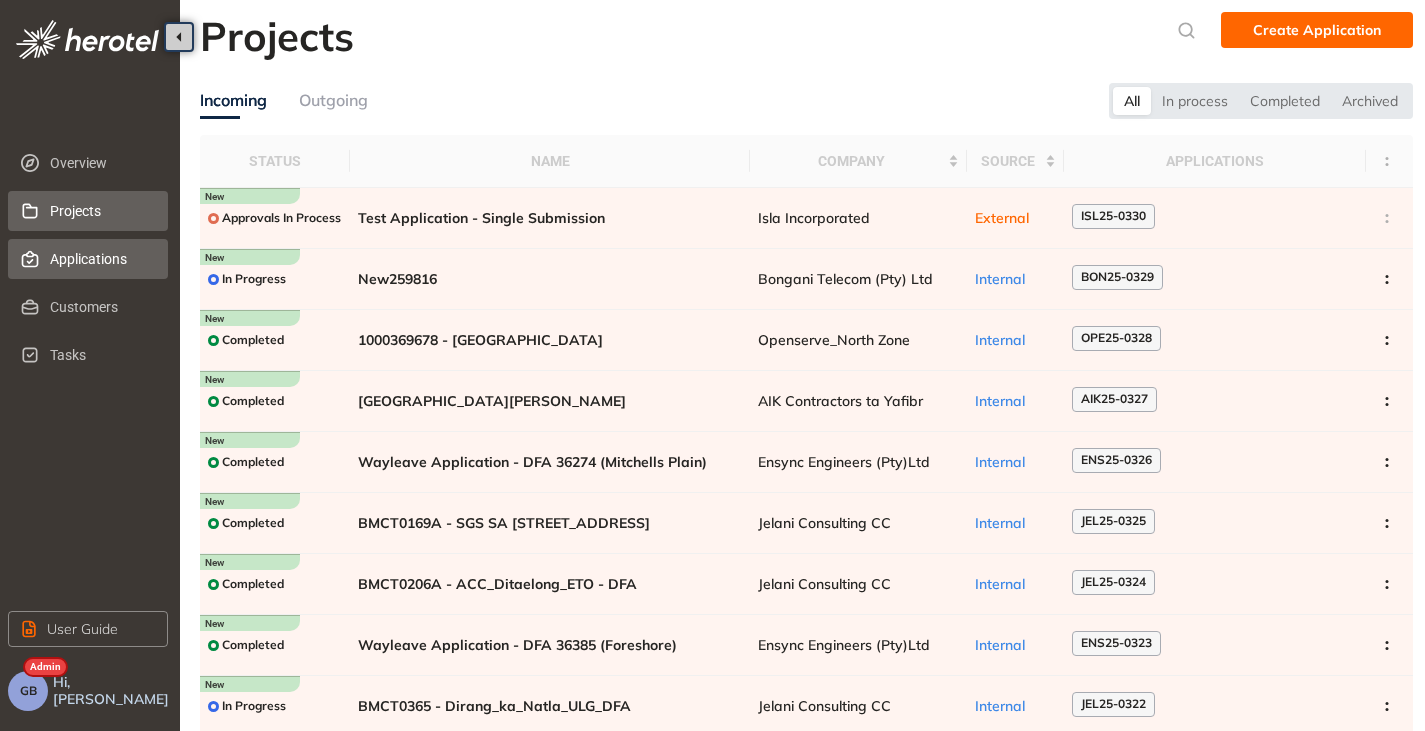 click on "Applications" at bounding box center [88, 259] 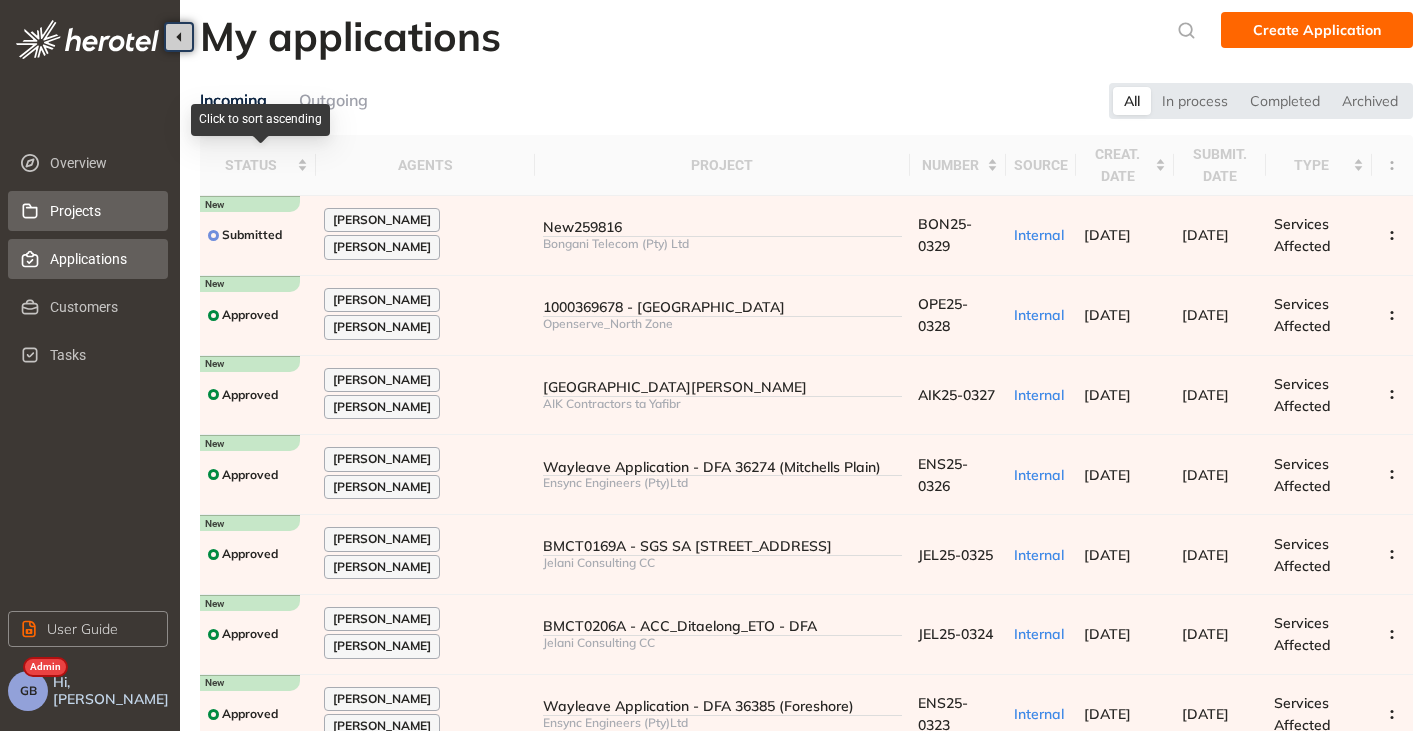 click on "Projects" at bounding box center [101, 211] 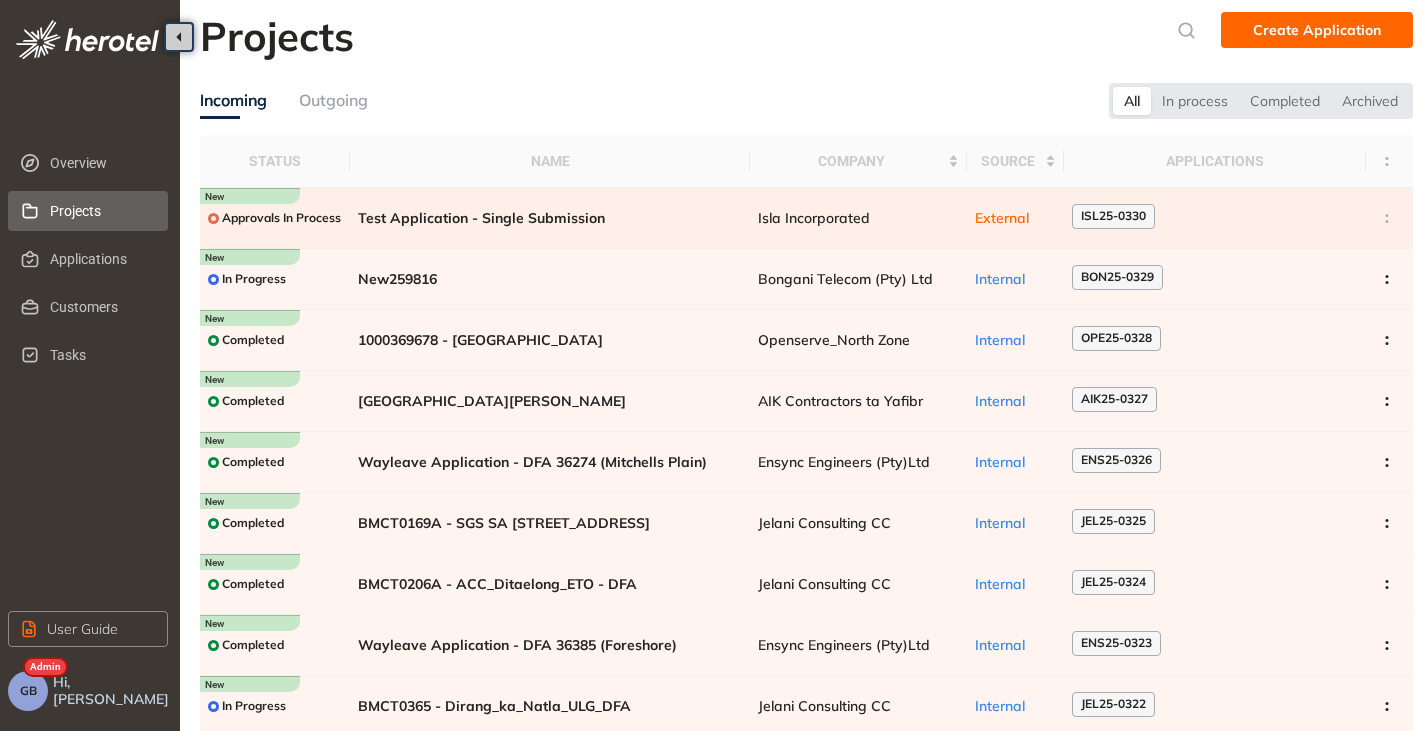 click at bounding box center (1389, 218) 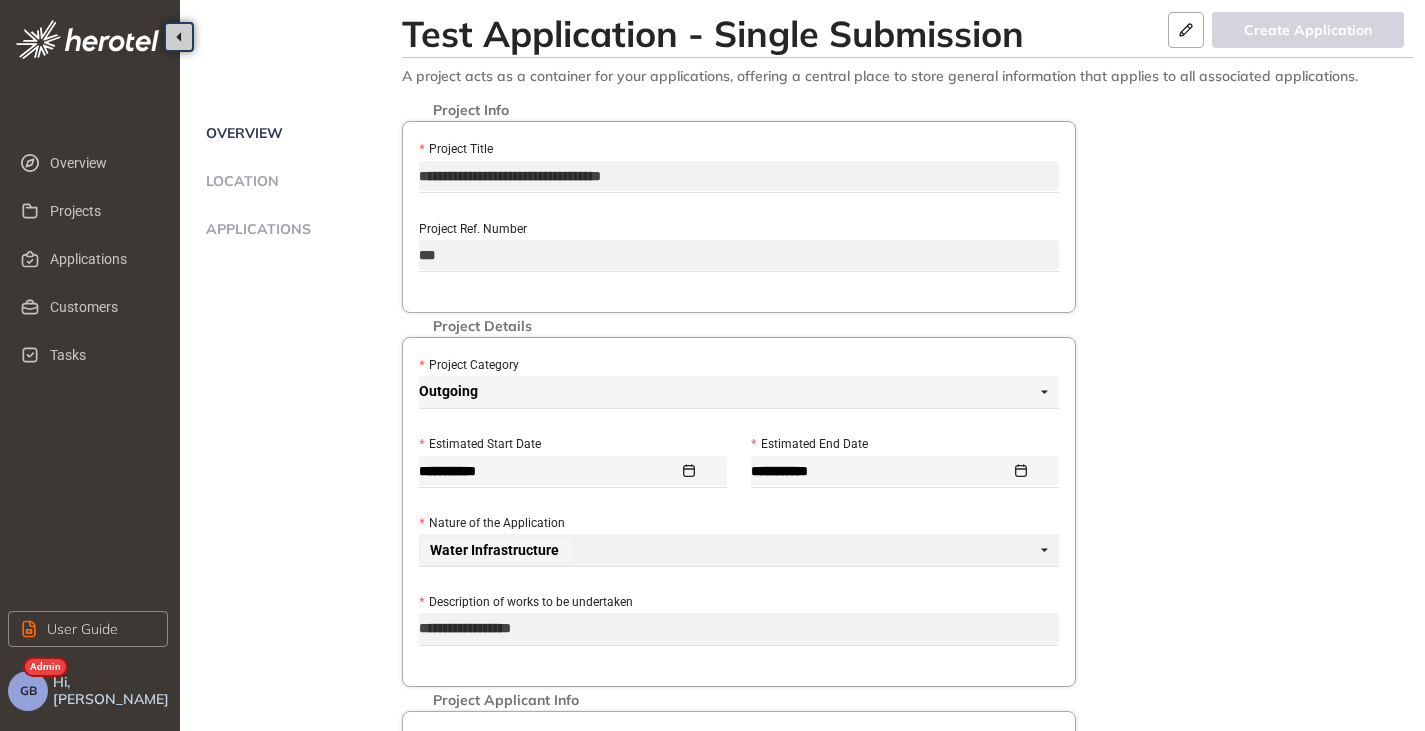 click on "Overview Location Applications" at bounding box center [301, 203] 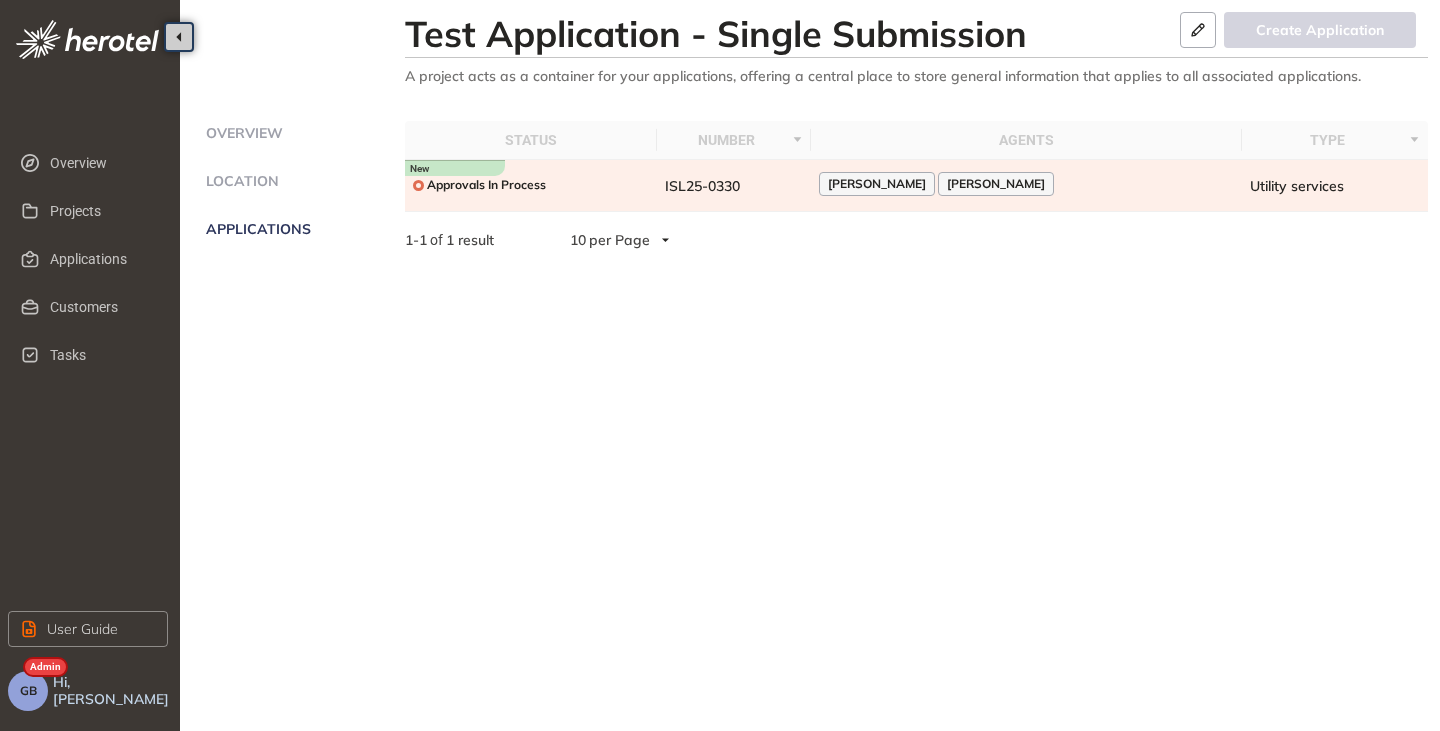 click on "ISL25-0330" at bounding box center [734, 186] 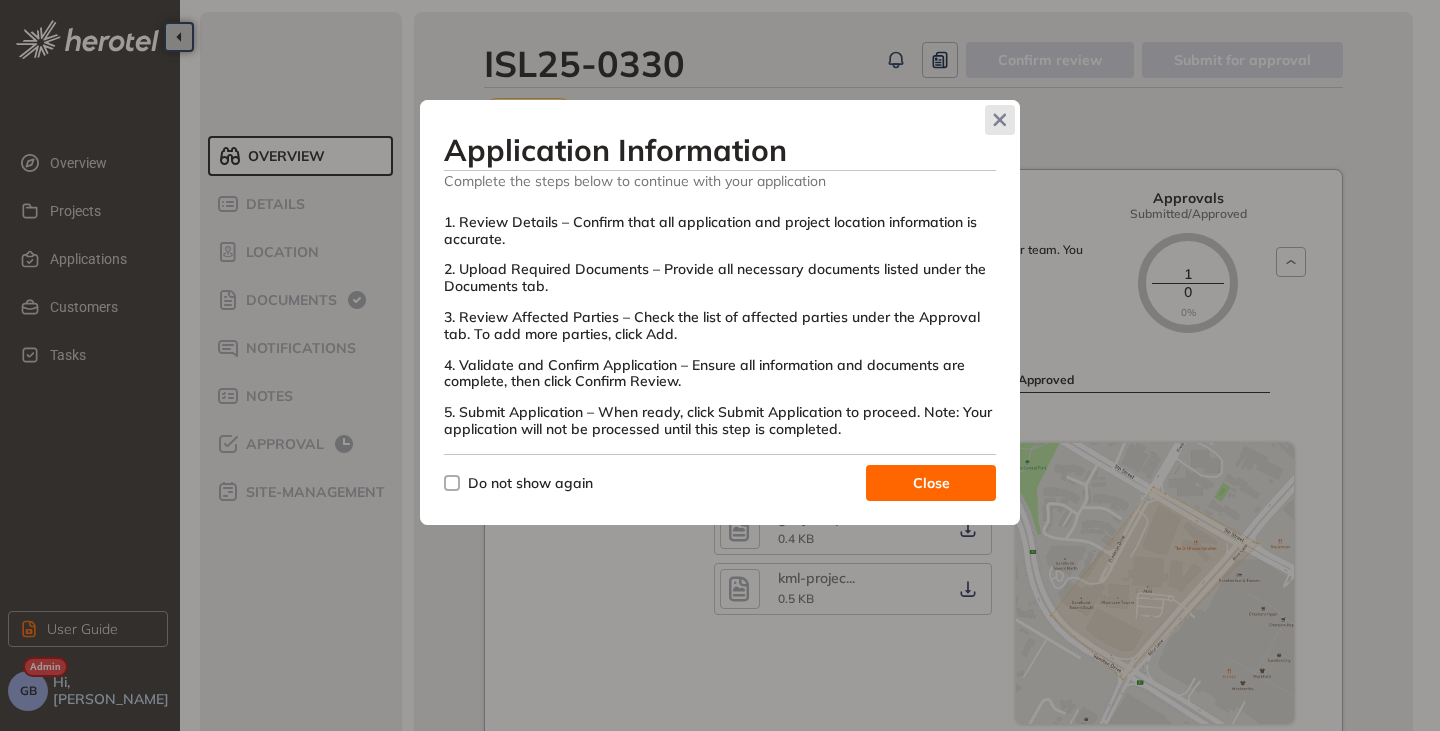 click at bounding box center (1000, 120) 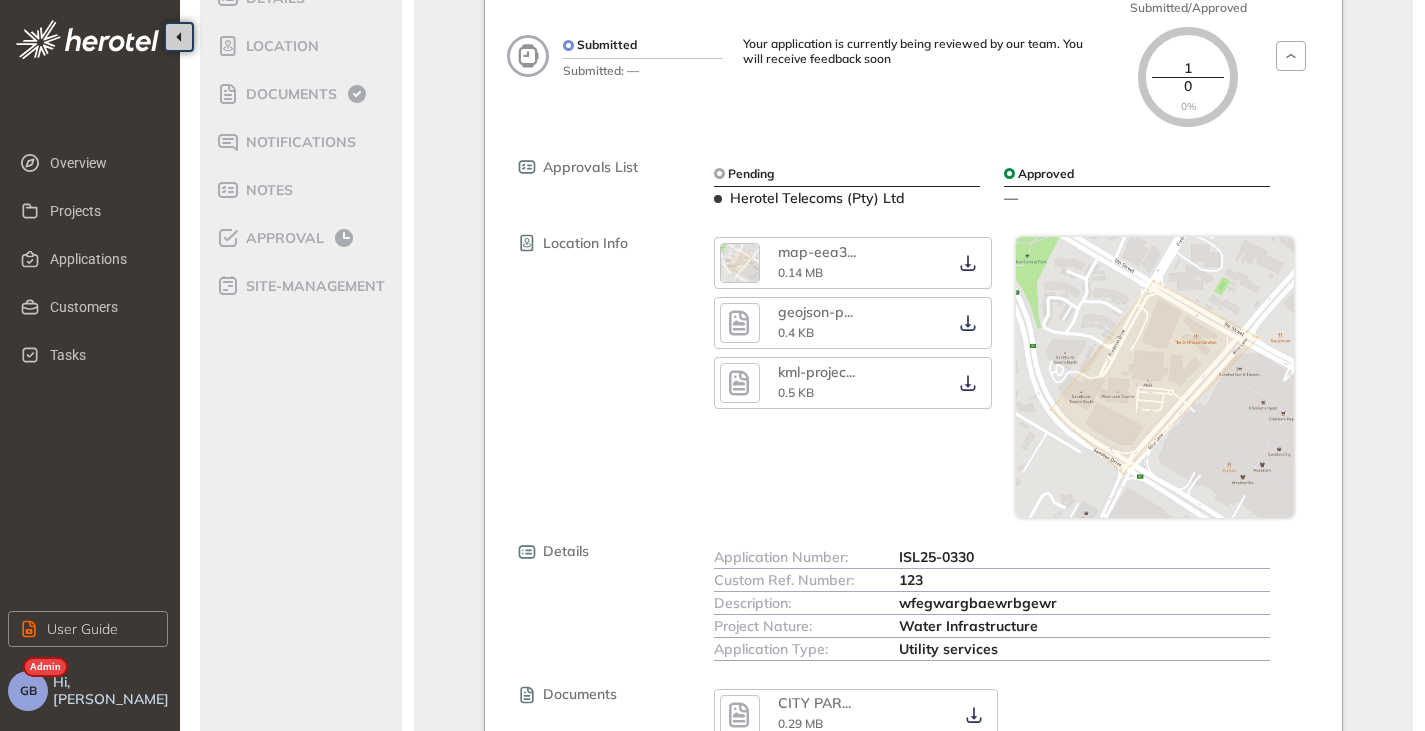 scroll, scrollTop: 0, scrollLeft: 0, axis: both 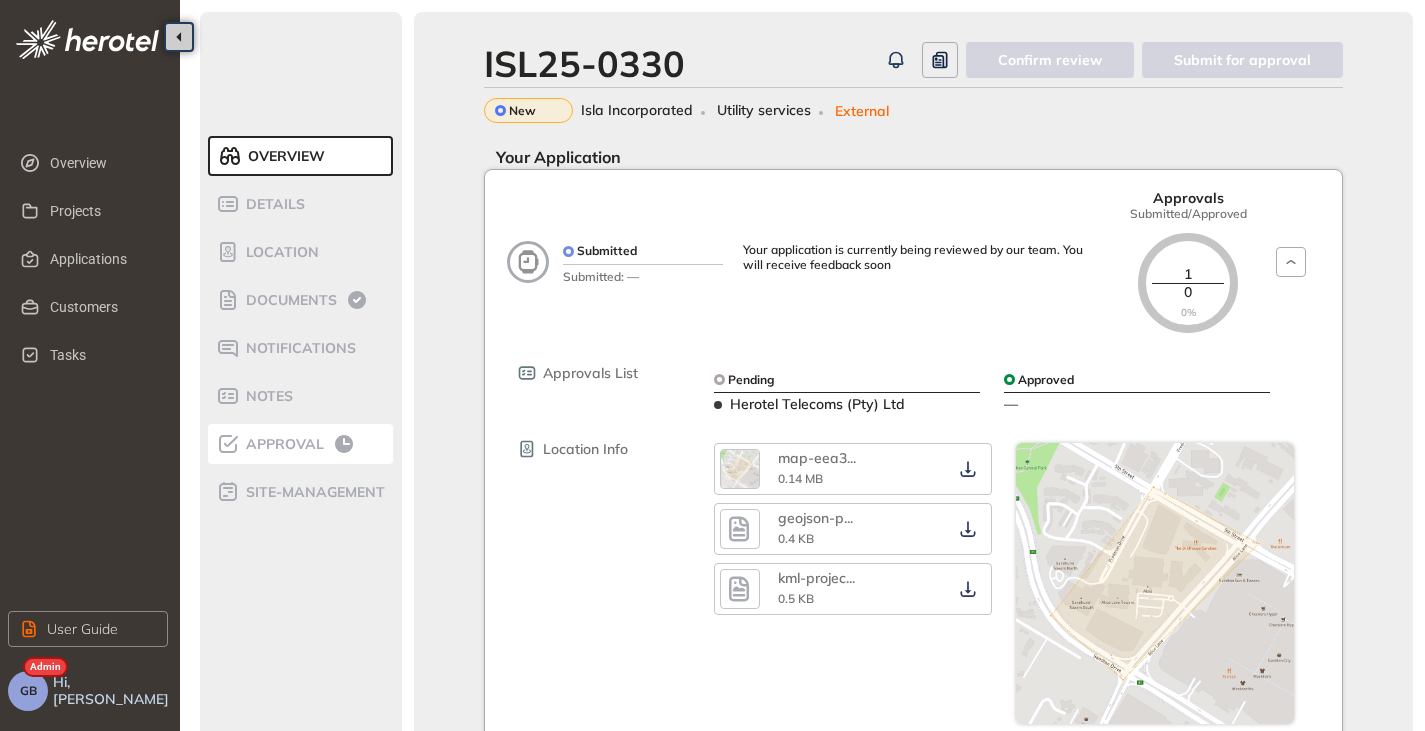 click on "Approval" at bounding box center (282, 444) 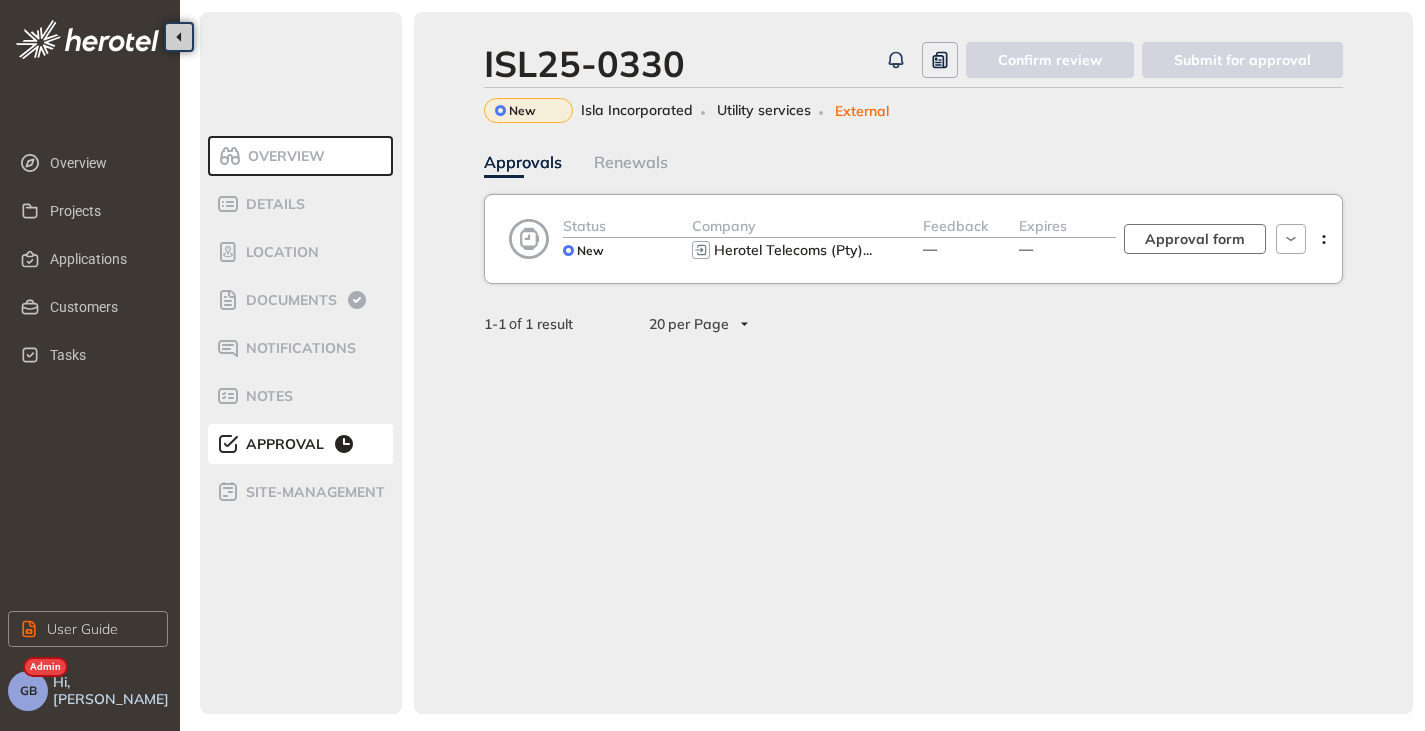 click on "Approval form" at bounding box center (1195, 239) 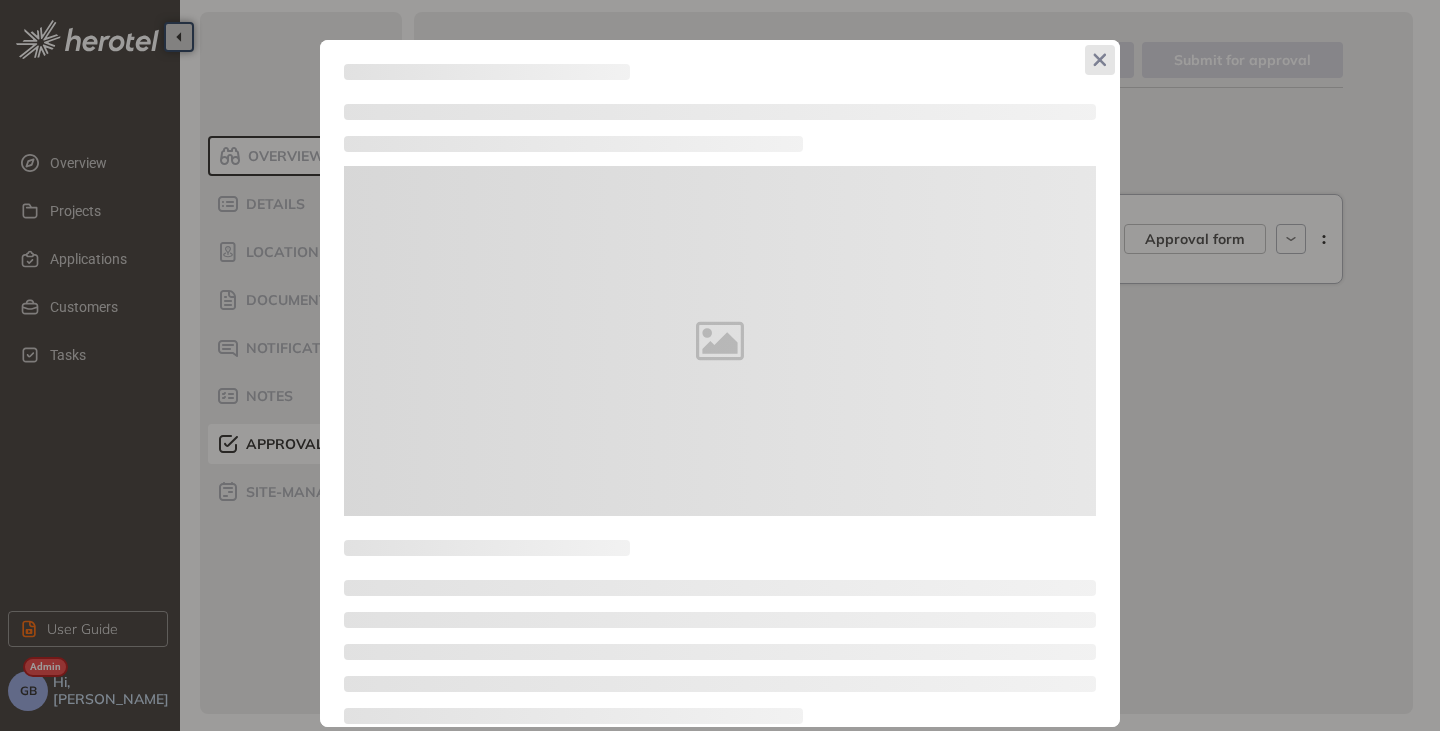 type on "**********" 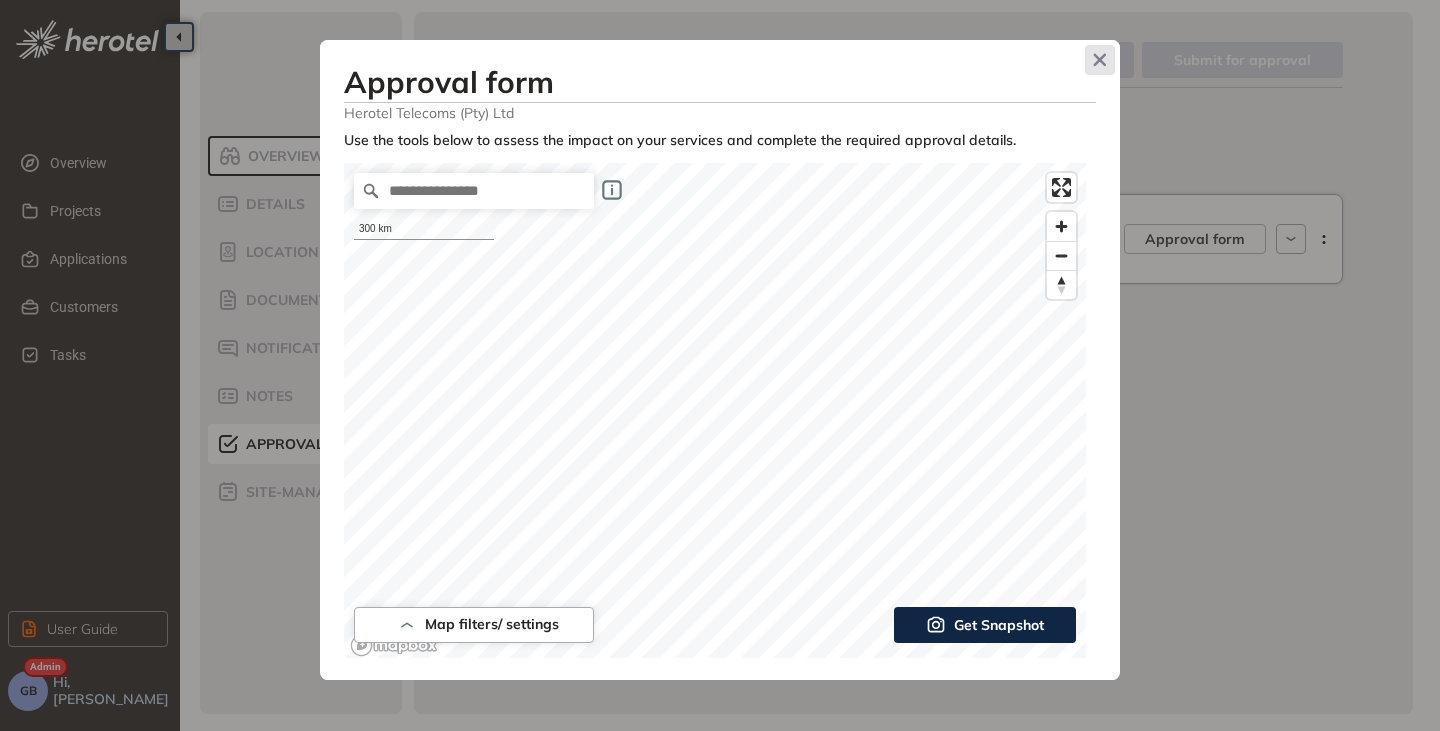 click 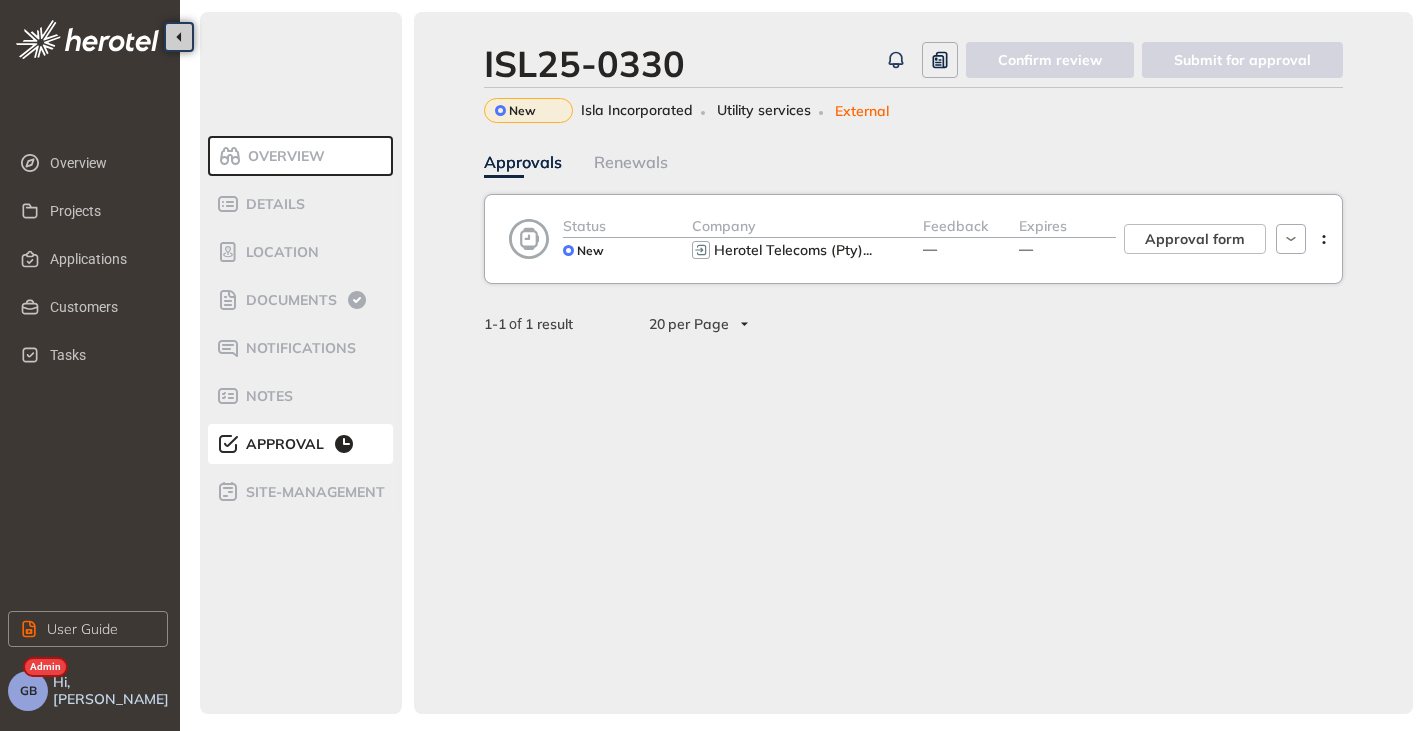 click on "Expires —" at bounding box center [1067, 239] 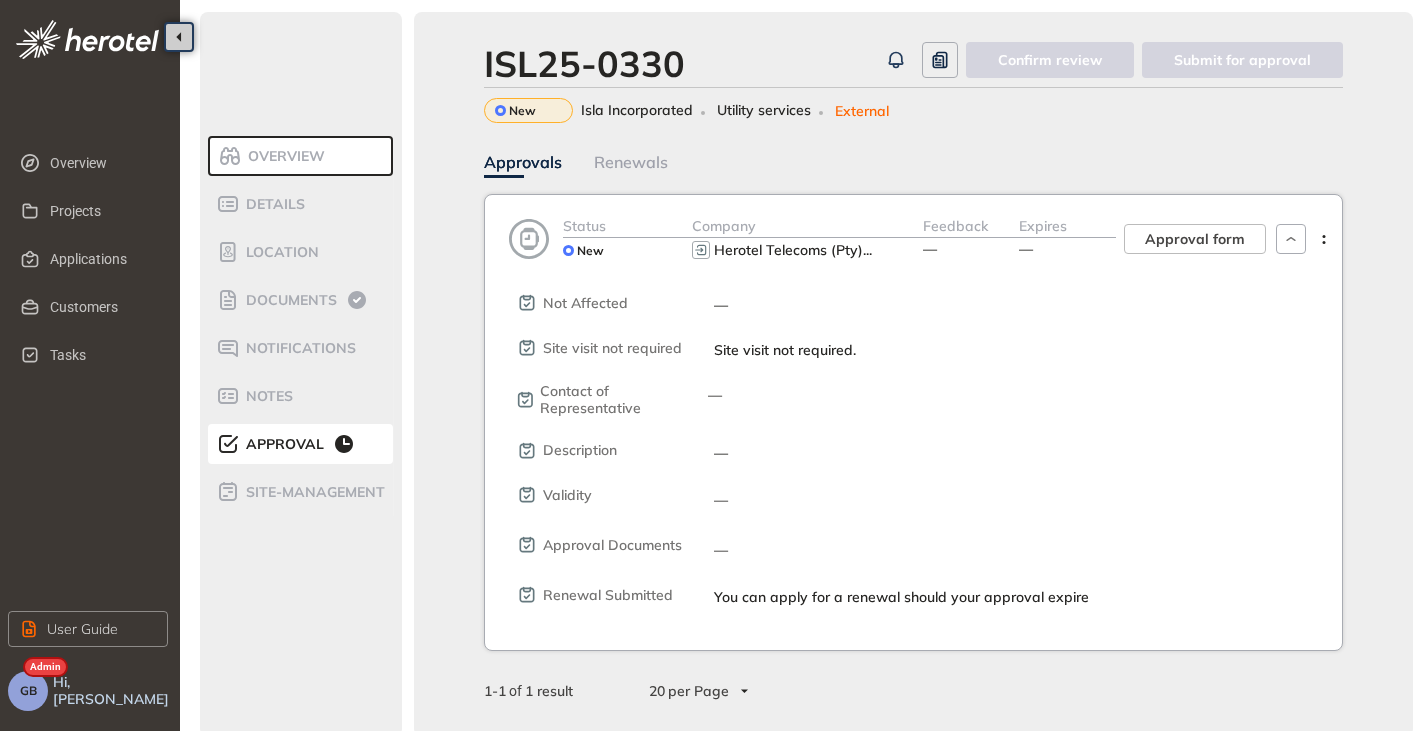 click on "Expires —" at bounding box center (1067, 239) 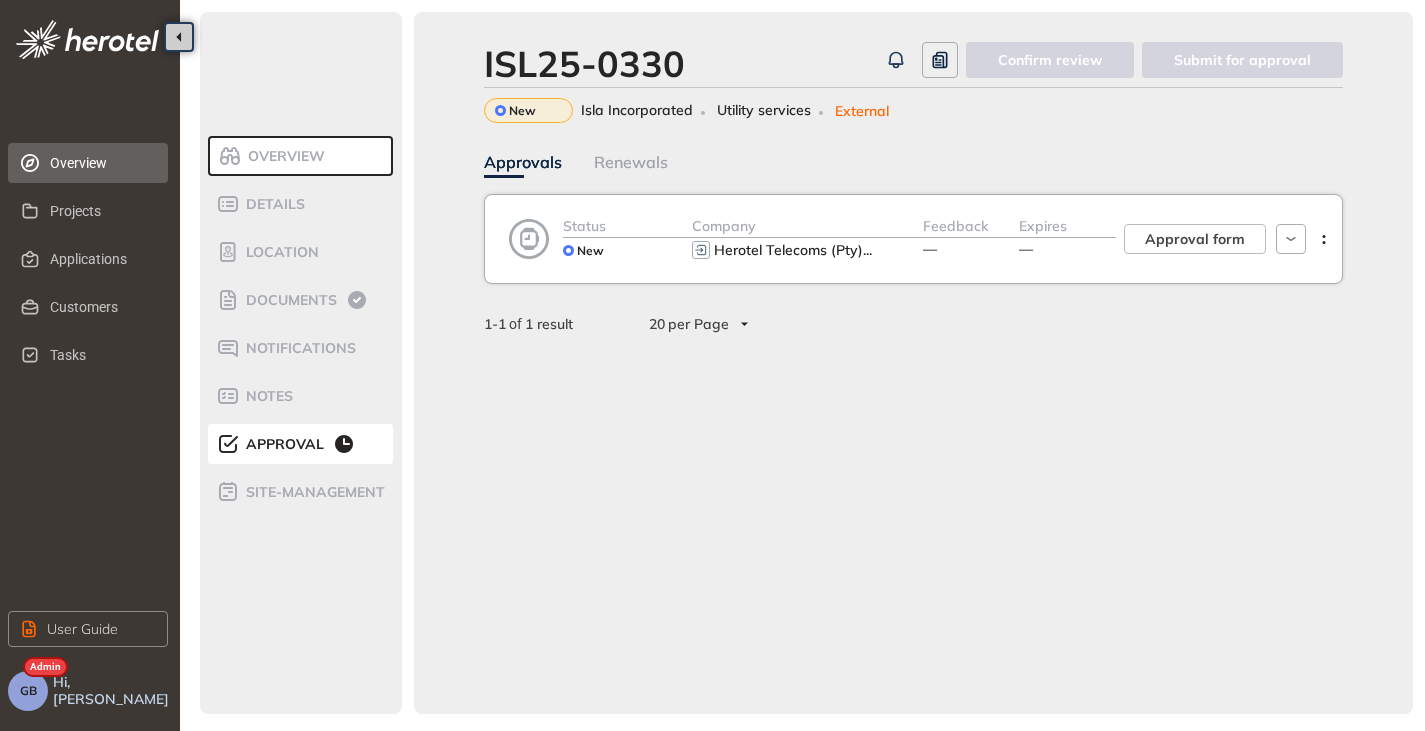 click on "Overview" at bounding box center (101, 163) 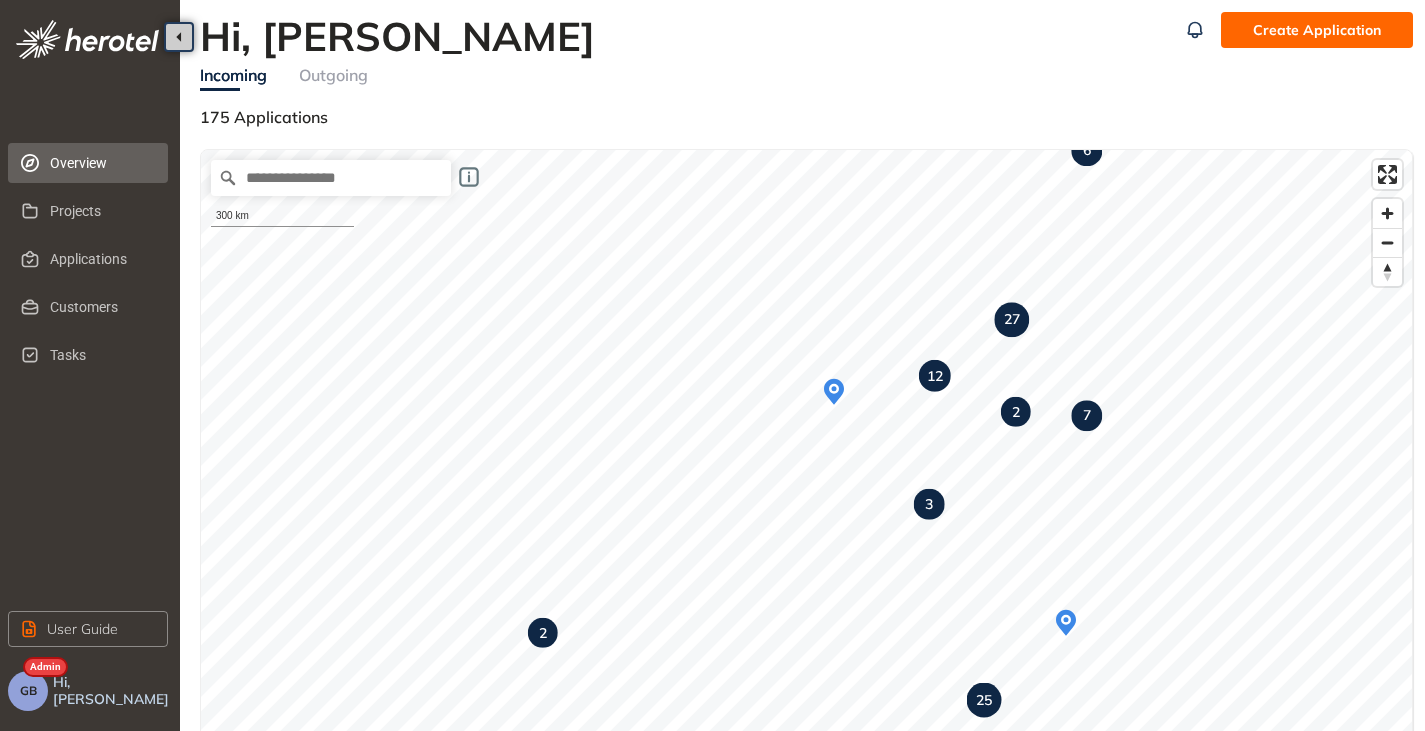 click on "GB" at bounding box center [28, 691] 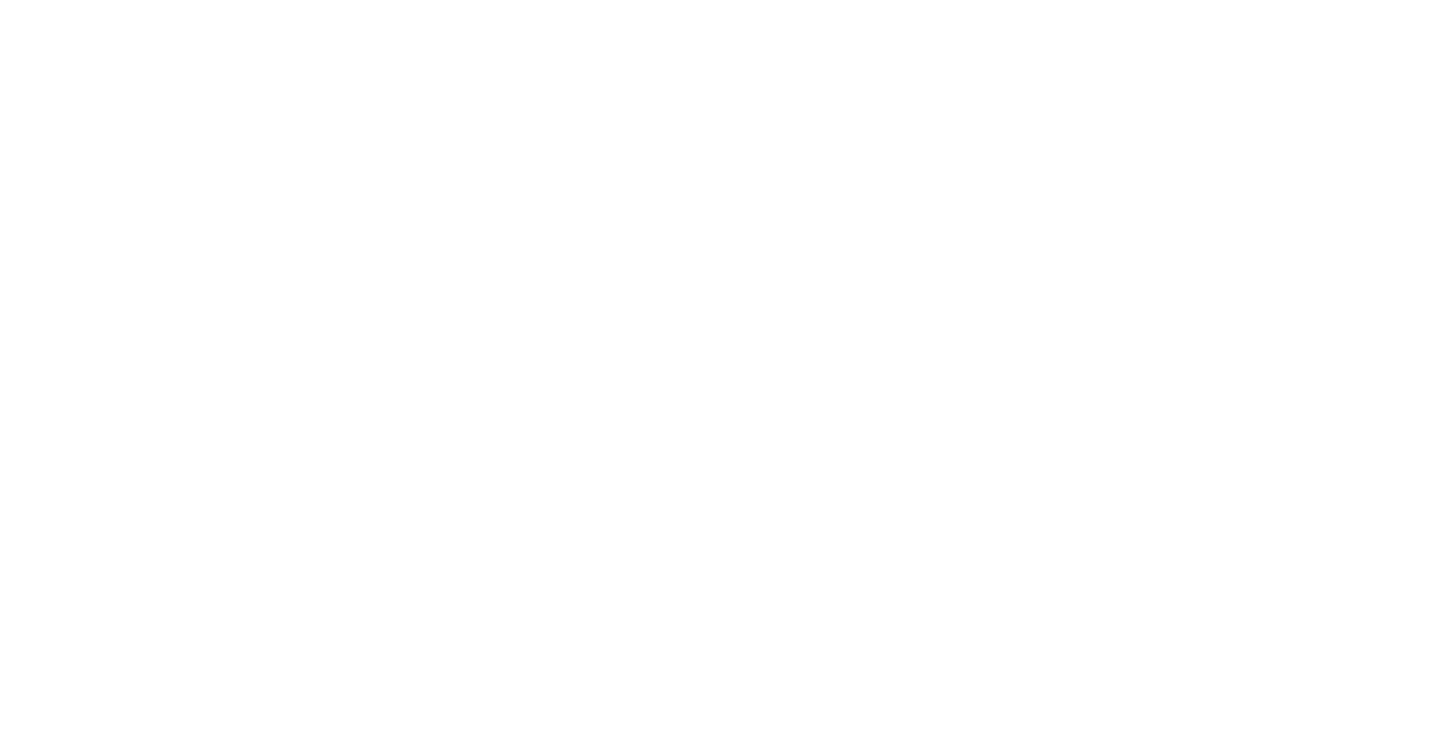 scroll, scrollTop: 0, scrollLeft: 0, axis: both 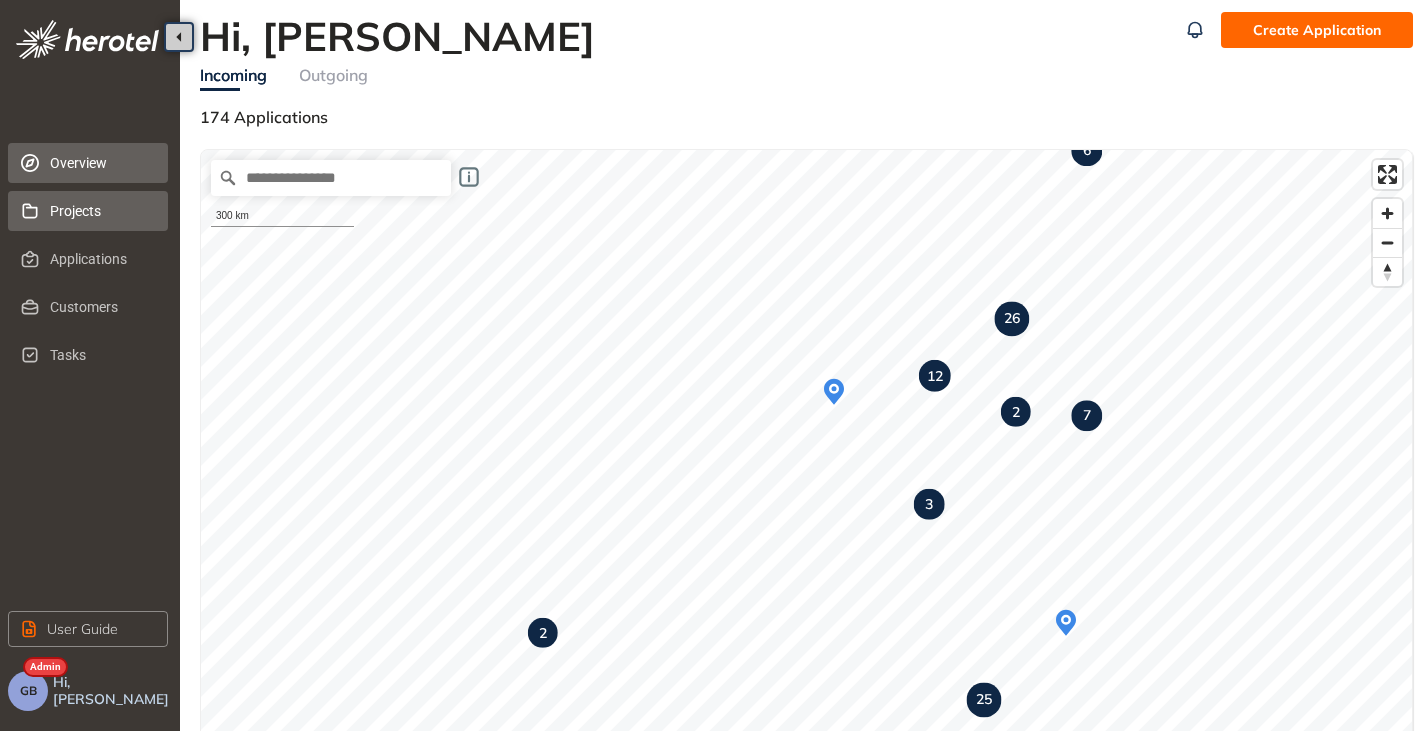click on "Projects" at bounding box center (101, 211) 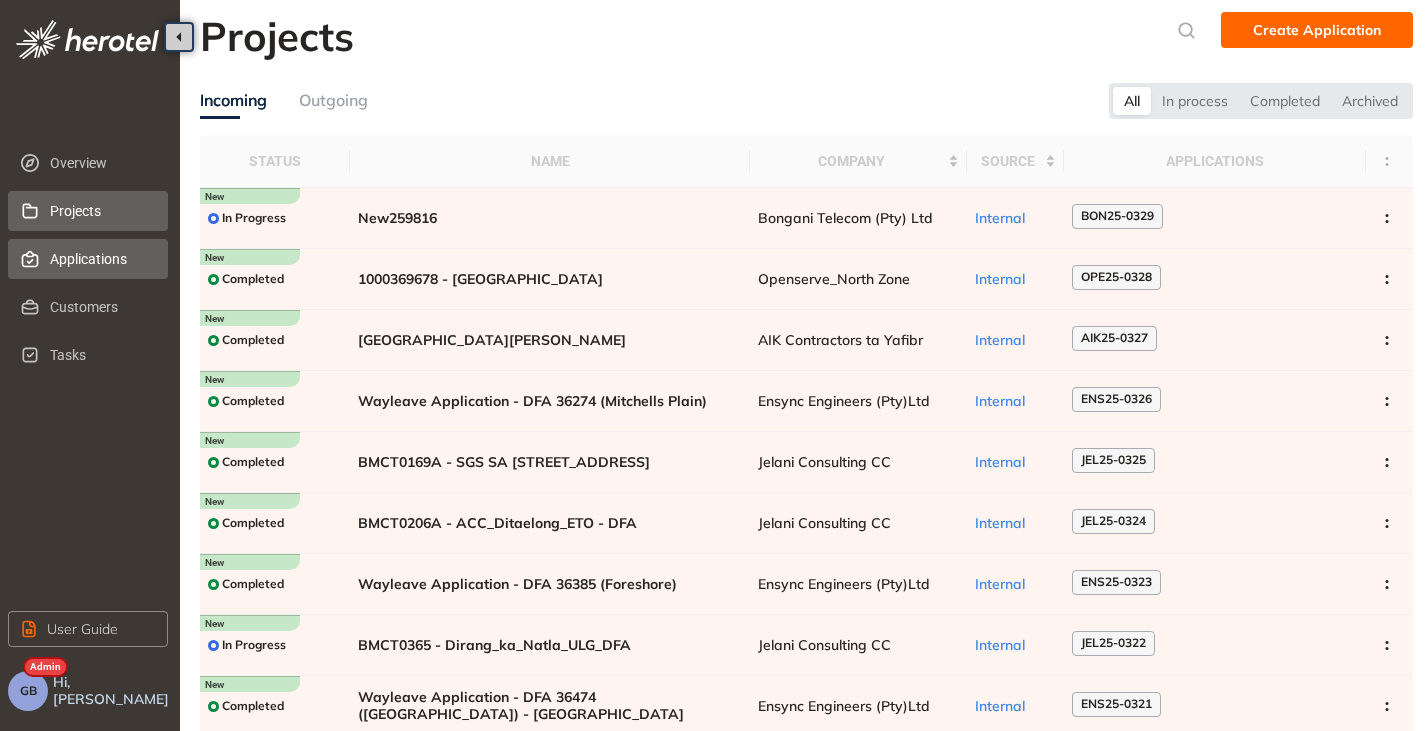 click on "Applications" at bounding box center (101, 259) 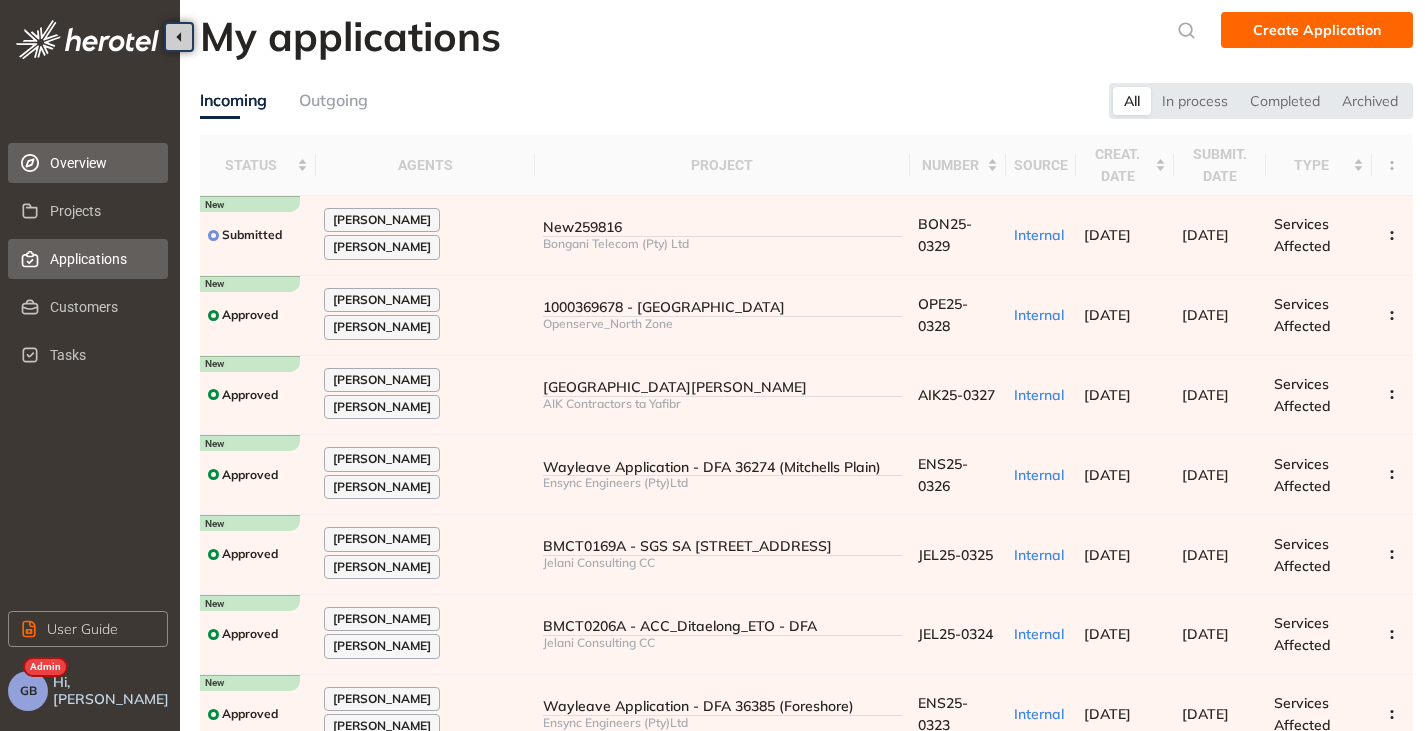 click on "Overview" at bounding box center (101, 163) 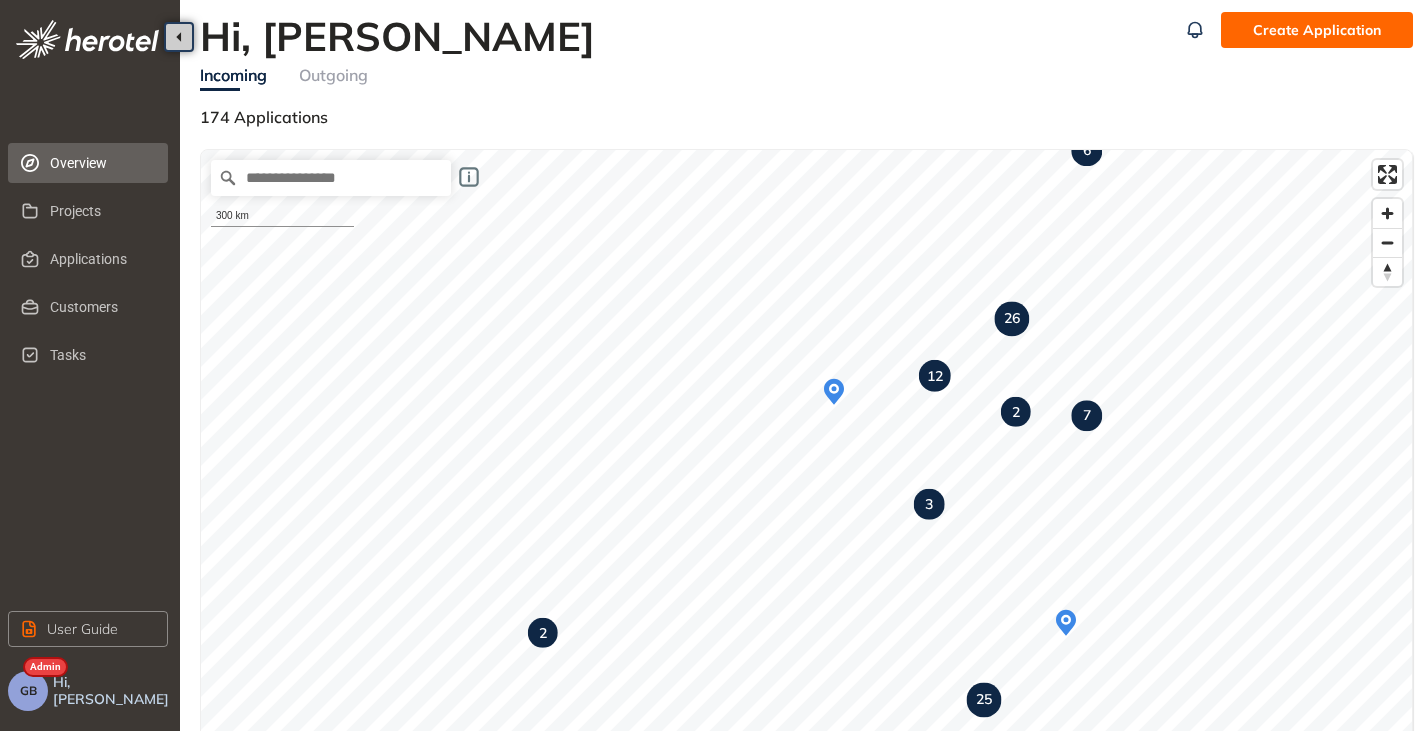 scroll, scrollTop: 100, scrollLeft: 0, axis: vertical 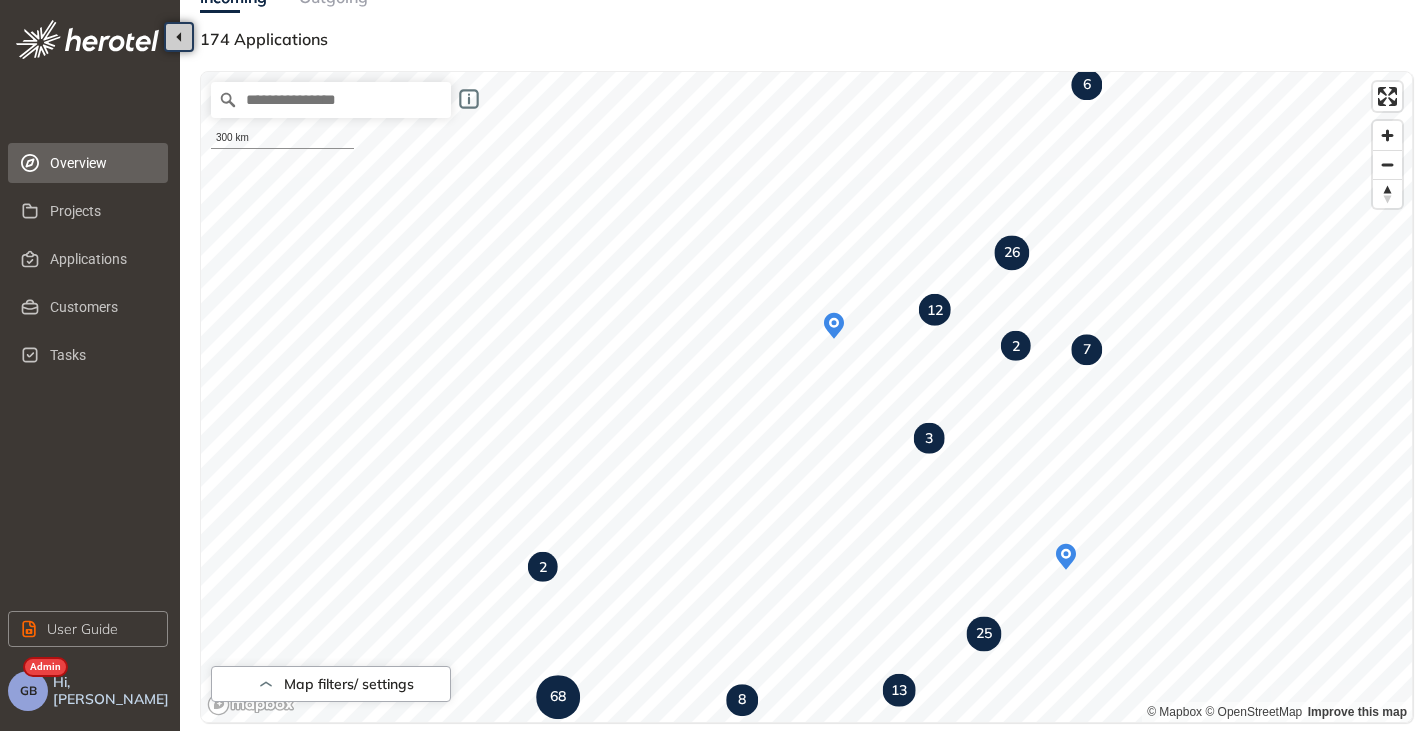 click on "GB" at bounding box center (28, 691) 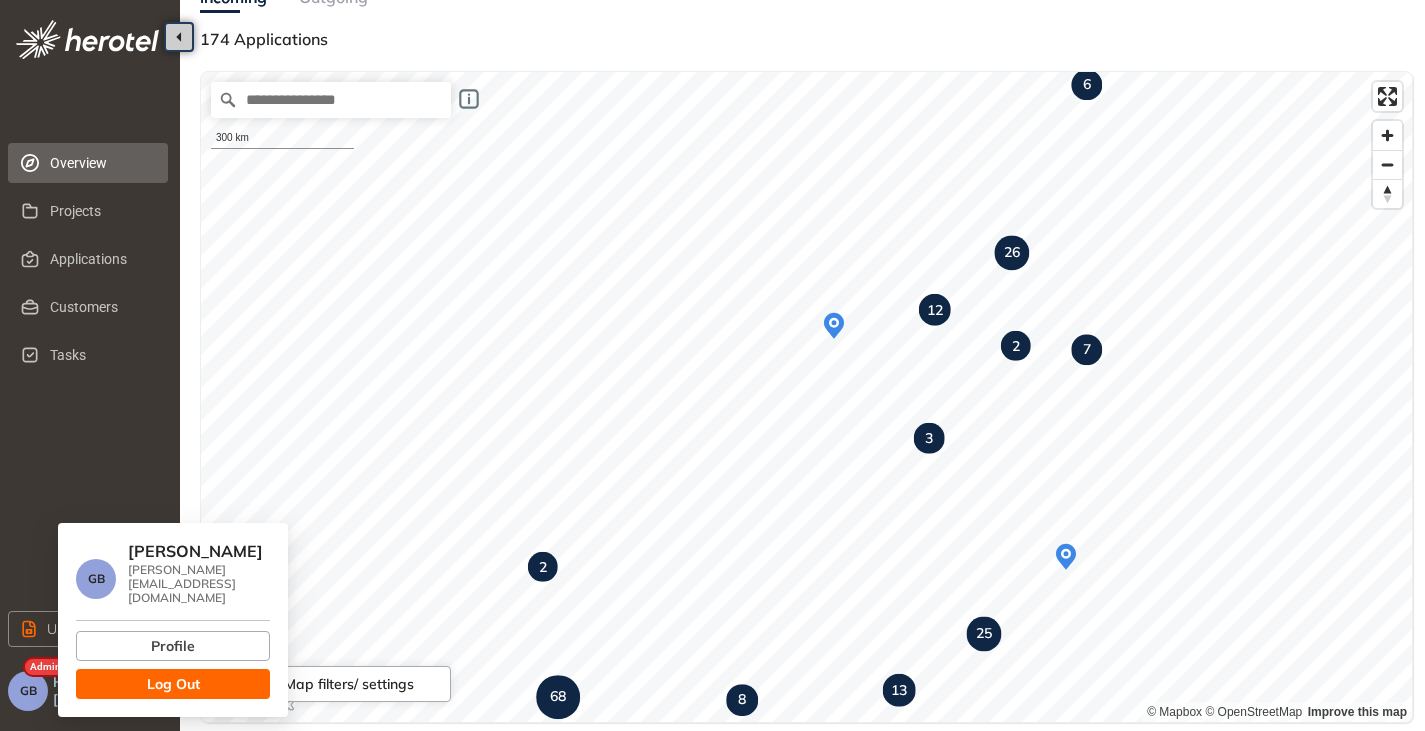 click on "Log Out" at bounding box center [173, 684] 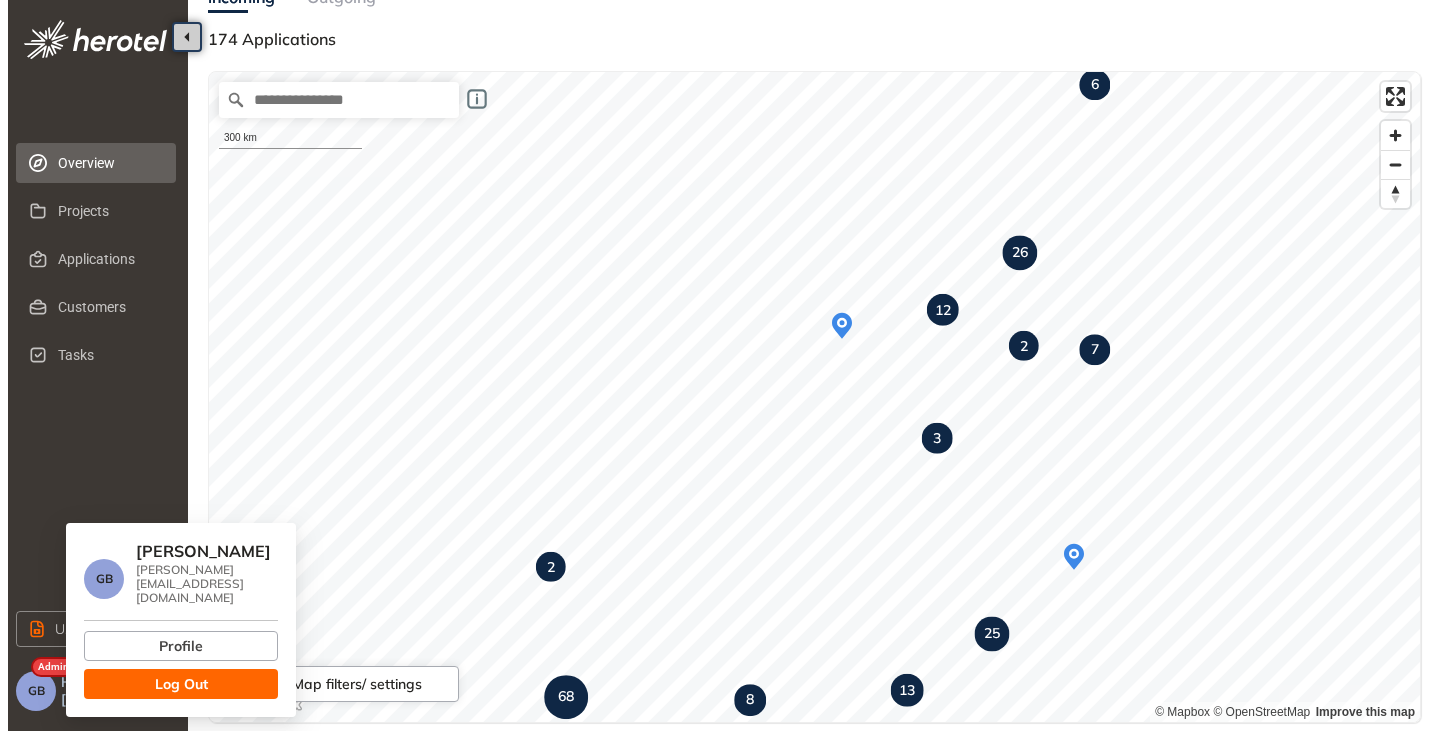 scroll, scrollTop: 0, scrollLeft: 0, axis: both 